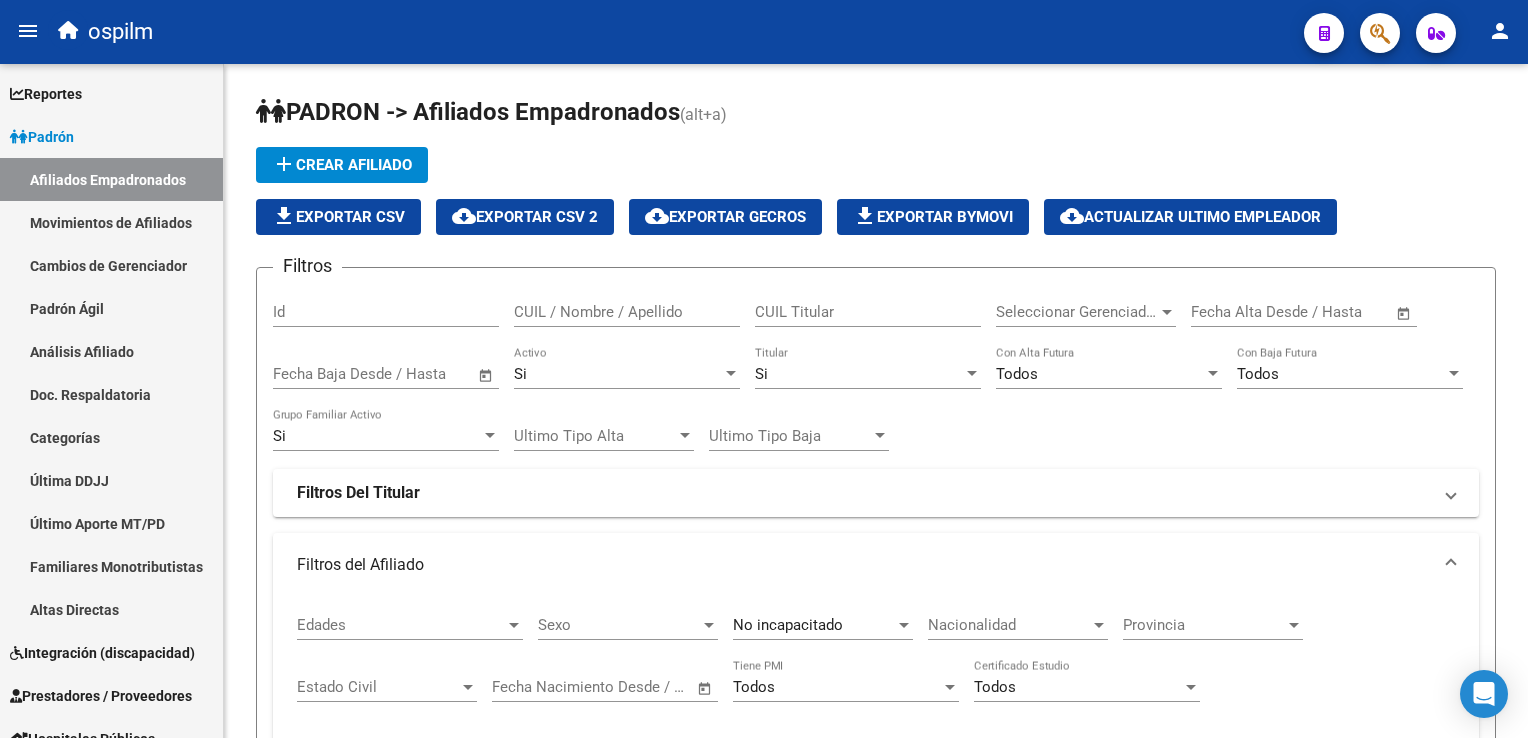scroll, scrollTop: 0, scrollLeft: 0, axis: both 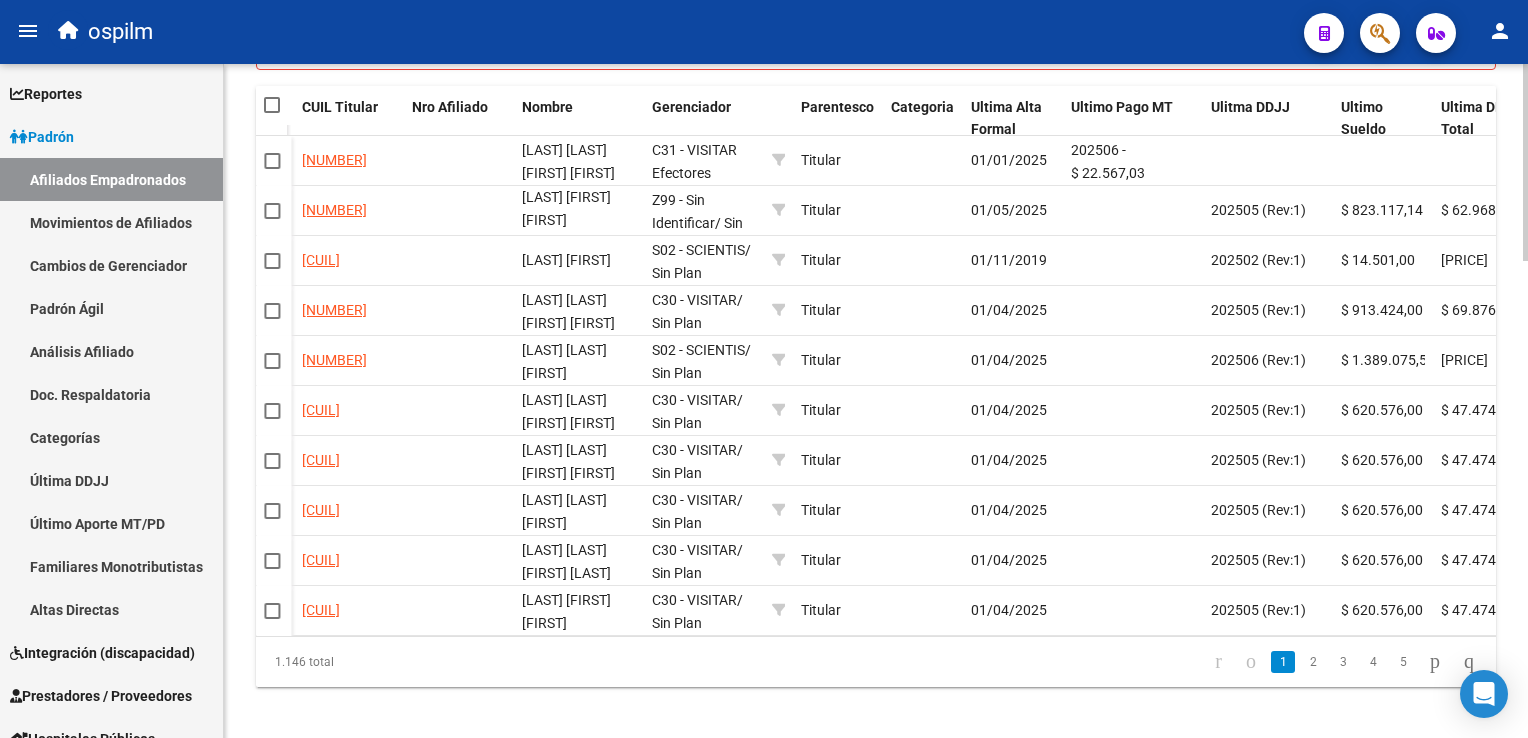 click on "menu   ospilm  person    Firma Express     Reportes Ingresos Devengados Análisis Histórico Detalles Transferencias RG sin DDJJ Detalles por CUIL RG Detalles - MT/PD MT morosos Egresos Devengados Comprobantes Recibidos Facturación Apócrifa Auditorías x Área Auditorías x Usuario Ítems de Auditorías x Usuario Padrón Traspasos x O.S. Traspasos x Gerenciador Traspasos x Provincia Nuevos Aportantes Métricas - Padrón SSS Métricas - Crecimiento Población    Padrón Afiliados Empadronados Movimientos de Afiliados Cambios de Gerenciador Padrón Ágil Análisis Afiliado Doc. Respaldatoria Categorías Última DDJJ Último Aporte MT/PD Familiares Monotributistas Altas Directas    Integración (discapacidad) Certificado Discapacidad    Prestadores / Proveedores Facturas - Listado/Carga Facturas Sin Auditar Facturas - Documentación Pagos x Transferencia Auditorías - Listado Auditorías - Comentarios Auditorías - Cambios Área Auditoría - Ítems Prestadores - Listado Prestadores - Docu. Actas" at bounding box center [764, 369] 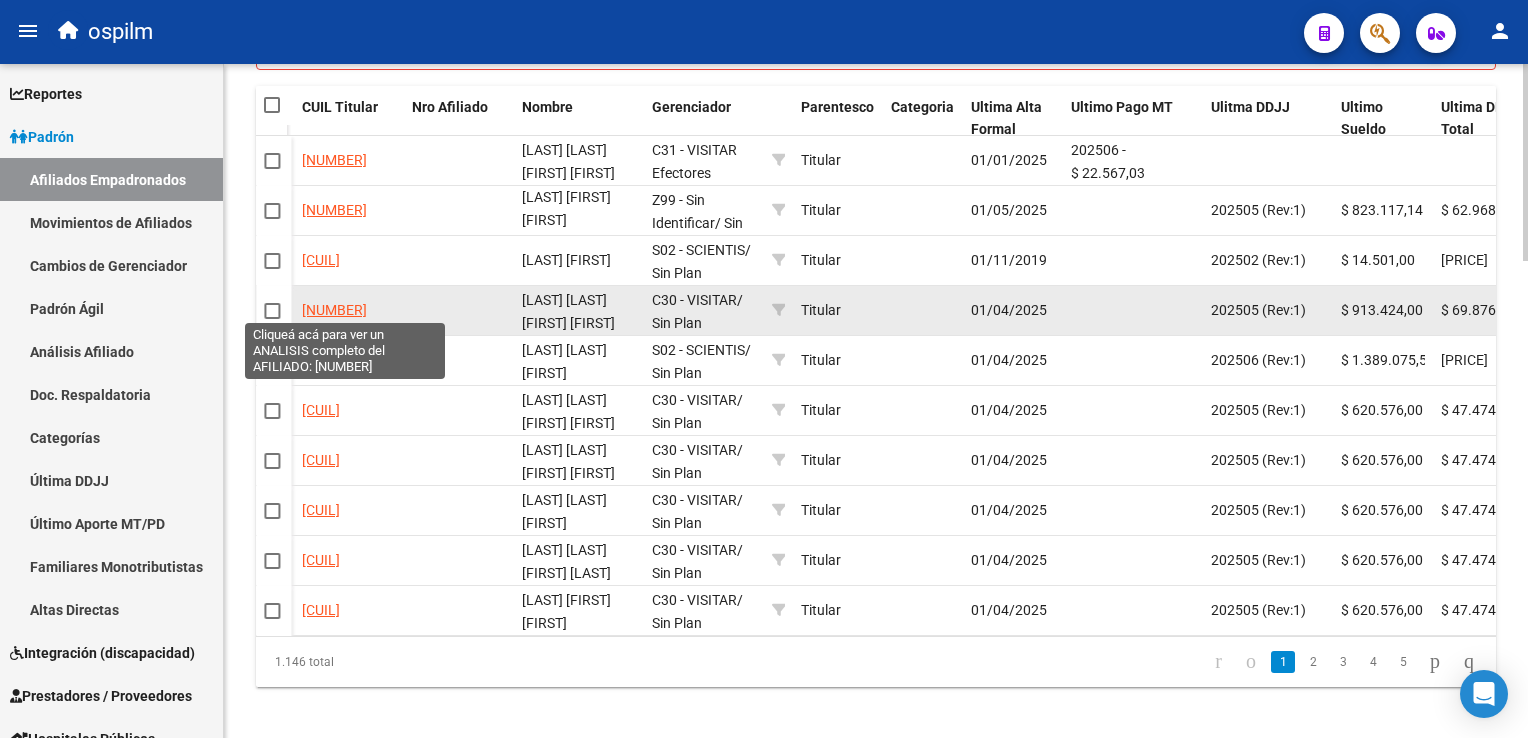 click on "[NUMBER]" 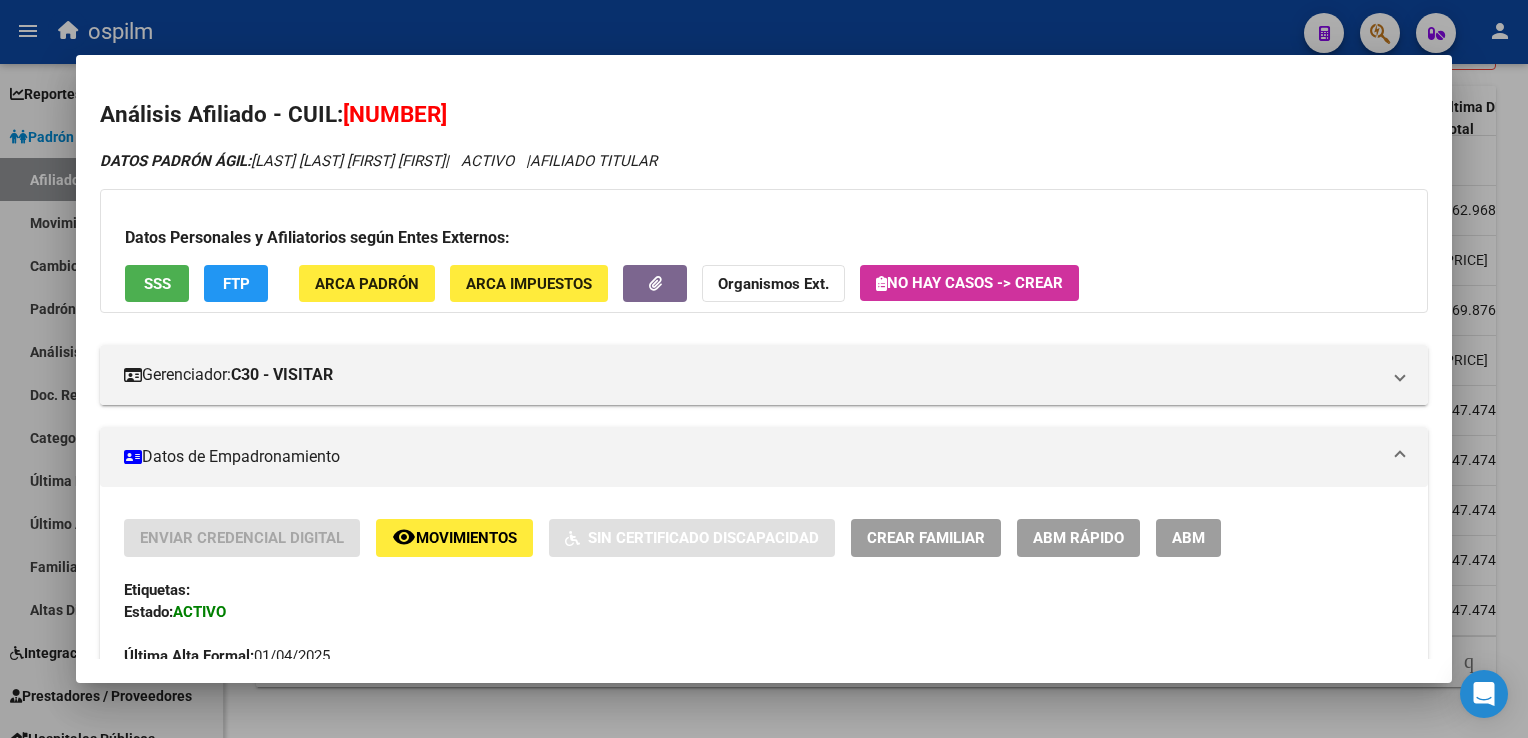 drag, startPoint x: 502, startPoint y: 117, endPoint x: 347, endPoint y: 116, distance: 155.00322 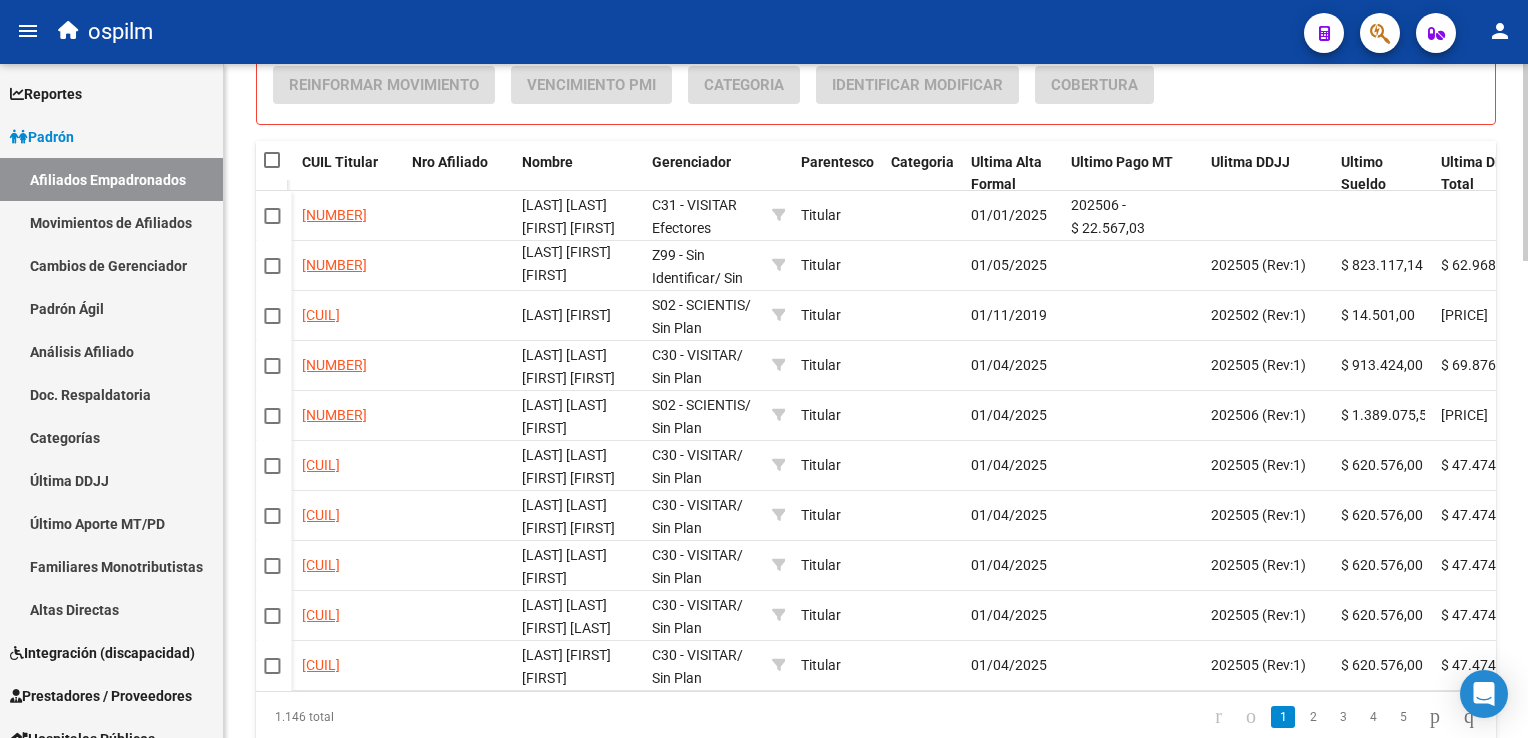 scroll, scrollTop: 1579, scrollLeft: 0, axis: vertical 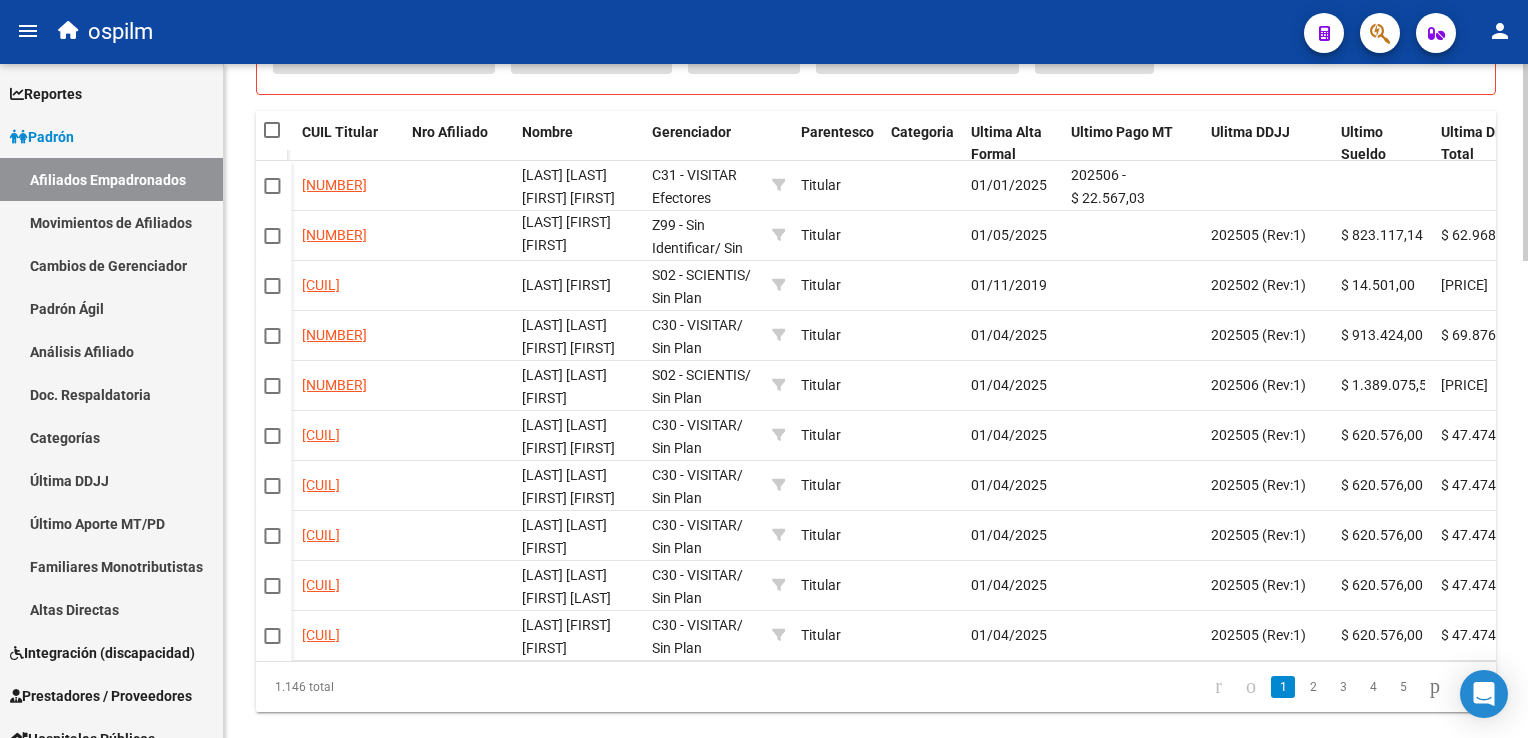 click on "menu   ospilm  person    Firma Express     Reportes Ingresos Devengados Análisis Histórico Detalles Transferencias RG sin DDJJ Detalles por CUIL RG Detalles - MT/PD MT morosos Egresos Devengados Comprobantes Recibidos Facturación Apócrifa Auditorías x Área Auditorías x Usuario Ítems de Auditorías x Usuario Padrón Traspasos x O.S. Traspasos x Gerenciador Traspasos x Provincia Nuevos Aportantes Métricas - Padrón SSS Métricas - Crecimiento Población    Padrón Afiliados Empadronados Movimientos de Afiliados Cambios de Gerenciador Padrón Ágil Análisis Afiliado Doc. Respaldatoria Categorías Última DDJJ Último Aporte MT/PD Familiares Monotributistas Altas Directas    Integración (discapacidad) Certificado Discapacidad    Prestadores / Proveedores Facturas - Listado/Carga Facturas Sin Auditar Facturas - Documentación Pagos x Transferencia Auditorías - Listado Auditorías - Comentarios Auditorías - Cambios Área Auditoría - Ítems Prestadores - Listado Prestadores - Docu. Actas" at bounding box center [764, 369] 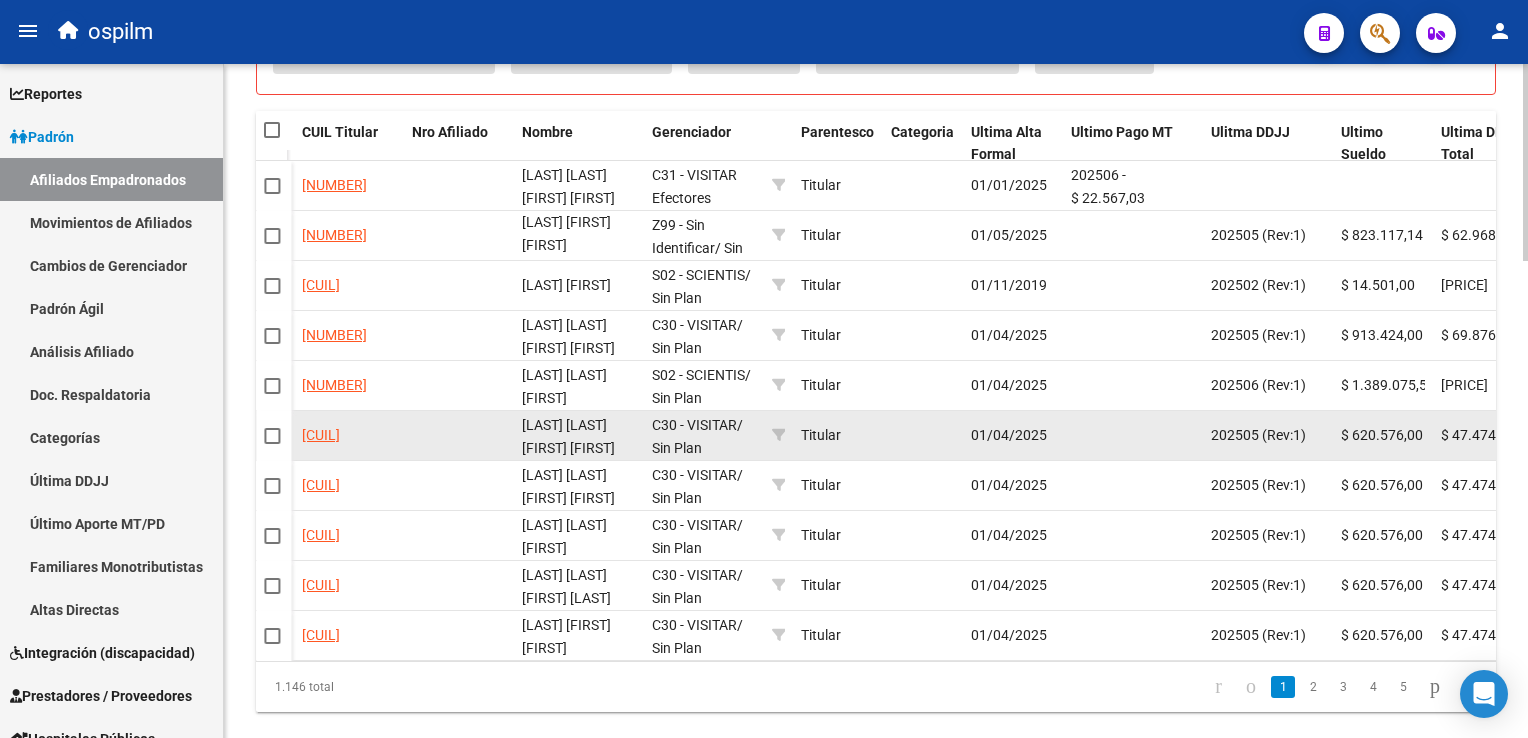 scroll, scrollTop: 646, scrollLeft: 0, axis: vertical 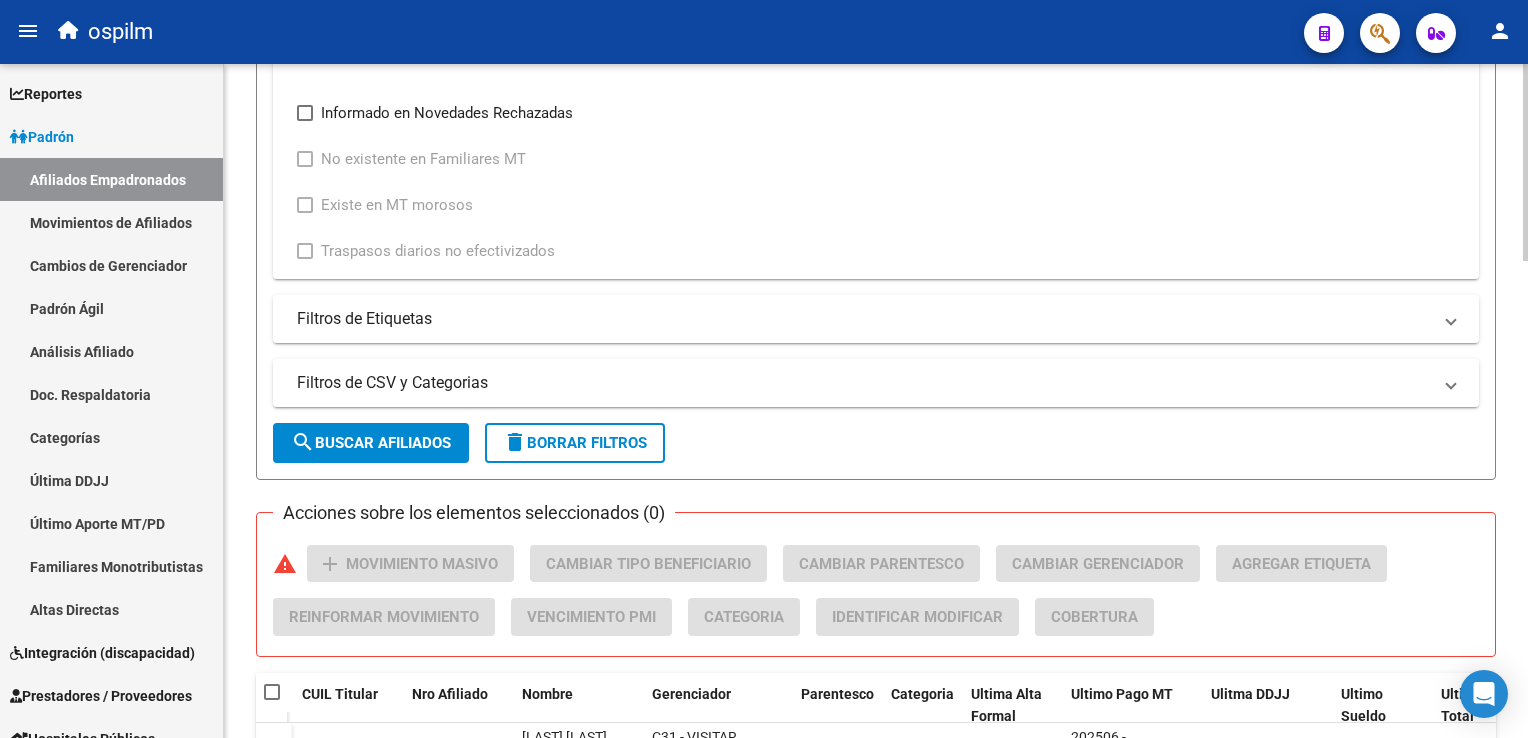 click 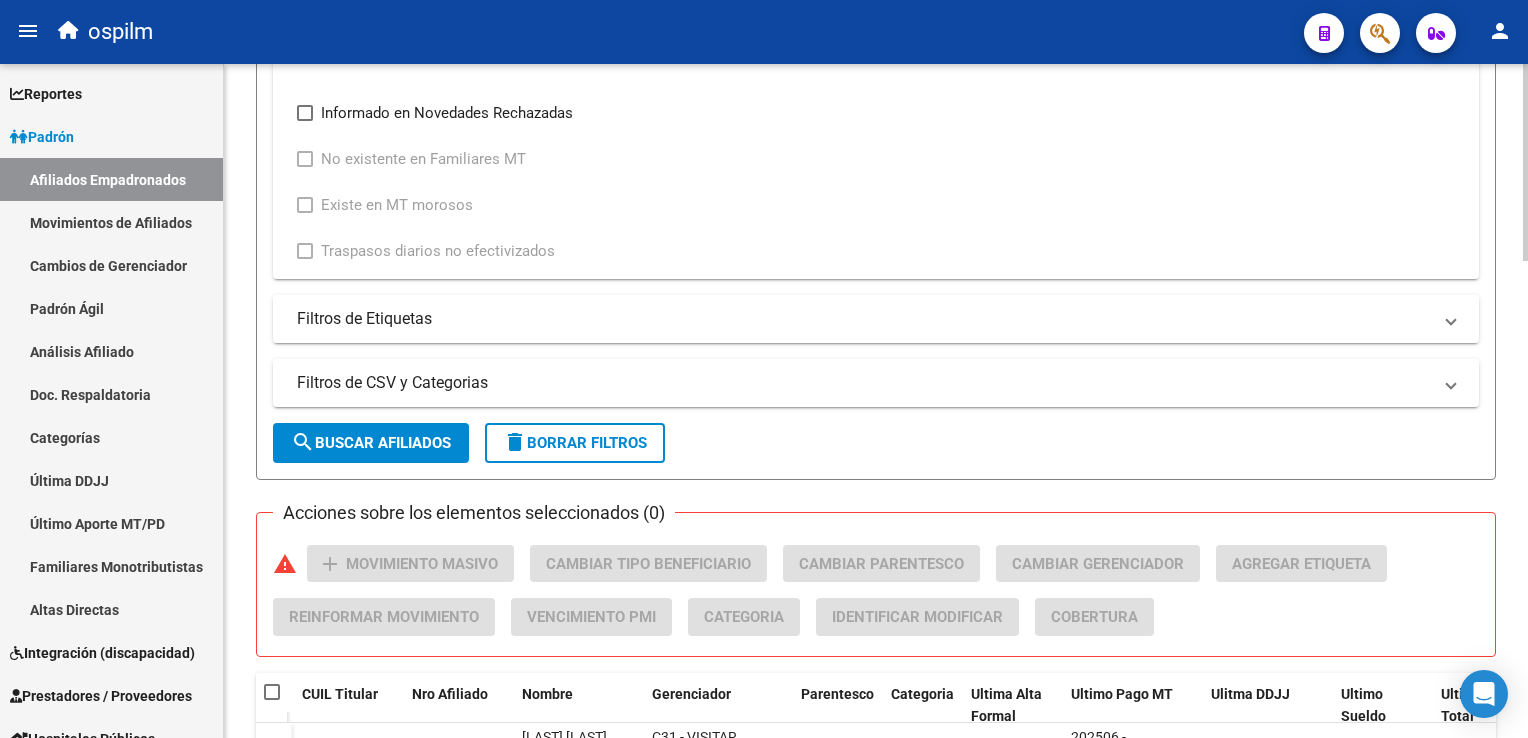 scroll, scrollTop: 1026, scrollLeft: 0, axis: vertical 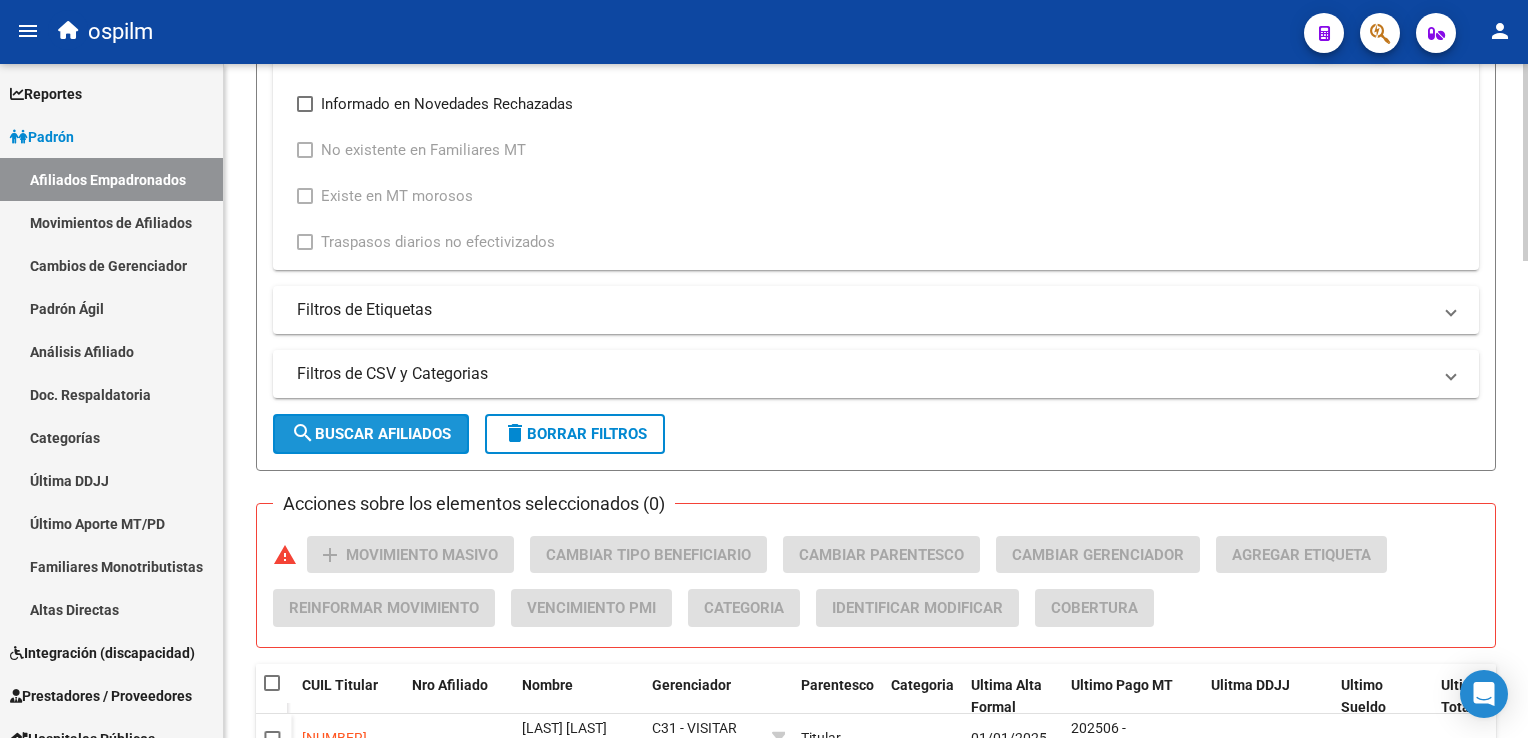 click on "search" 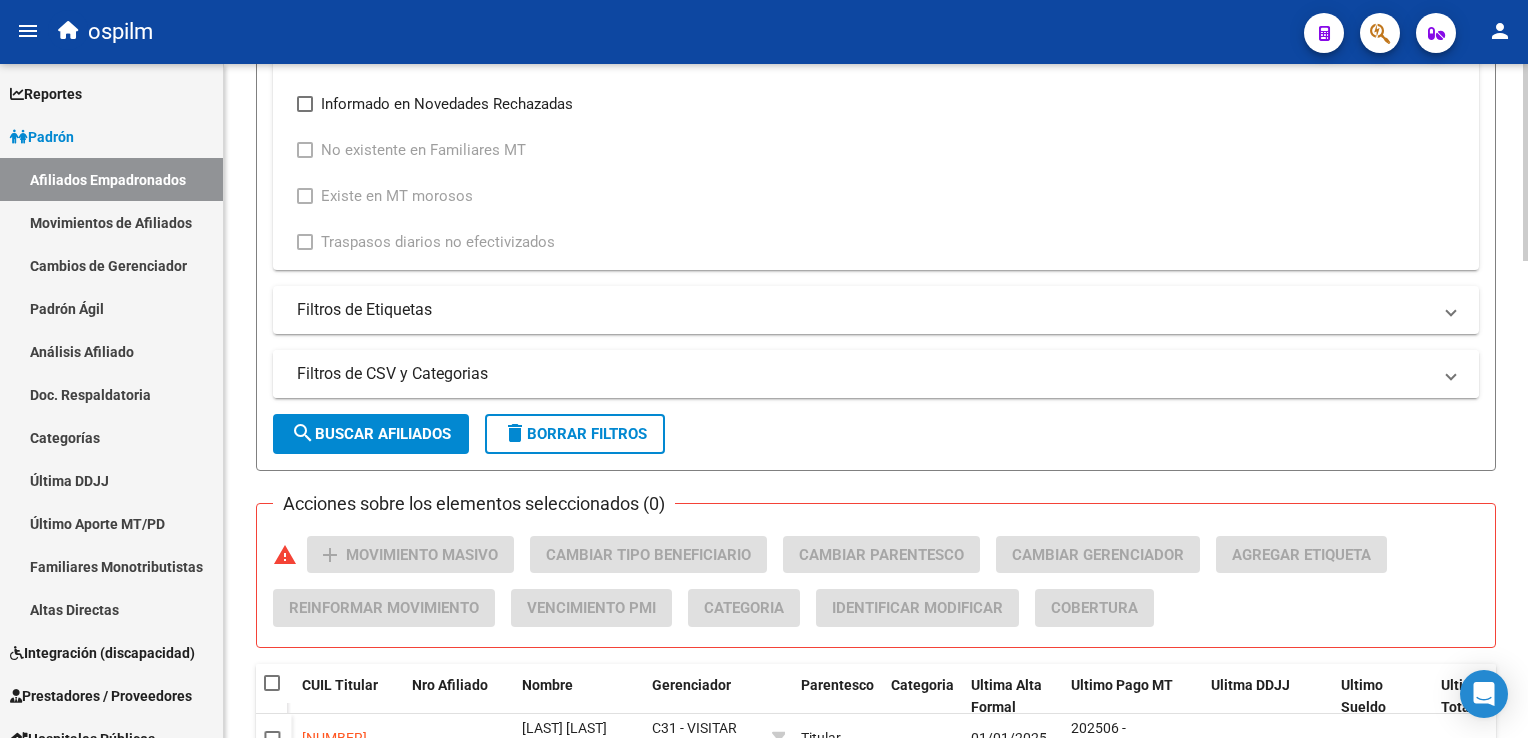 scroll, scrollTop: 1628, scrollLeft: 0, axis: vertical 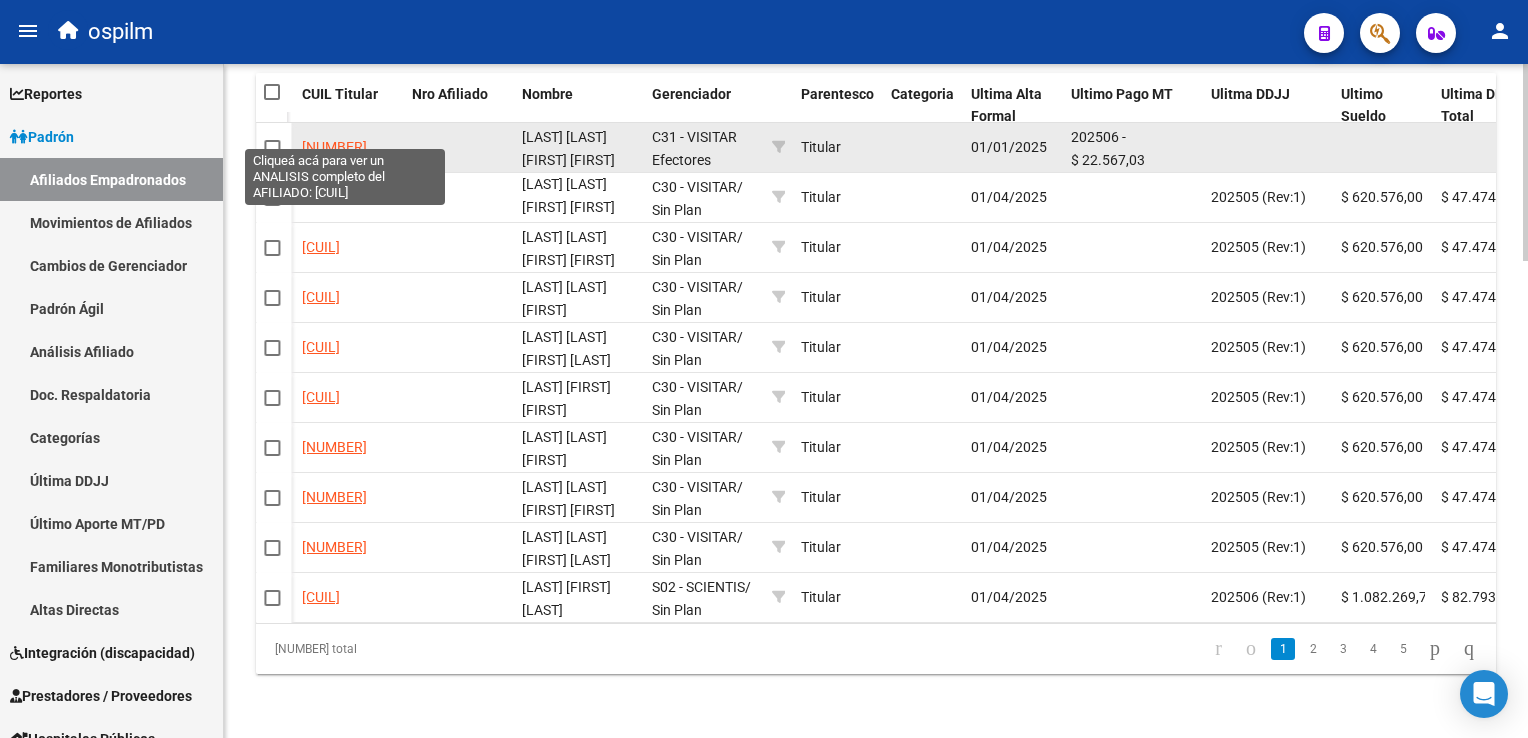 click on "[NUMBER]" 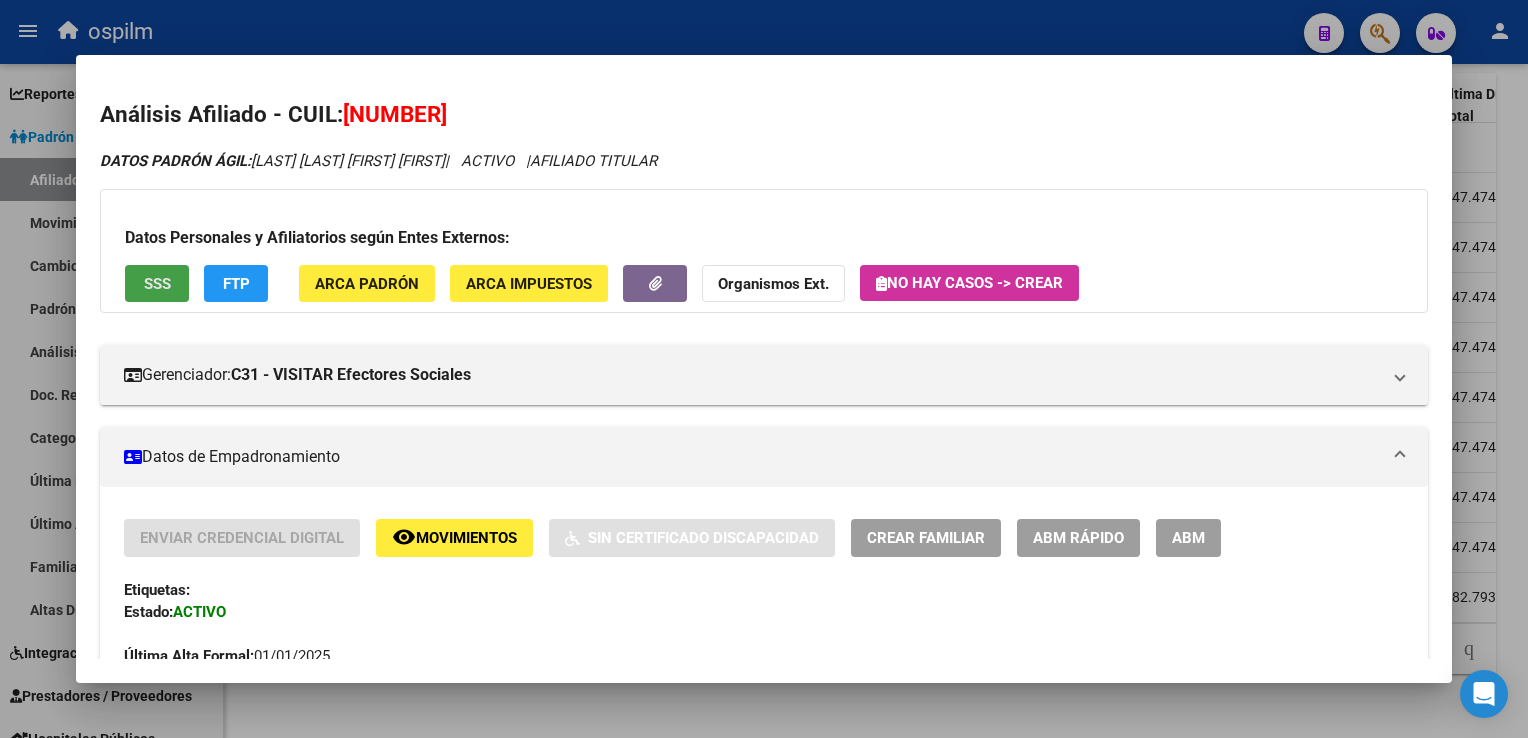 click on "SSS" at bounding box center (157, 284) 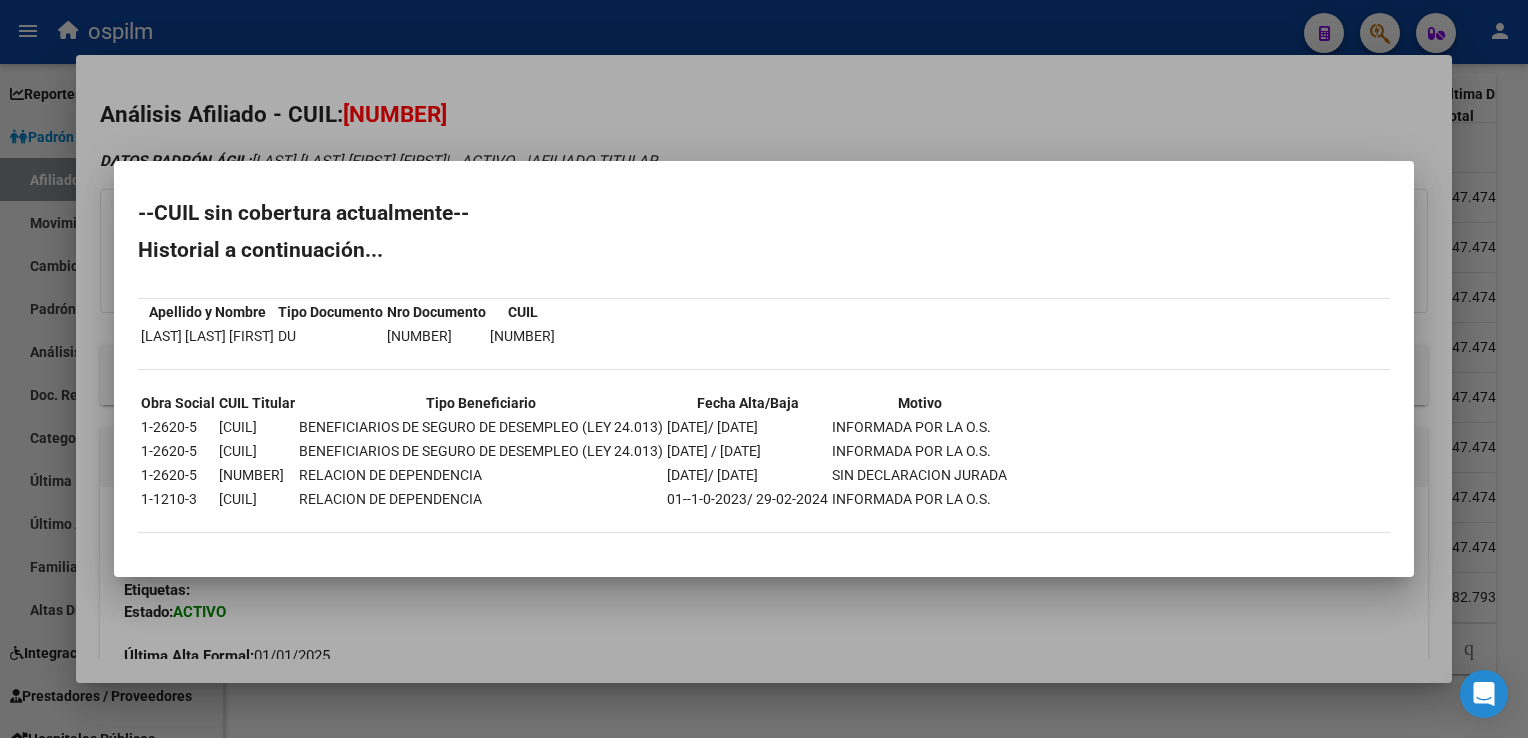 click at bounding box center [764, 369] 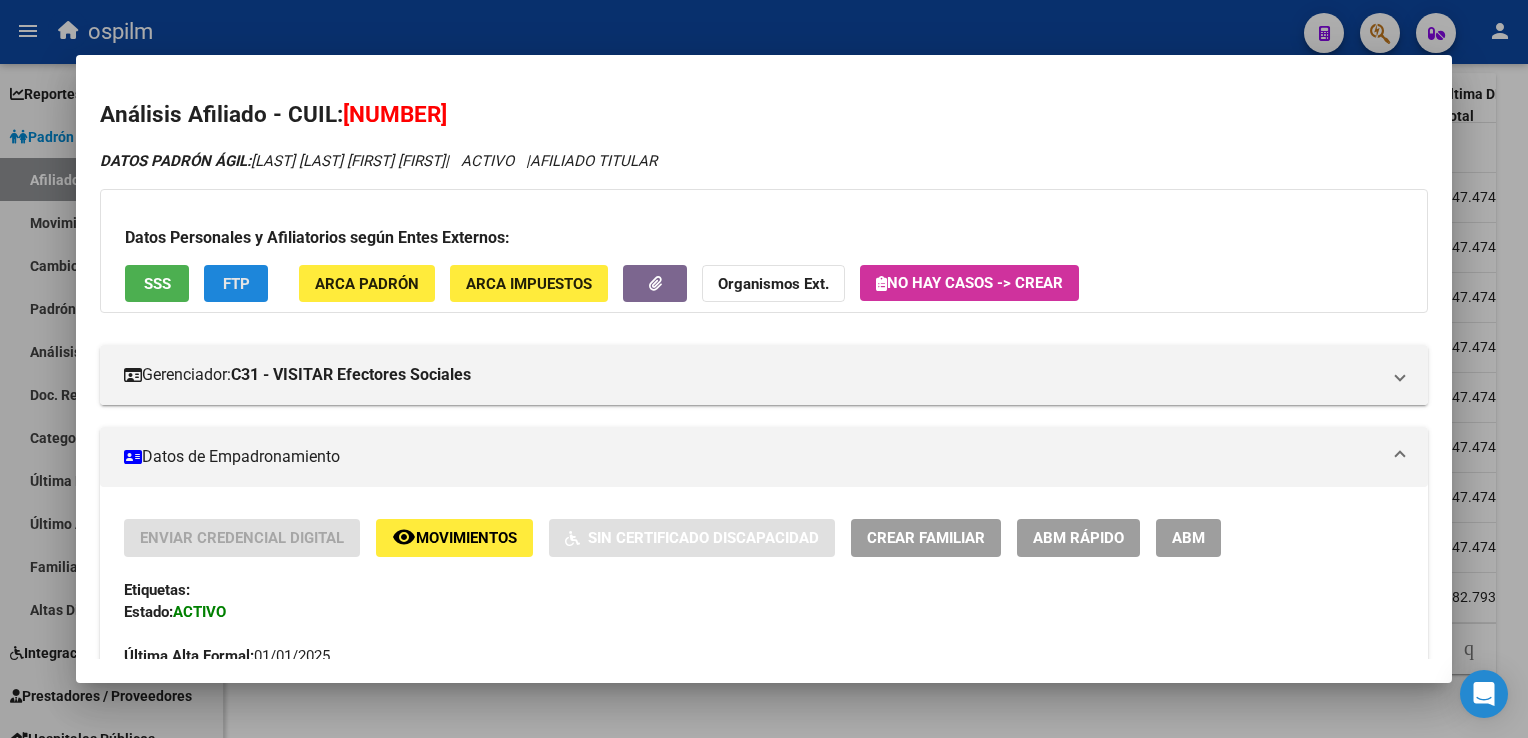 click on "FTP" 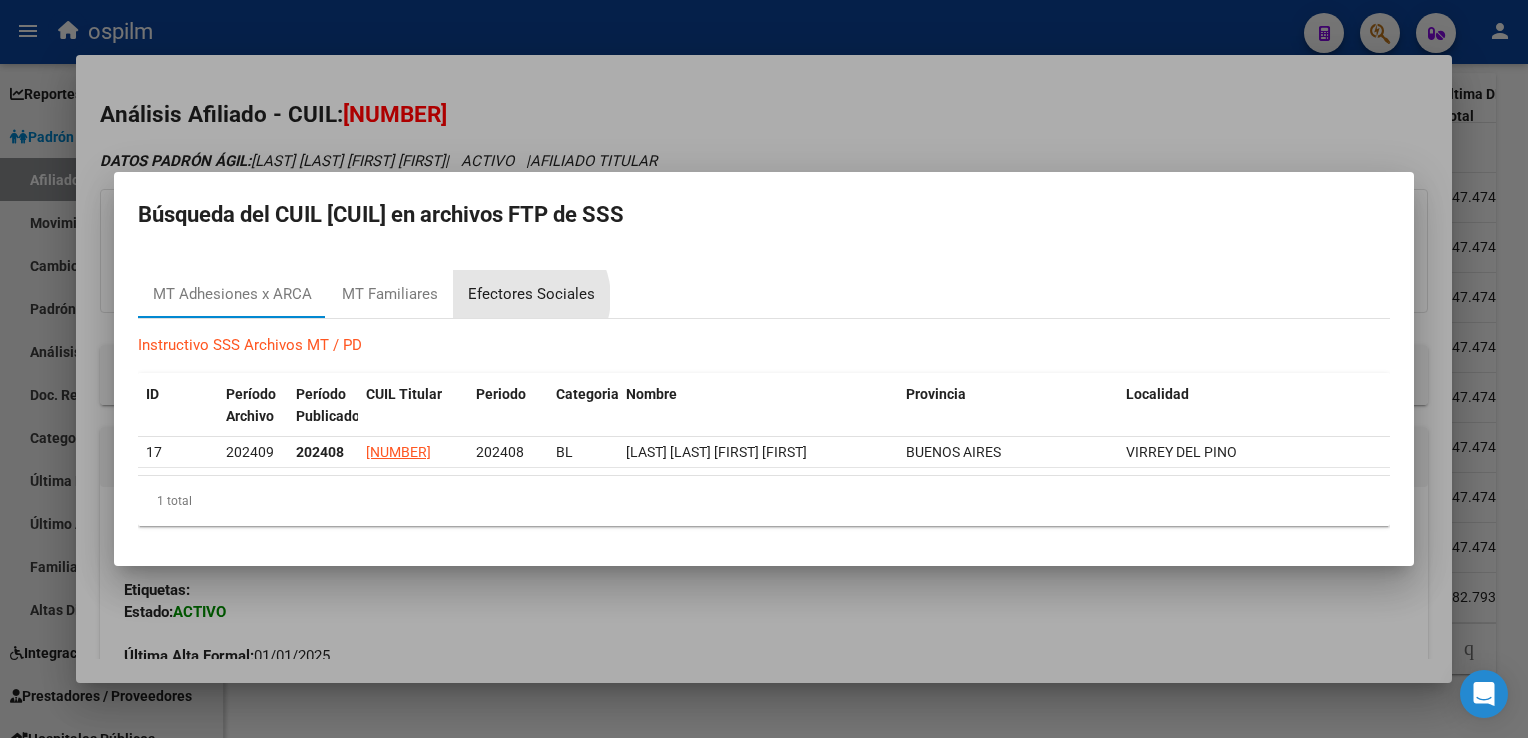 click on "Efectores Sociales" at bounding box center (531, 294) 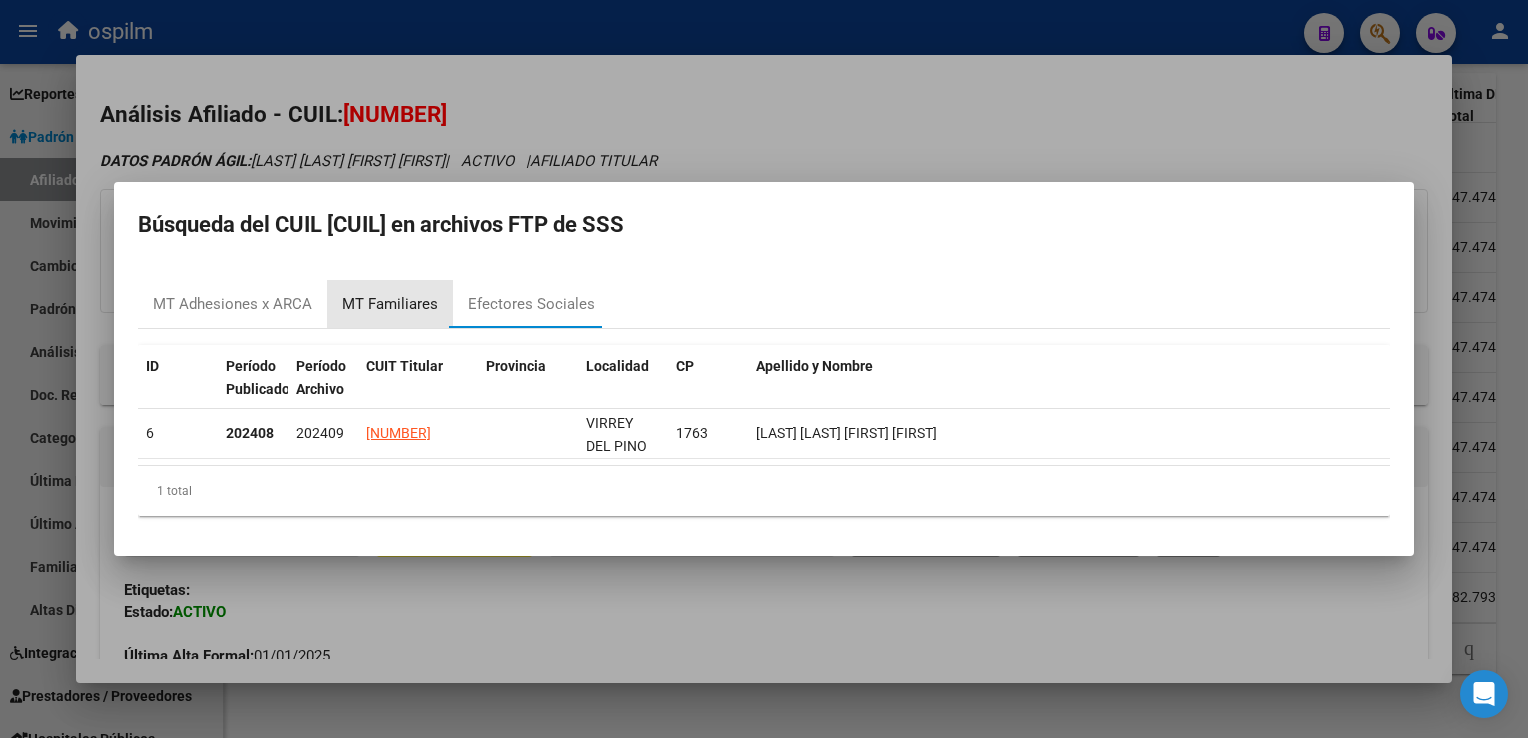 click on "MT Familiares" at bounding box center (390, 304) 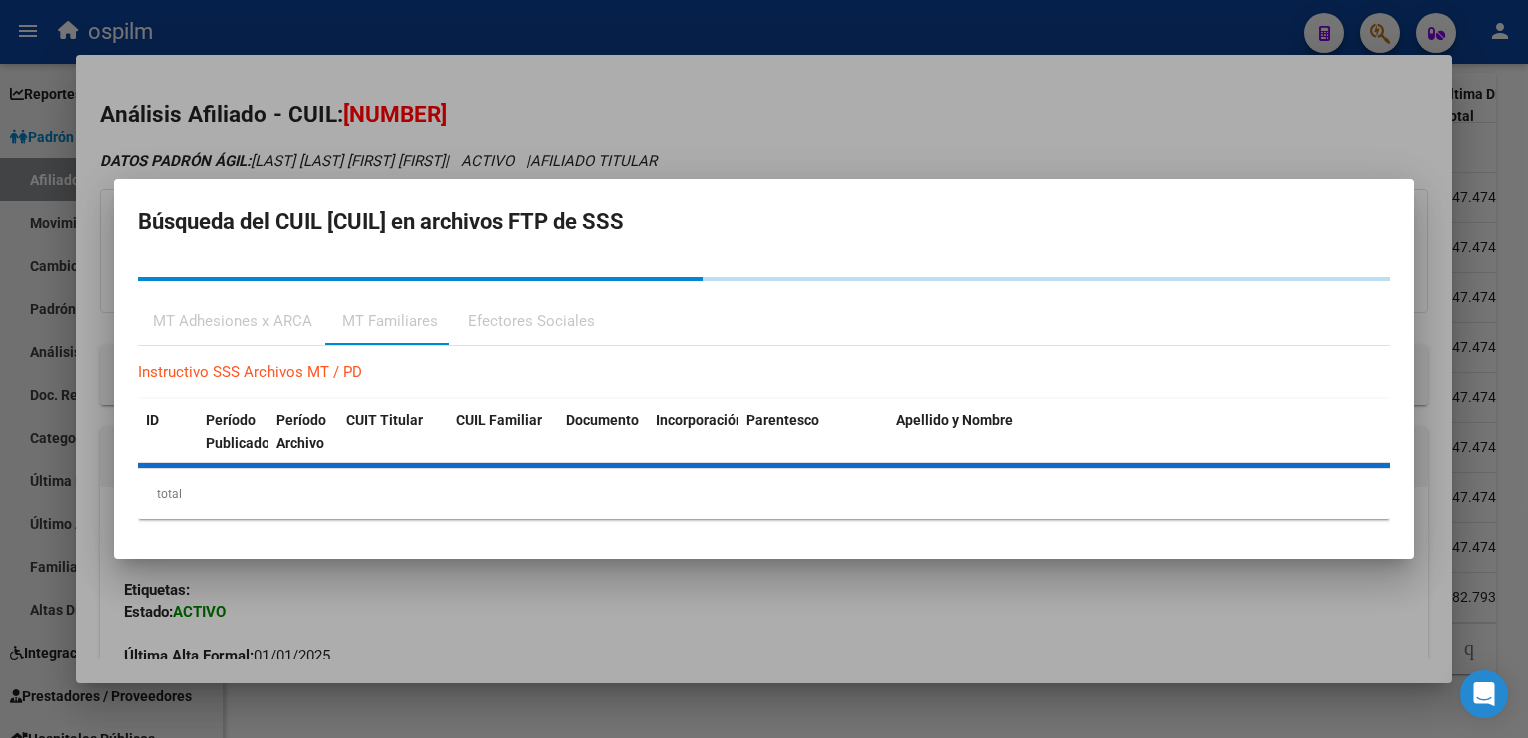 click on "MT Adhesiones x ARCA" at bounding box center (232, 321) 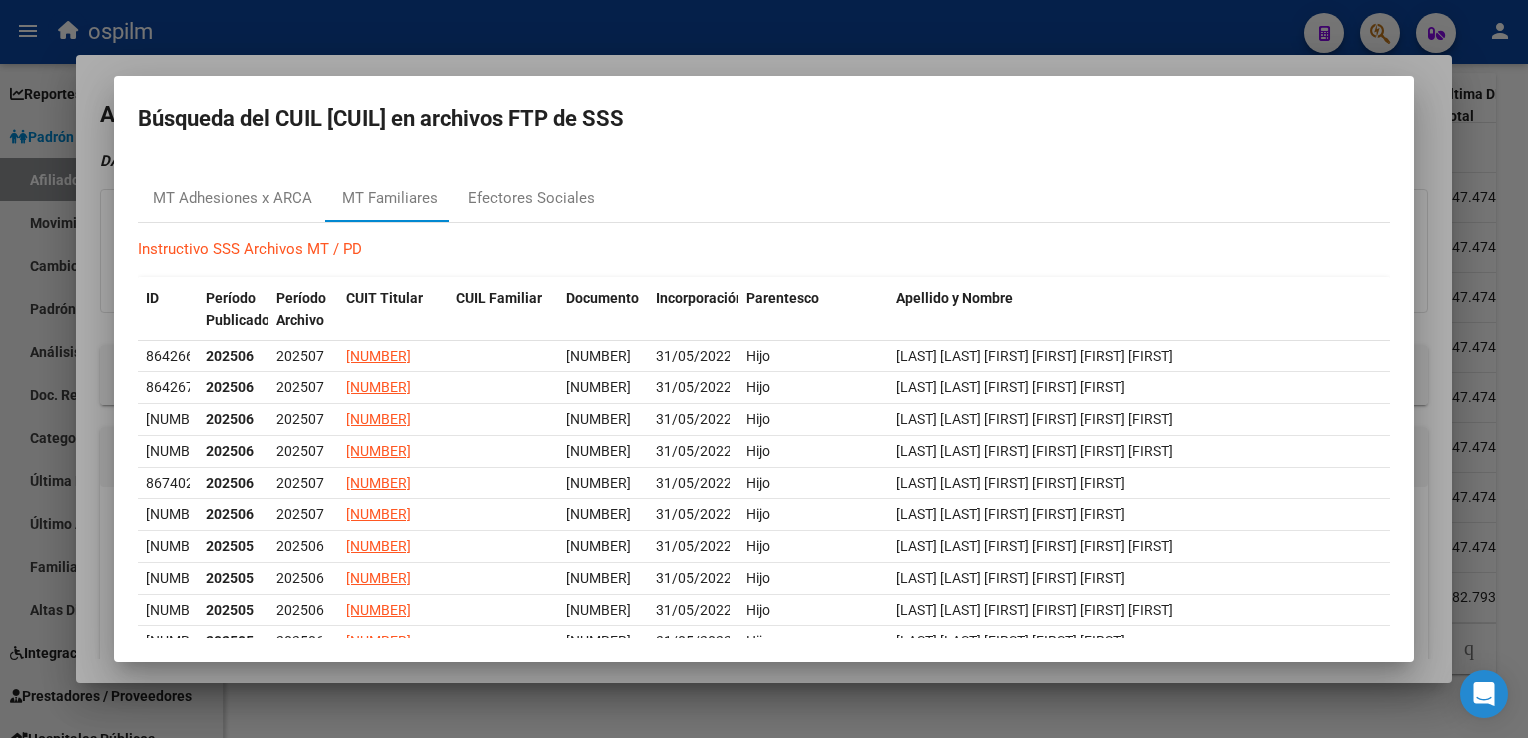 click at bounding box center [764, 369] 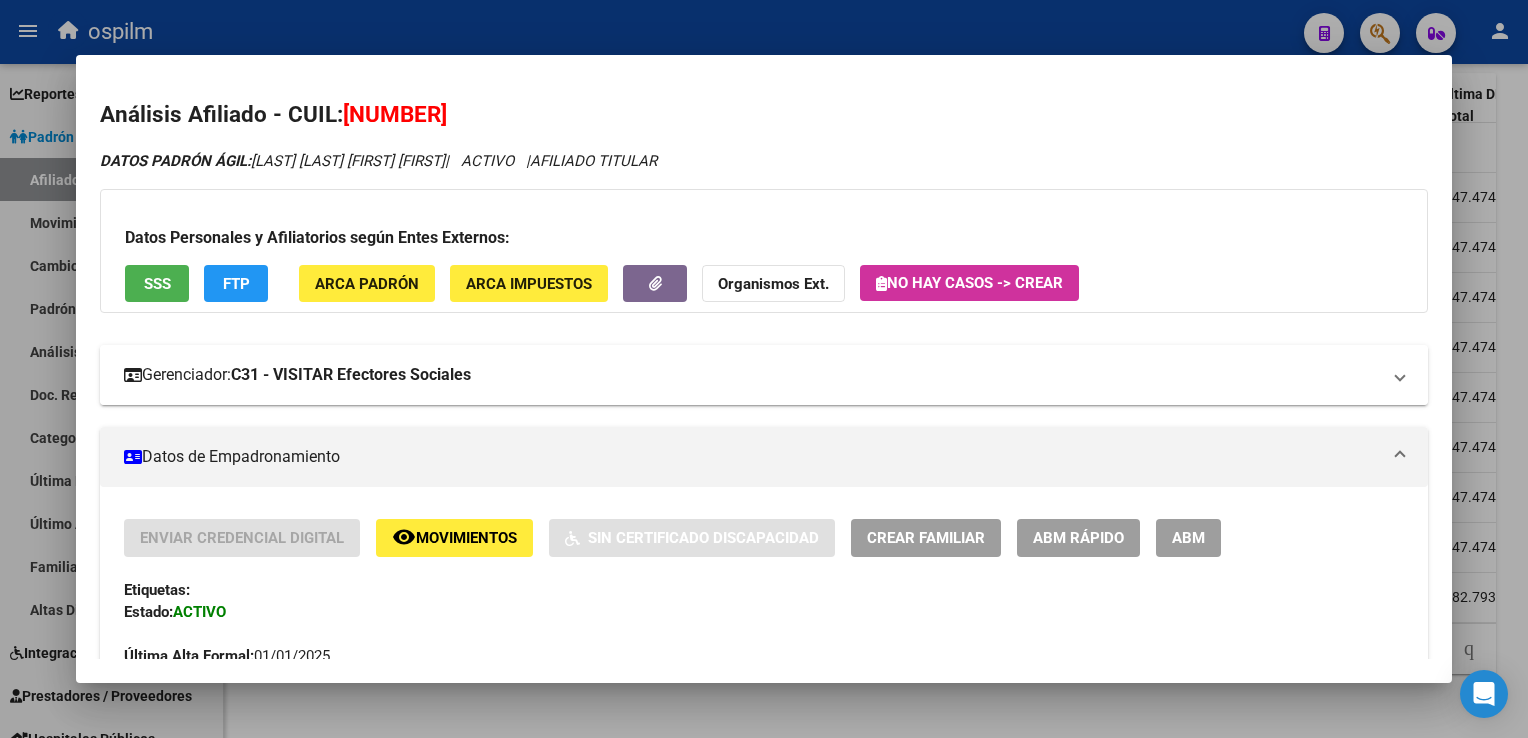scroll, scrollTop: 1068, scrollLeft: 0, axis: vertical 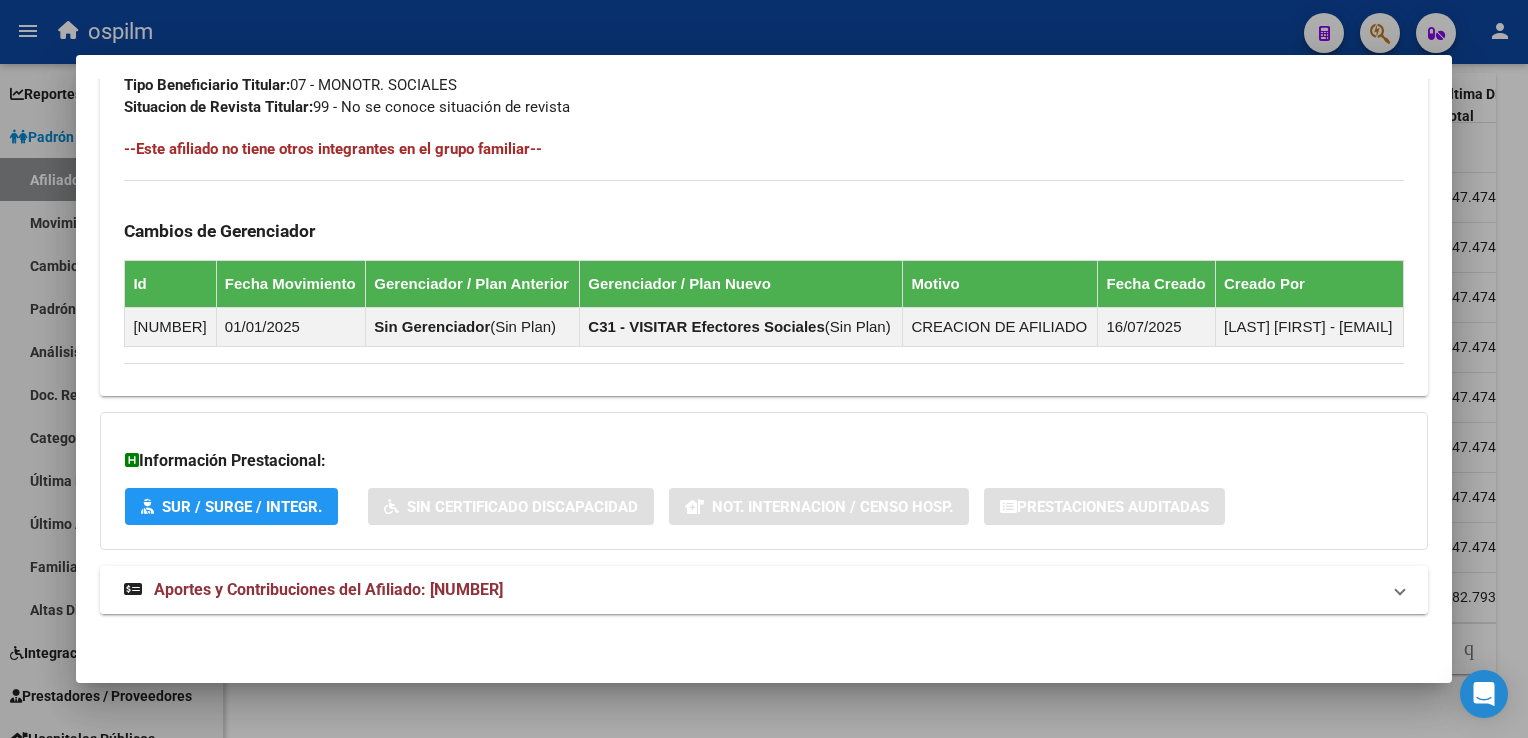click on "Aportes y Contribuciones del Afiliado: [NUMBER]" at bounding box center (313, 590) 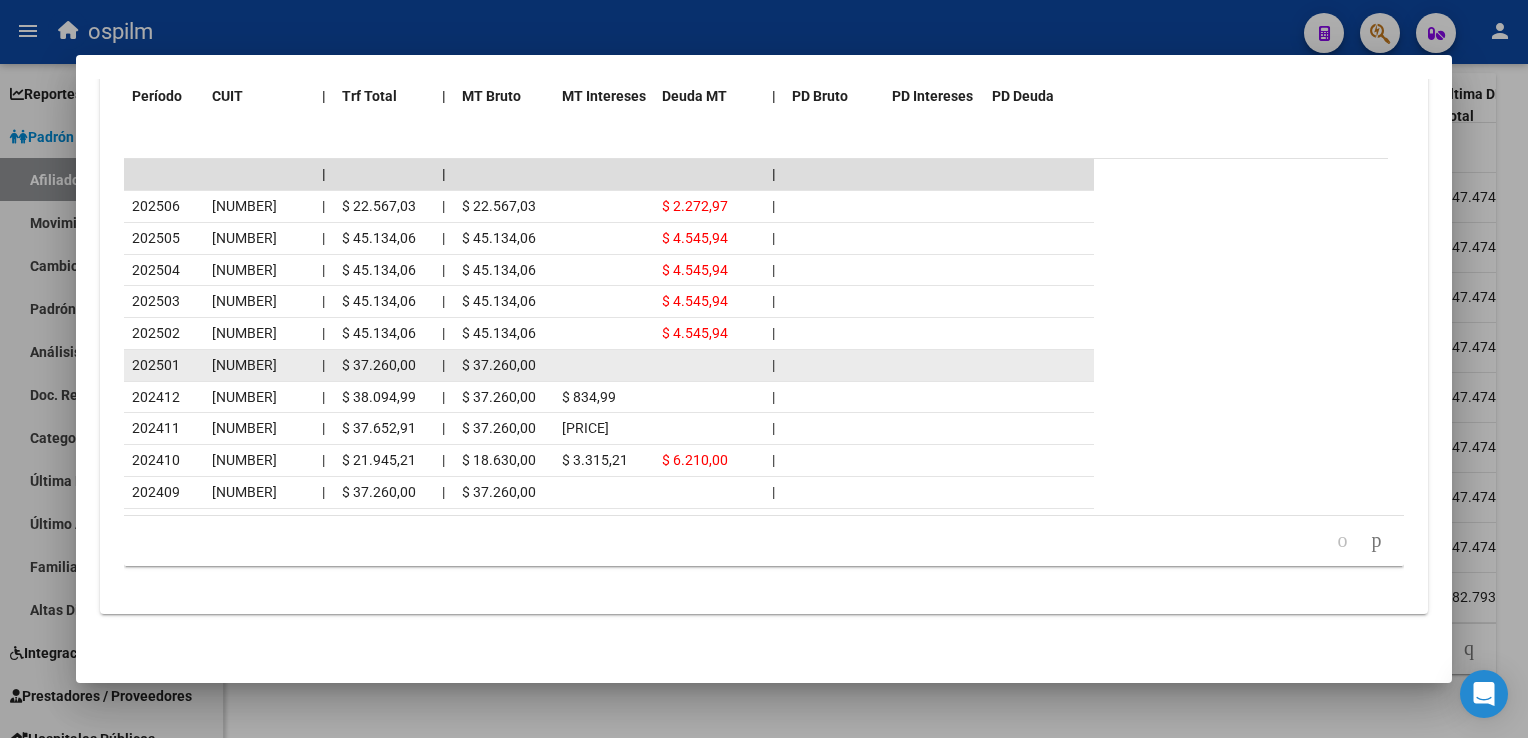 scroll, scrollTop: 0, scrollLeft: 0, axis: both 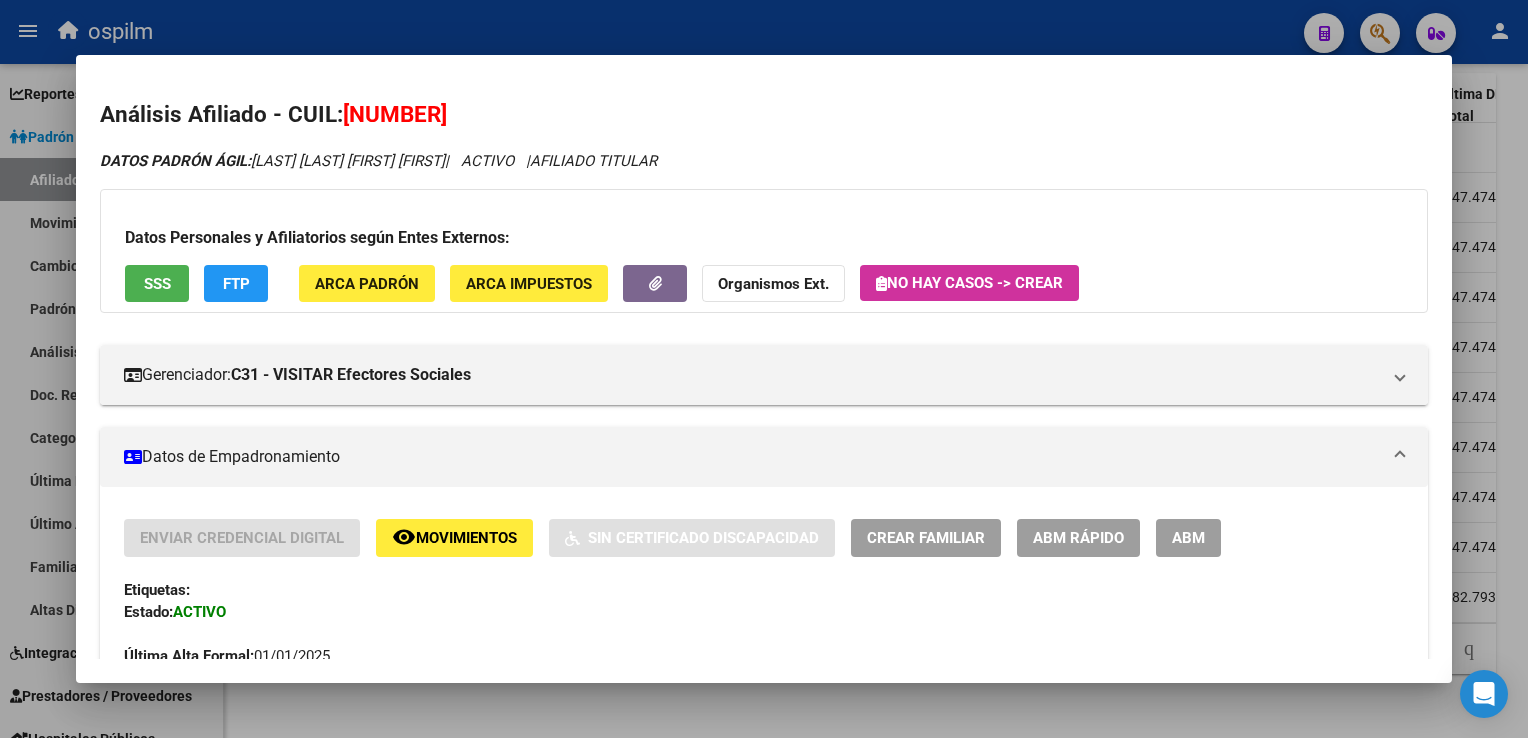 drag, startPoint x: 496, startPoint y: 106, endPoint x: 349, endPoint y: 109, distance: 147.03061 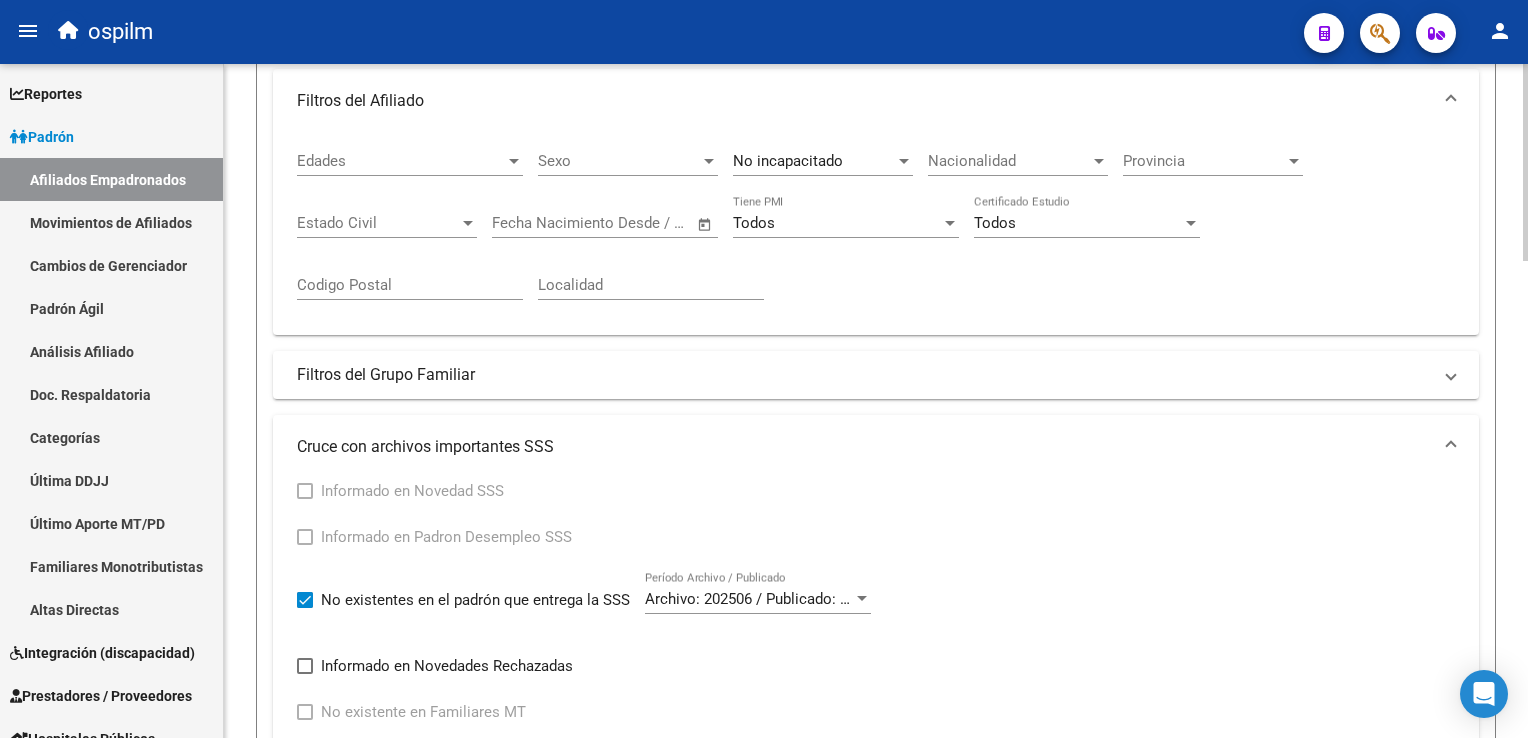scroll, scrollTop: 420, scrollLeft: 0, axis: vertical 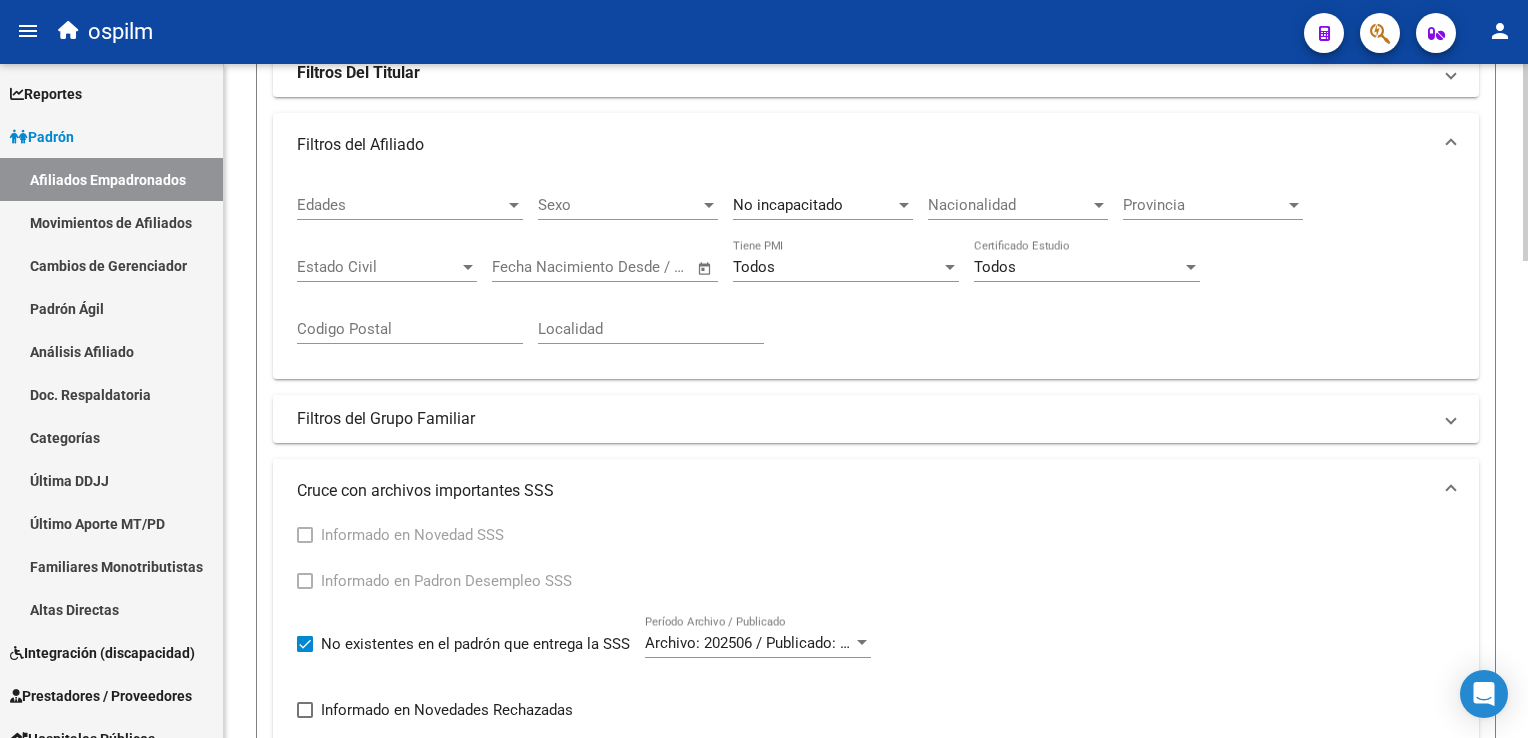 click on "PADRON -> Afiliados Empadronados  (alt+a) add  Crear Afiliado
file_download  Exportar CSV  cloud_download  Exportar CSV 2  cloud_download  Exportar GECROS  file_download  Exportar Bymovi  cloud_download  Actualizar ultimo Empleador  Filtros Id CUIL / Nombre / Apellido CUIL Titular Seleccionar Gerenciador Seleccionar Gerenciador Start date – End date Fecha Alta Desde / Hasta Start date – End date Fecha Baja Desde / Hasta Si Activo Si Titular Todos Con Alta Futura Todos Con Baja Futura Si Grupo Familiar Activo Ultimo Tipo Alta Ultimo Tipo Alta Ultimo Tipo Baja Ultimo Tipo Baja Filtros Del Titular Ultima DDJJ Ultima DDJJ Ultima DDJJ en Periodo Periodo Ultimo MtPd Sitcuil Con Sueldo Con Sueldo  Filtros del Afiliado  Edades Edades Sexo Sexo No incapacitado Discapacitado Nacionalidad Nacionalidad Provincia Provincia Estado Civil Estado Civil Start date – End date Fecha Nacimiento Desde / Hasta Todos Tiene PMI Todos Certificado Estudio Codigo Postal [LOCALITY]  Filtros del Grupo Familiar  CUIT Empleador" 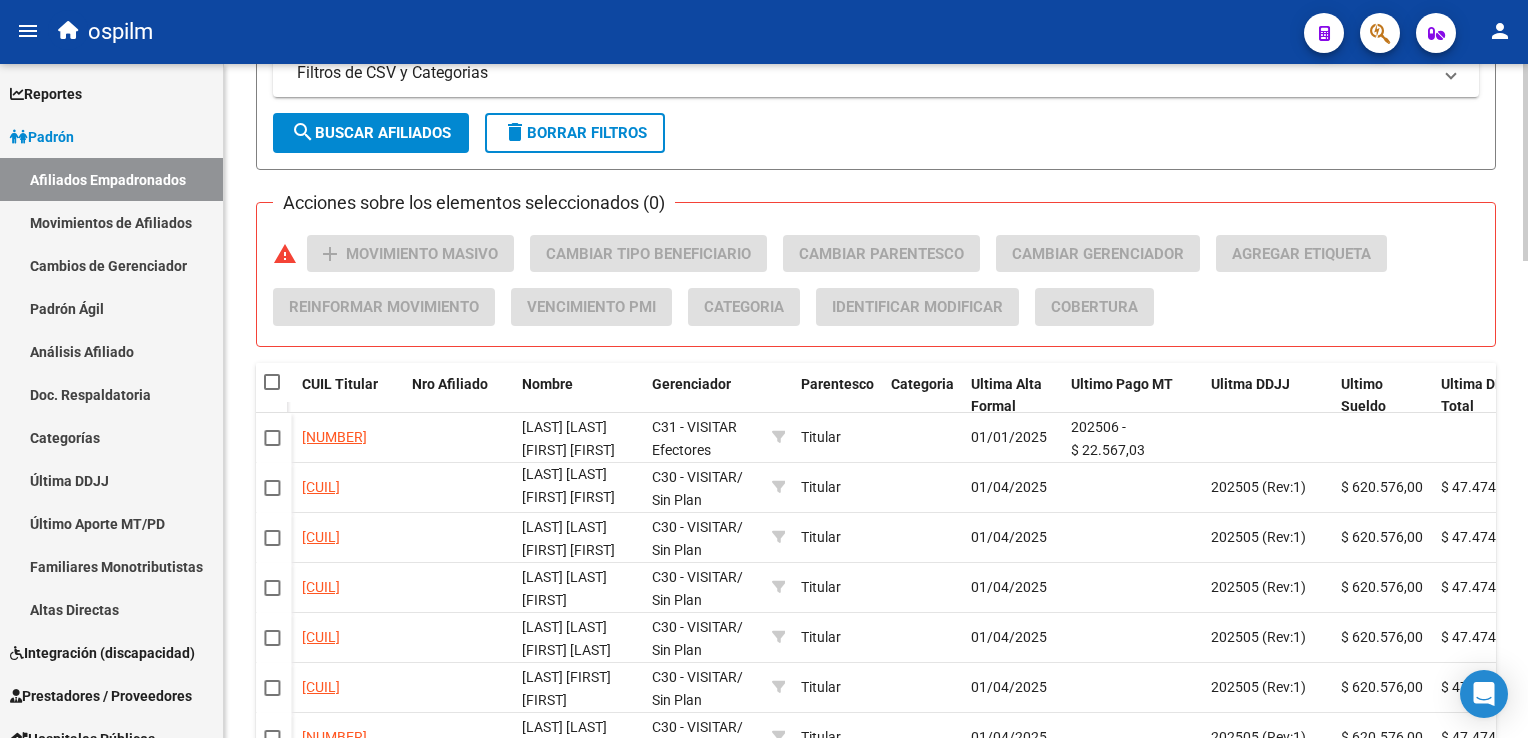 scroll, scrollTop: 1376, scrollLeft: 0, axis: vertical 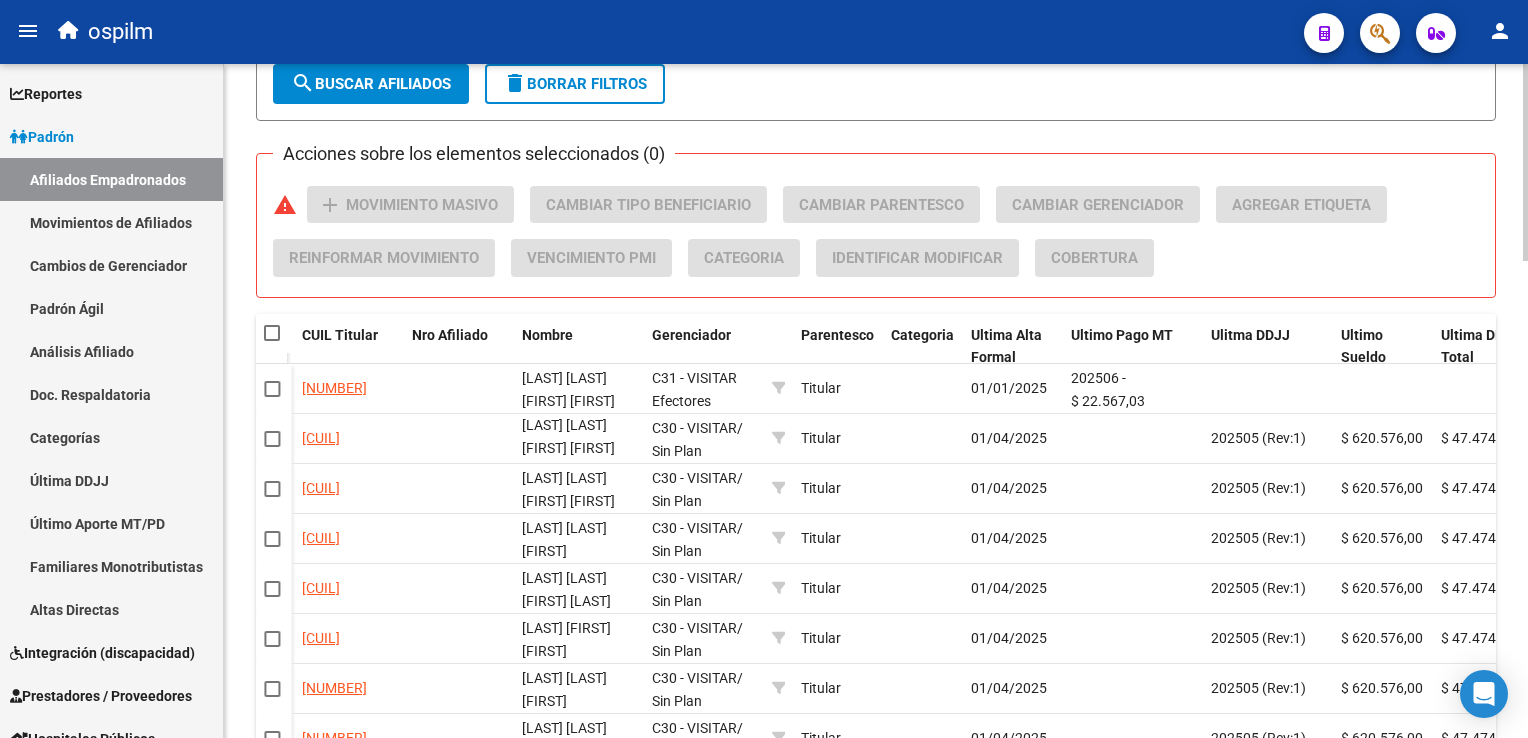 click on "PADRON -> Afiliados Empadronados  (alt+a) add  Crear Afiliado
file_download  Exportar CSV  cloud_download  Exportar CSV 2  cloud_download  Exportar GECROS  file_download  Exportar Bymovi  cloud_download  Actualizar ultimo Empleador  Filtros Id CUIL / Nombre / Apellido CUIL Titular Seleccionar Gerenciador Seleccionar Gerenciador Start date – End date Fecha Alta Desde / Hasta Start date – End date Fecha Baja Desde / Hasta Si Activo Si Titular Todos Con Alta Futura Todos Con Baja Futura Si Grupo Familiar Activo Ultimo Tipo Alta Ultimo Tipo Alta Ultimo Tipo Baja Ultimo Tipo Baja Filtros Del Titular Ultima DDJJ Ultima DDJJ Ultima DDJJ en Periodo Periodo Ultimo MtPd Sitcuil Con Sueldo Con Sueldo  Filtros del Afiliado  Edades Edades Sexo Sexo No incapacitado Discapacitado Nacionalidad Nacionalidad Provincia Provincia Estado Civil Estado Civil Start date – End date Fecha Nacimiento Desde / Hasta Todos Tiene PMI Todos Certificado Estudio Codigo Postal [LOCALITY]  Filtros del Grupo Familiar  CUIT Empleador" 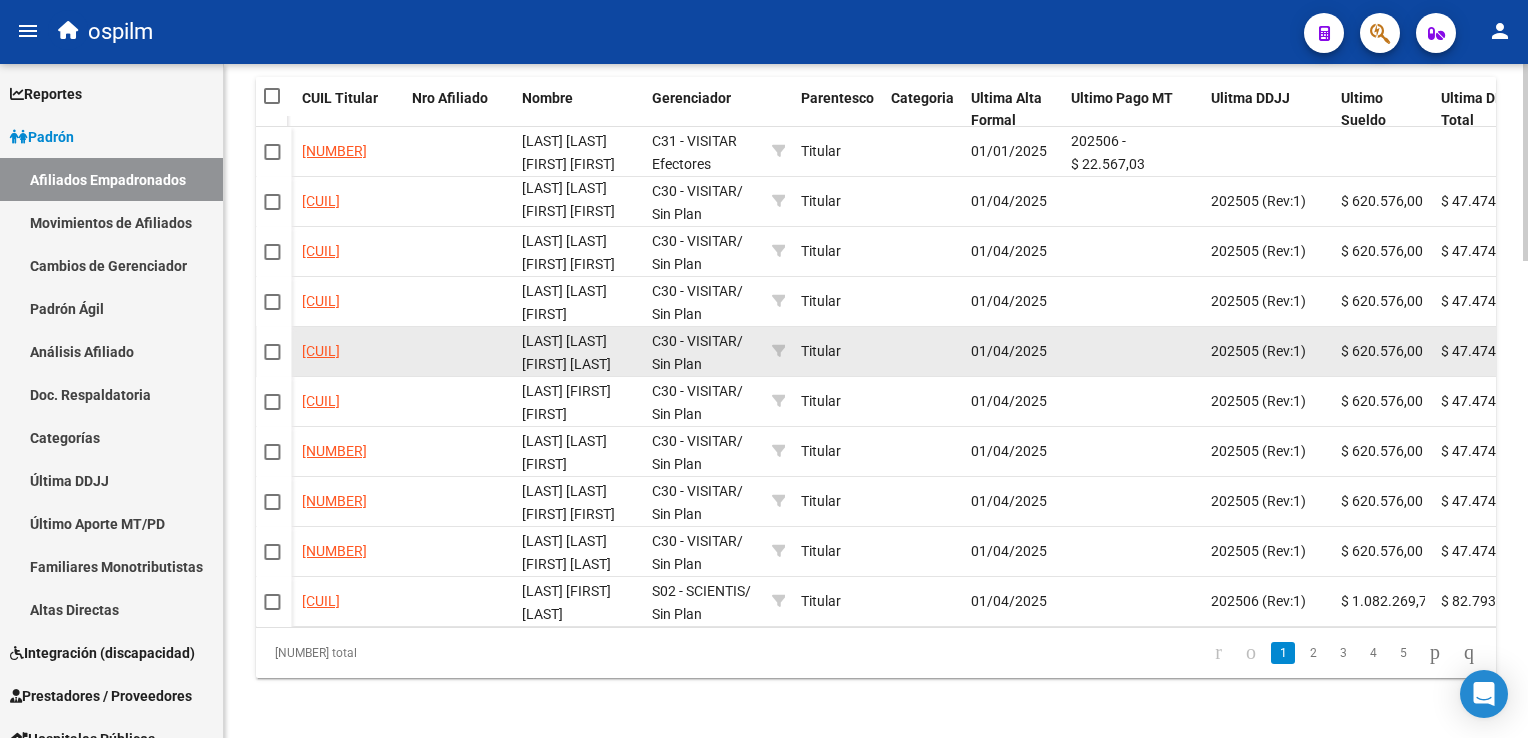 scroll, scrollTop: 1628, scrollLeft: 0, axis: vertical 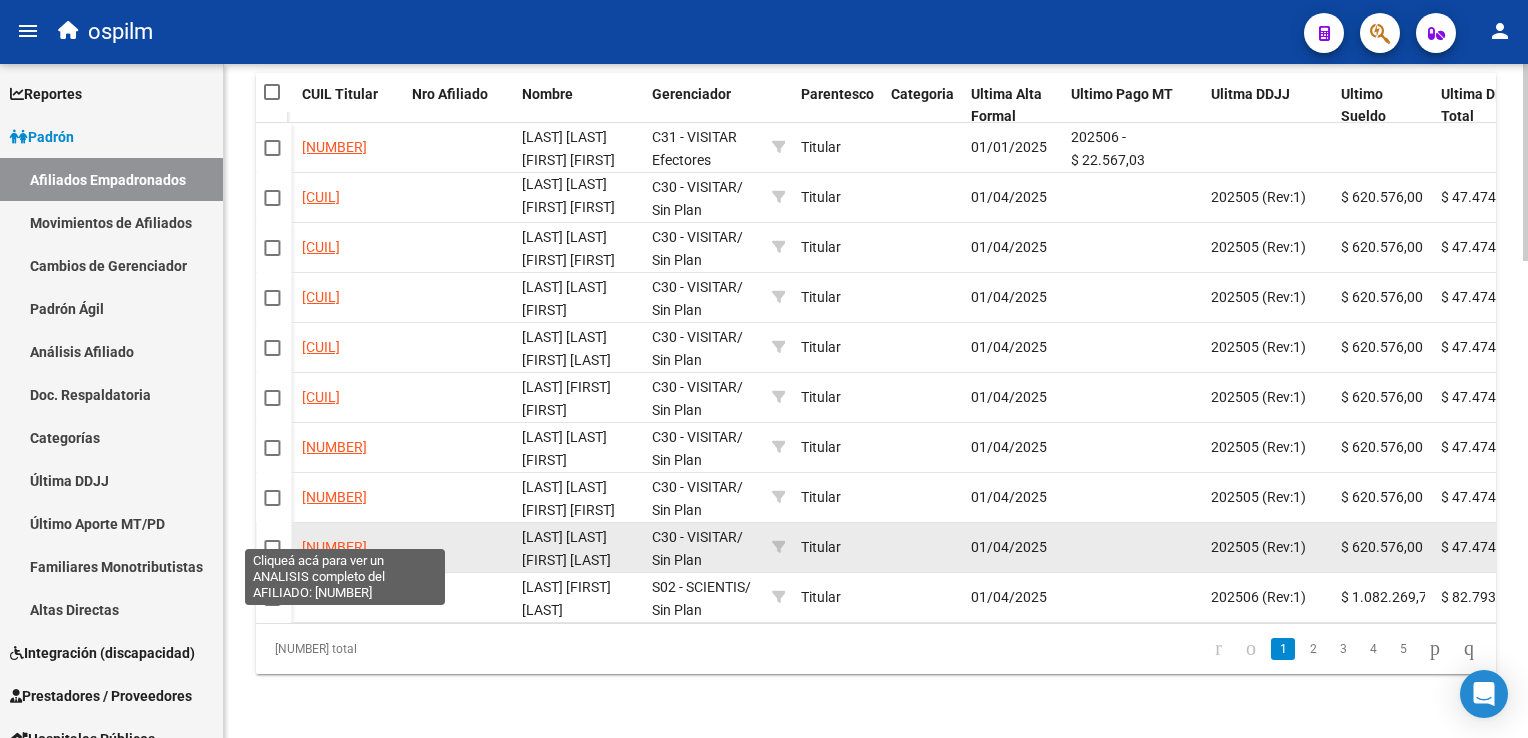 click on "[NUMBER]" 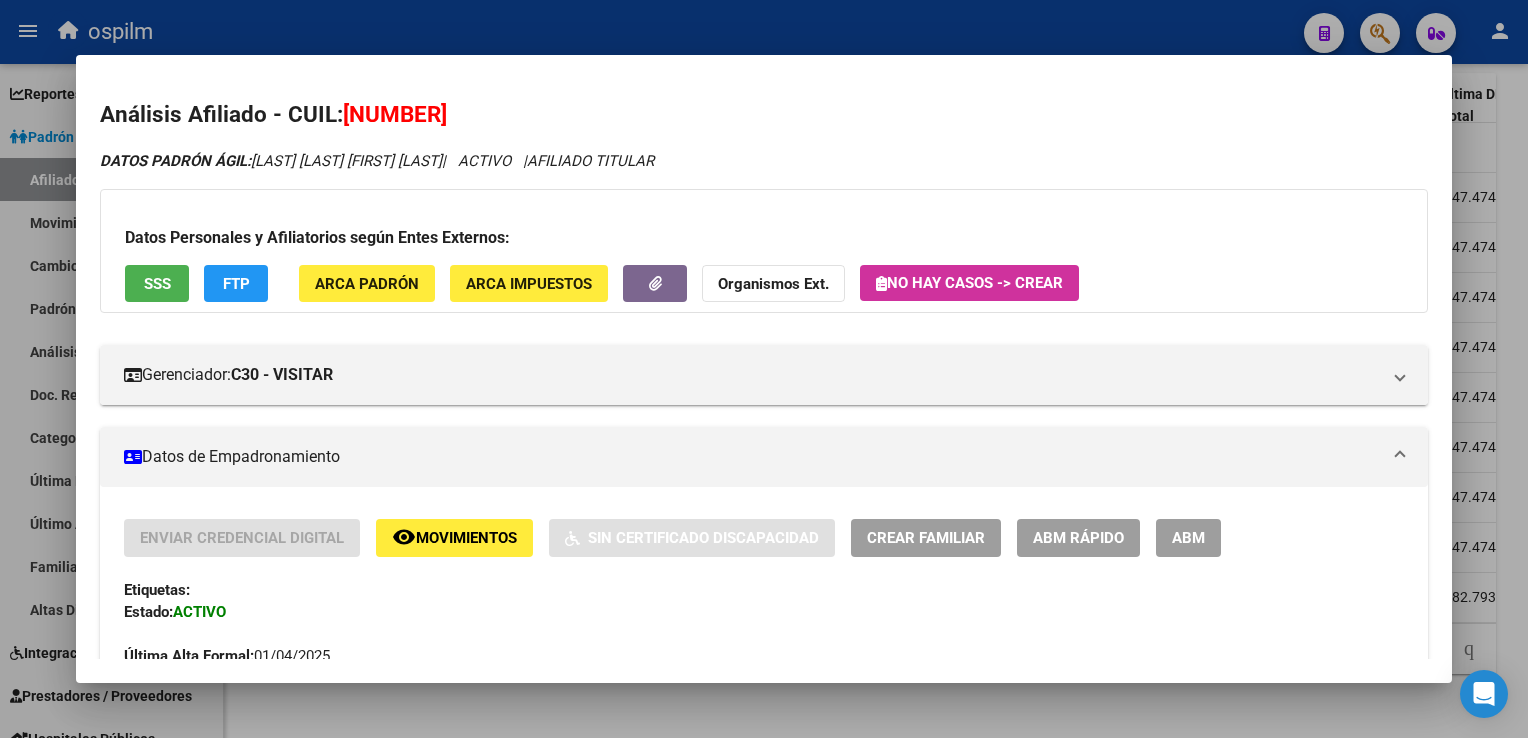 click on "SSS" at bounding box center [157, 284] 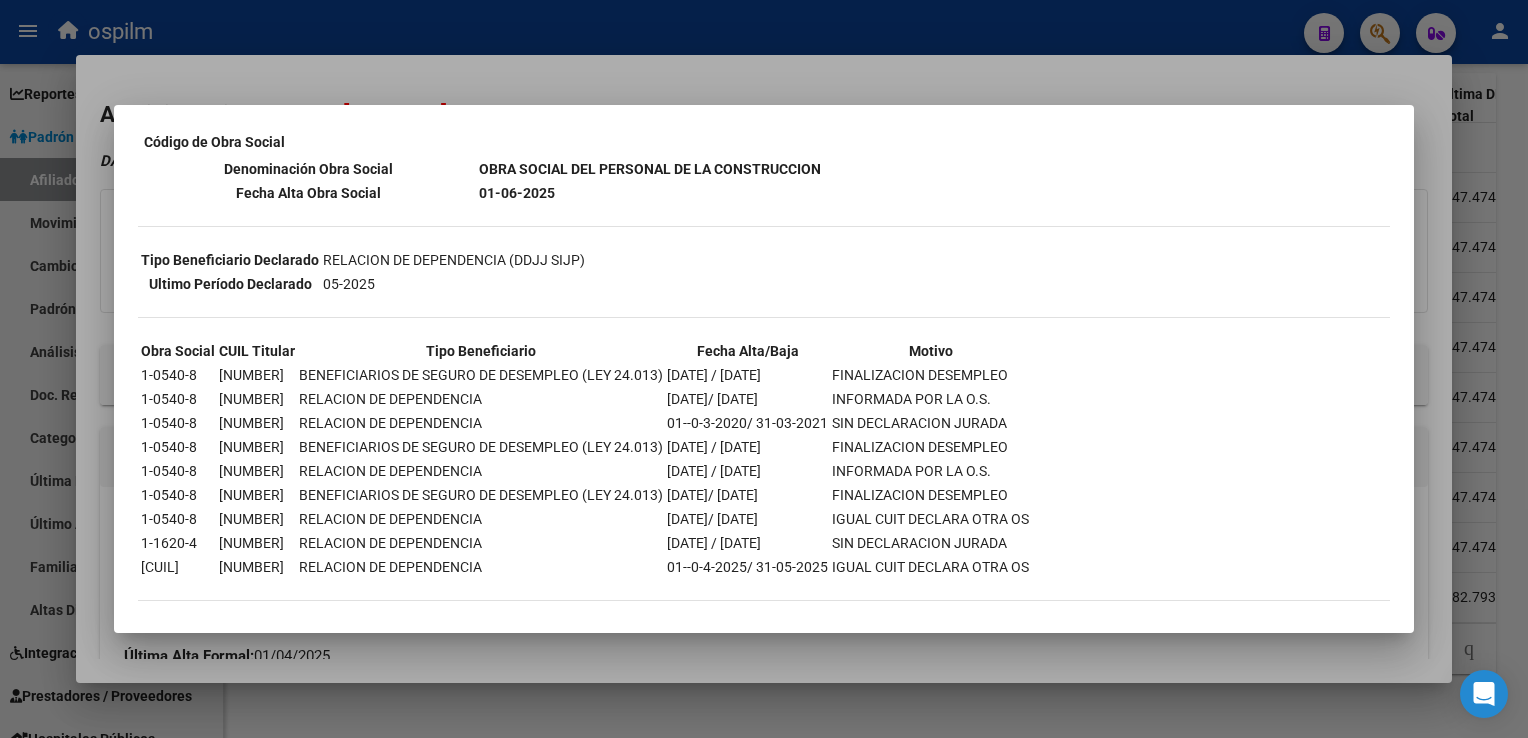 scroll, scrollTop: 0, scrollLeft: 0, axis: both 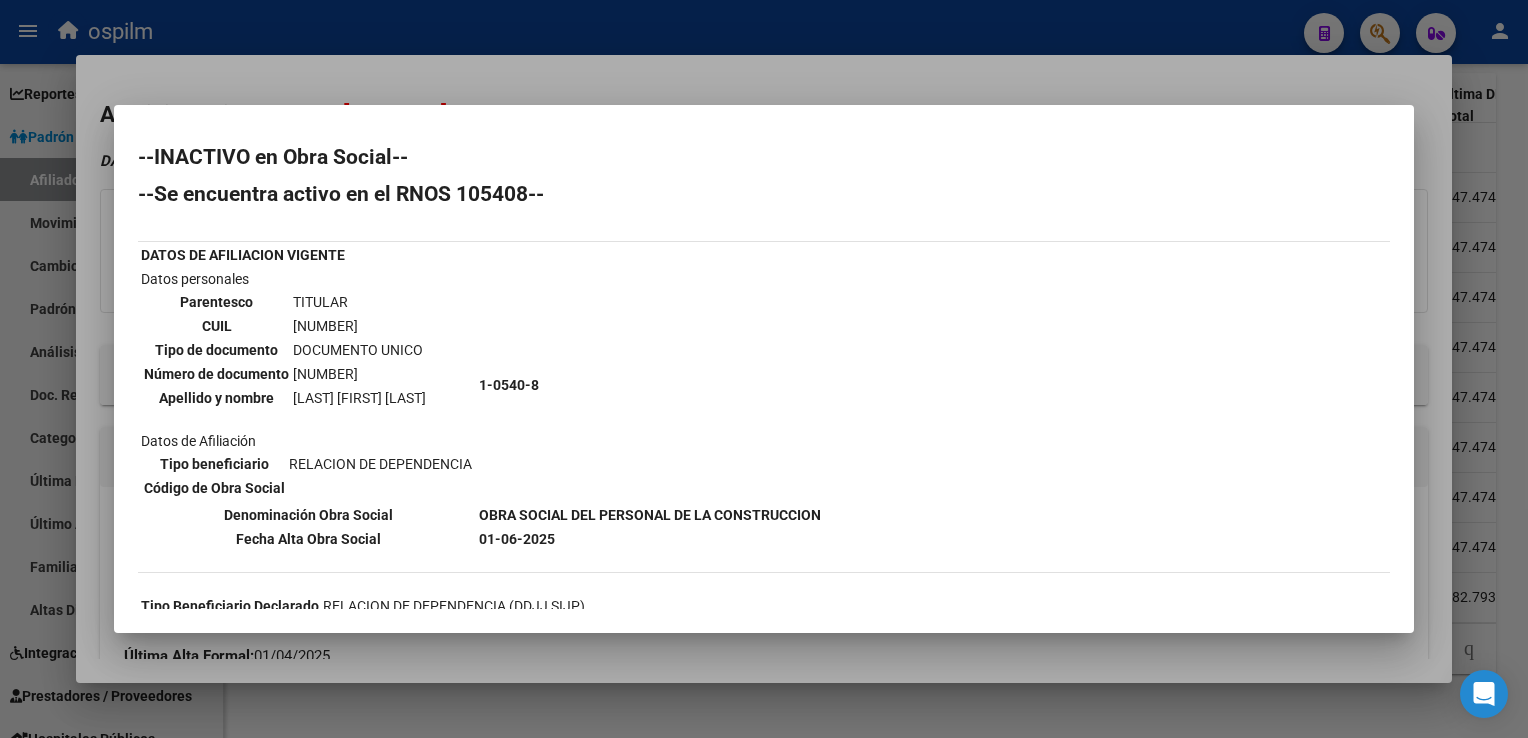drag, startPoint x: 589, startPoint y: 88, endPoint x: 366, endPoint y: 244, distance: 272.14886 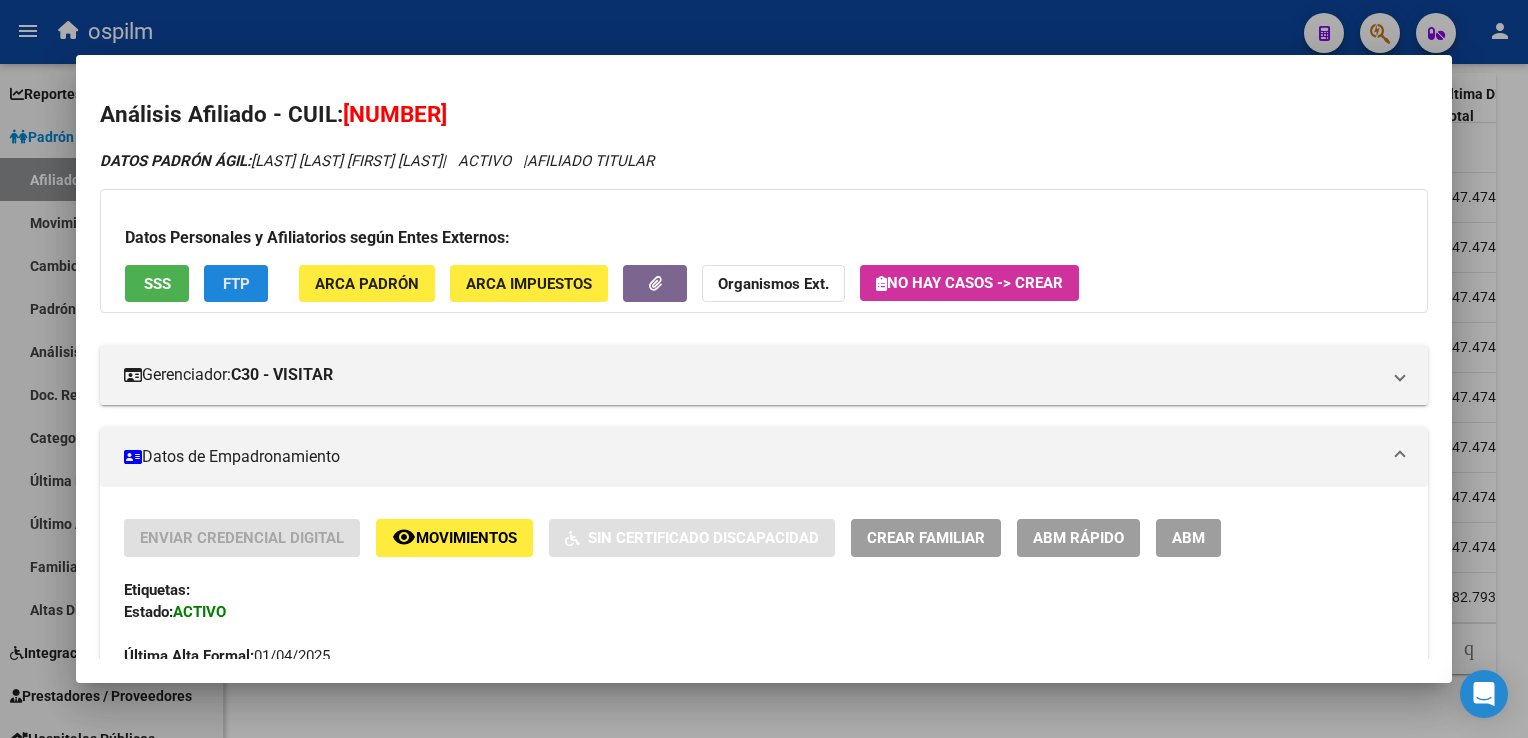 click on "FTP" 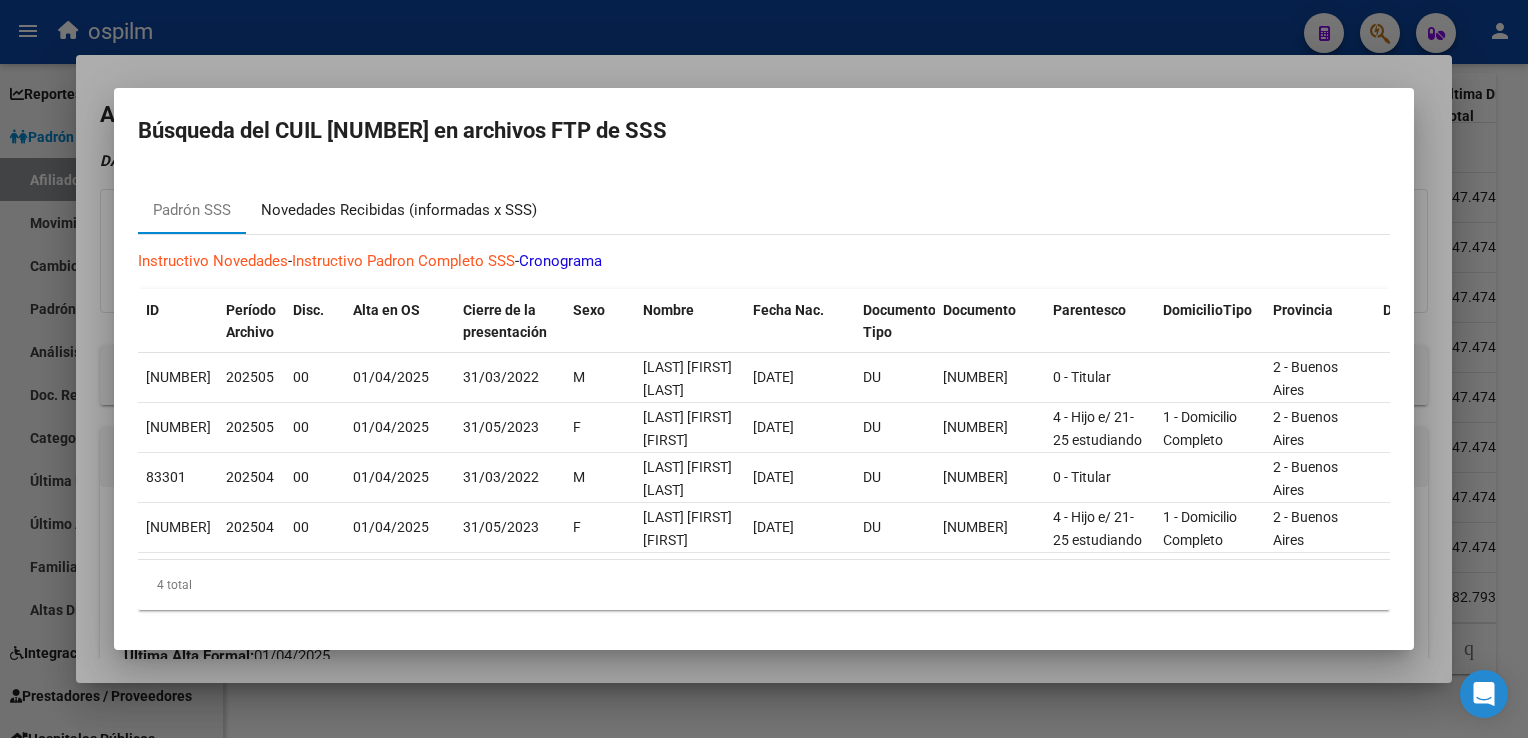 drag, startPoint x: 383, startPoint y: 198, endPoint x: 449, endPoint y: 234, distance: 75.17979 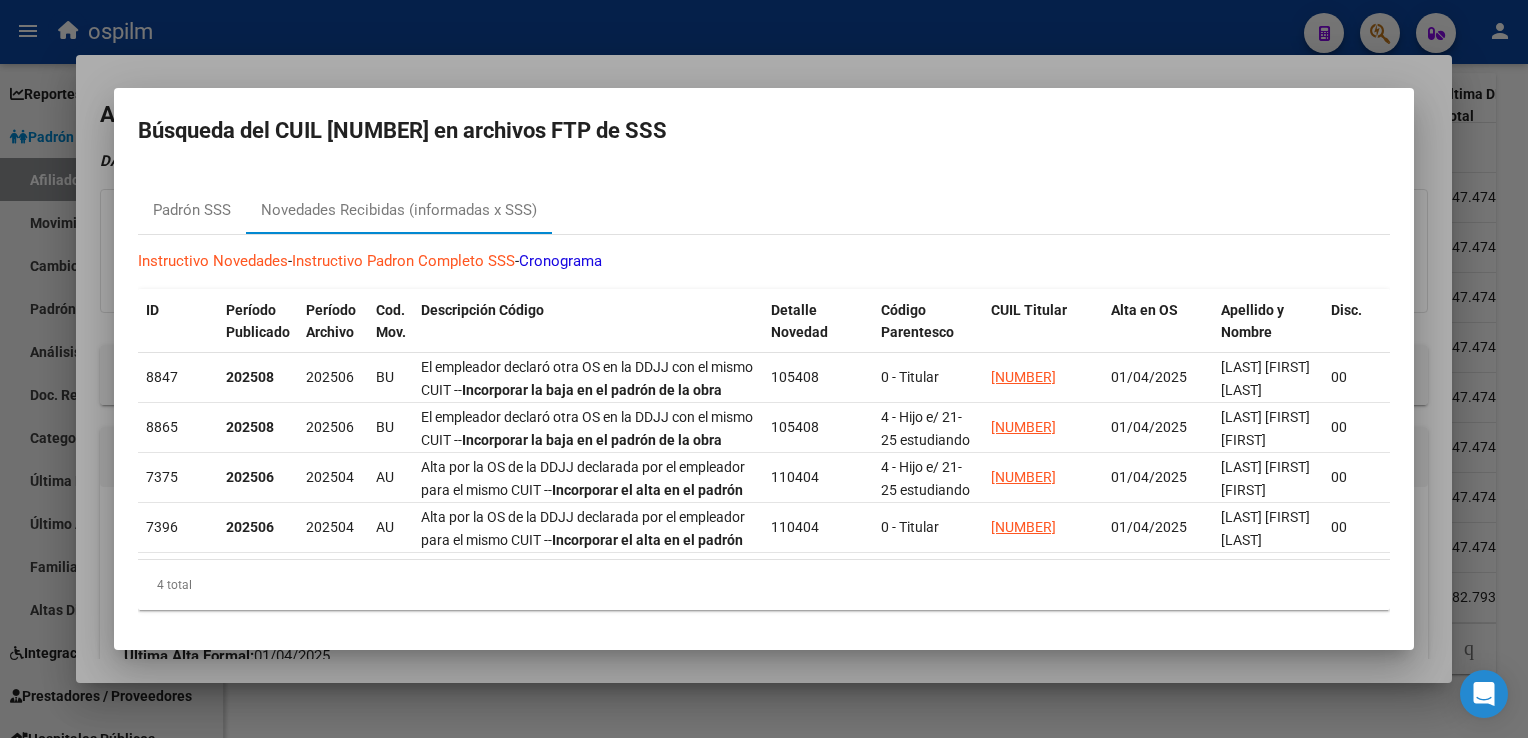 click at bounding box center (764, 369) 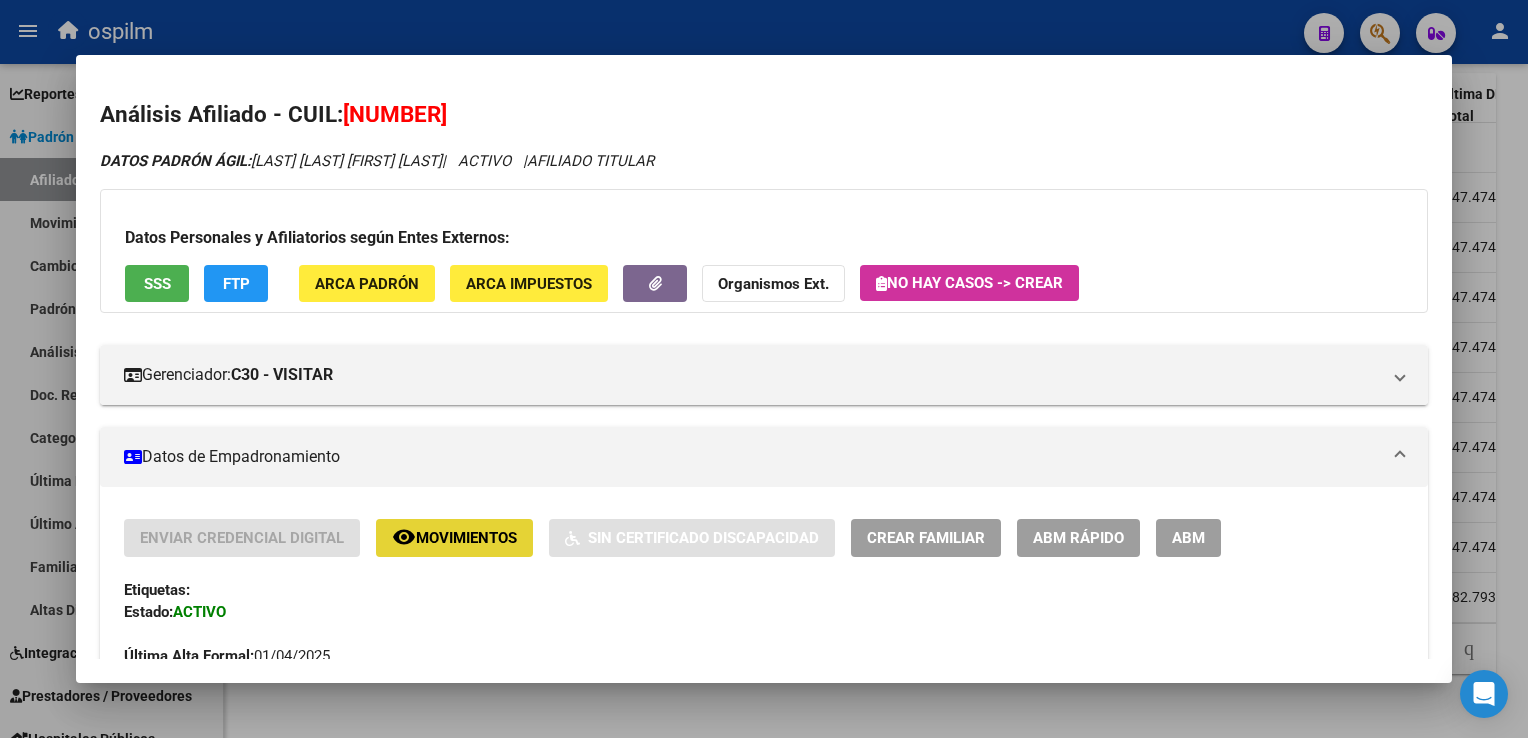 click on "Movimientos" 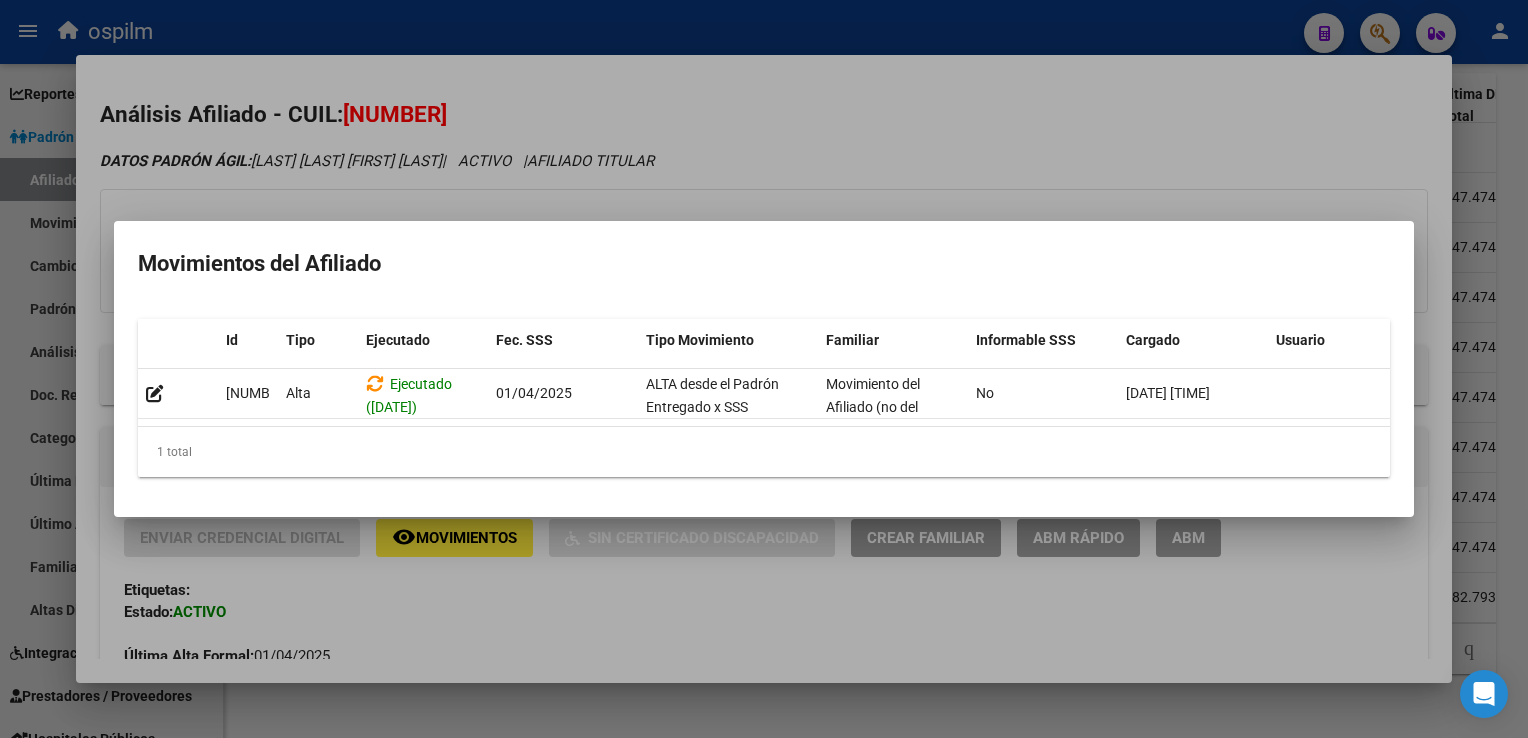 click at bounding box center (764, 369) 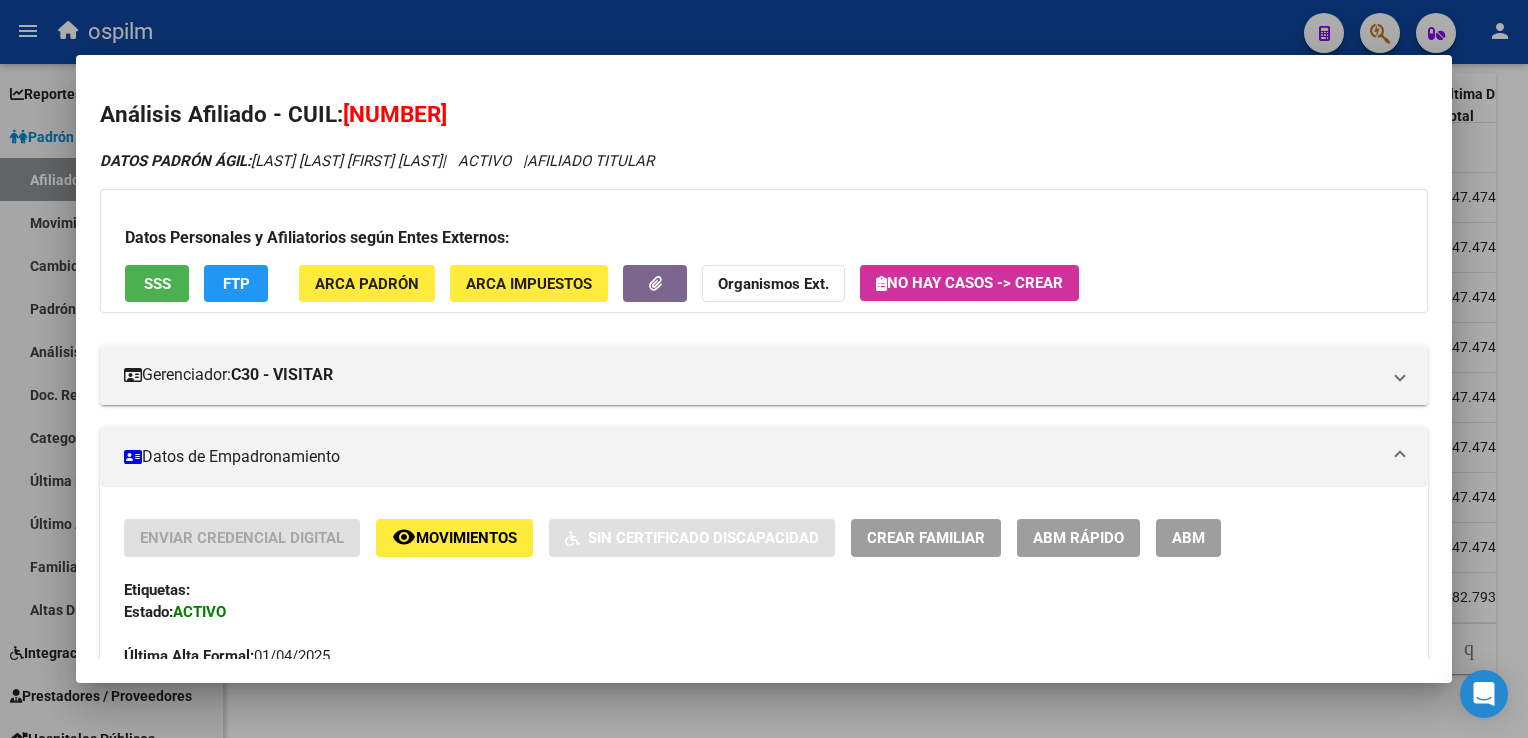 click at bounding box center (764, 369) 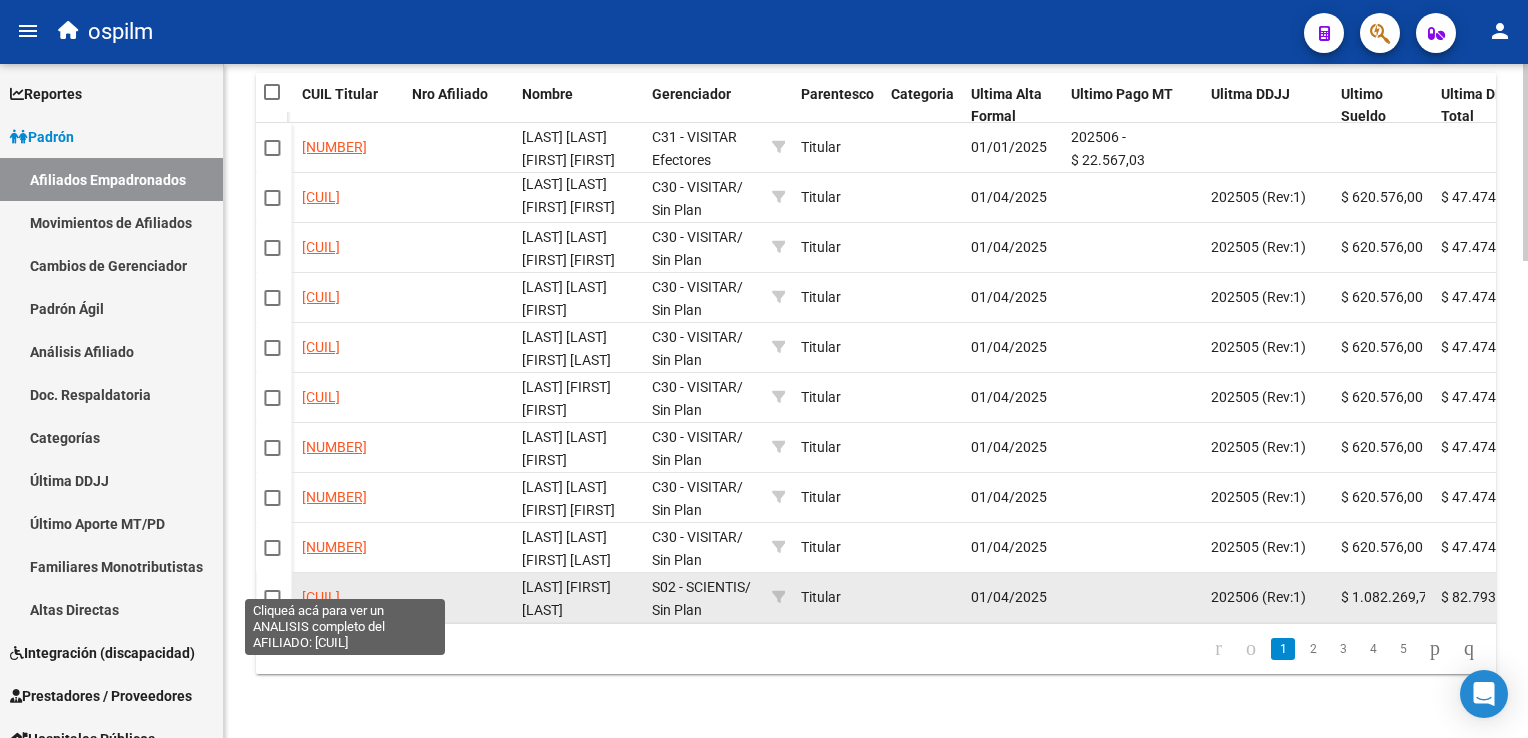 click on "[CUIL]" 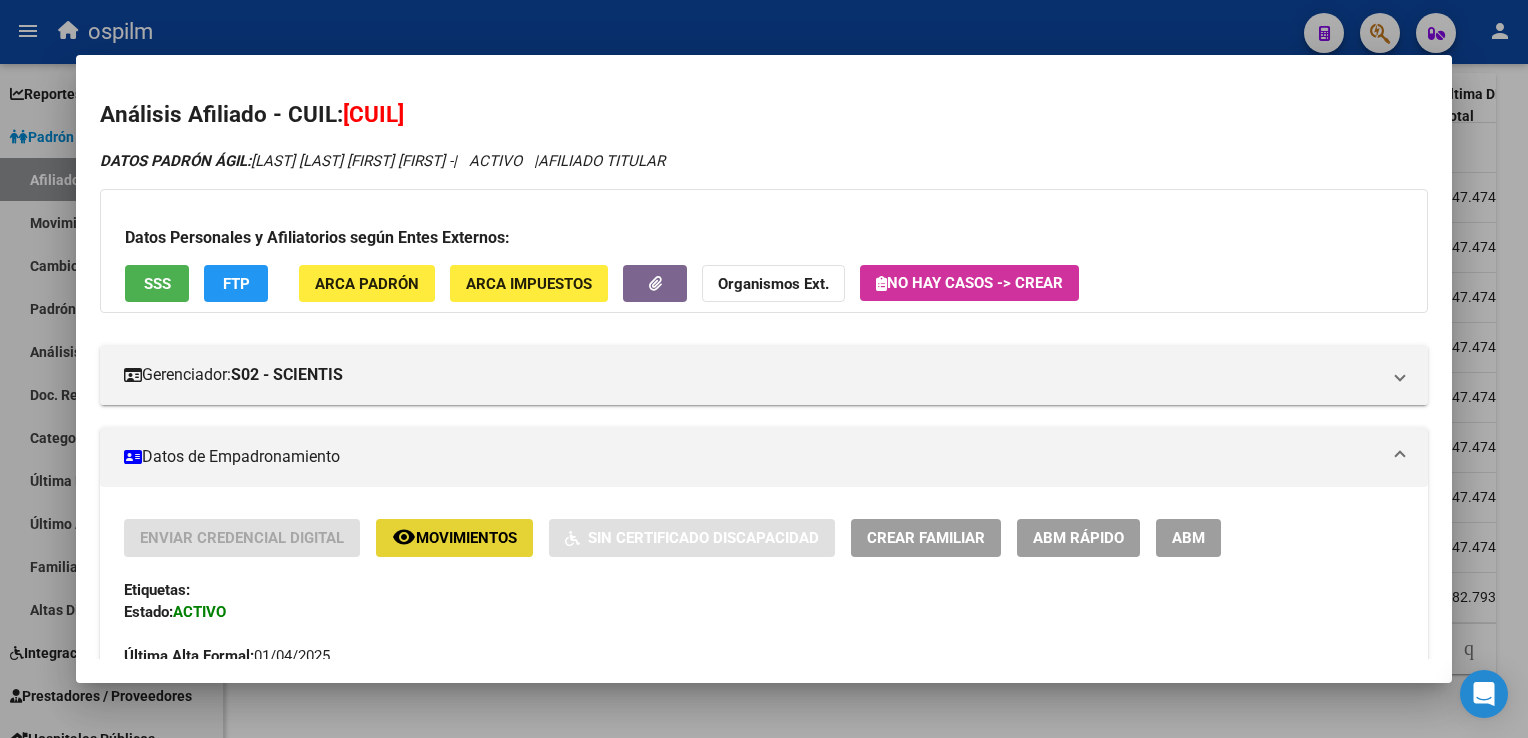 click on "Movimientos" 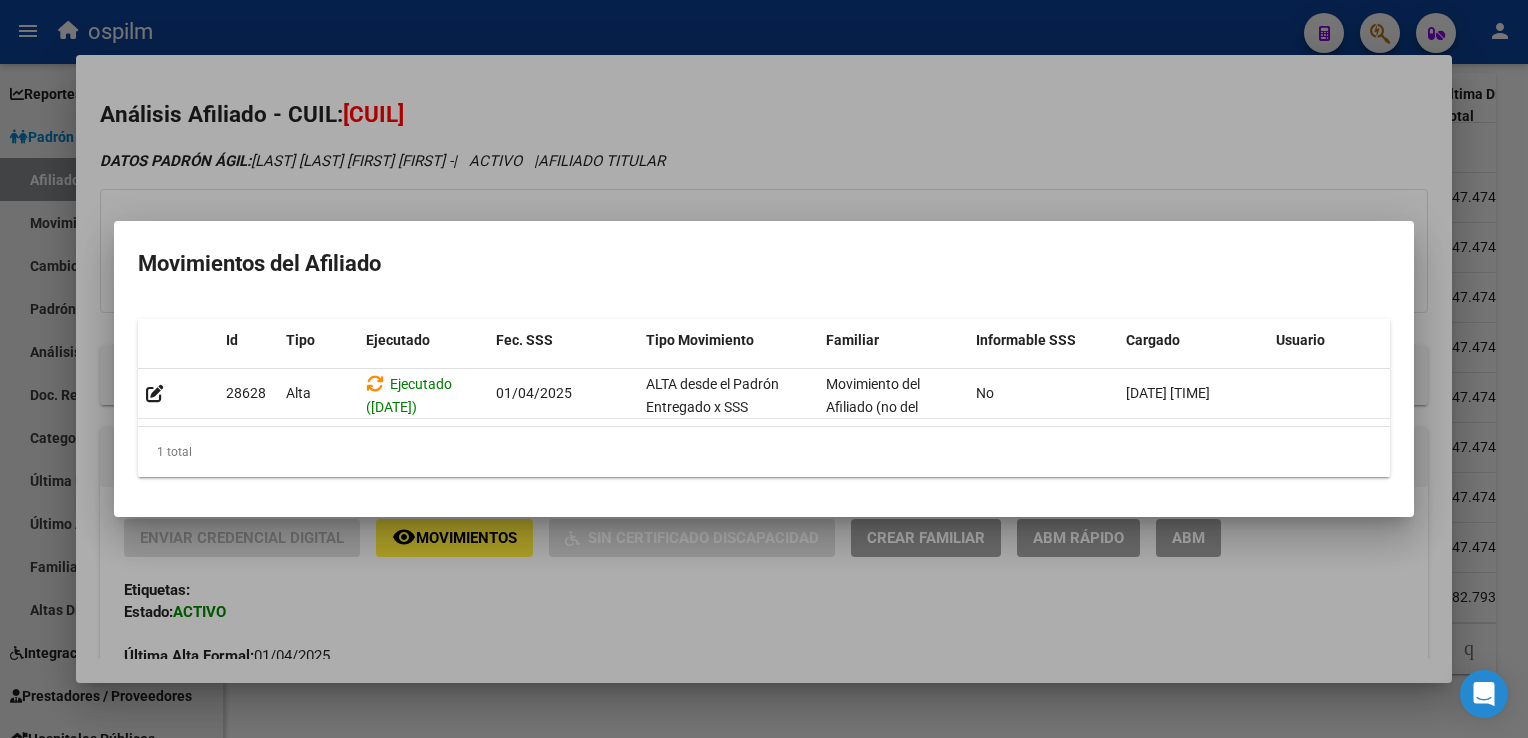 click at bounding box center [764, 369] 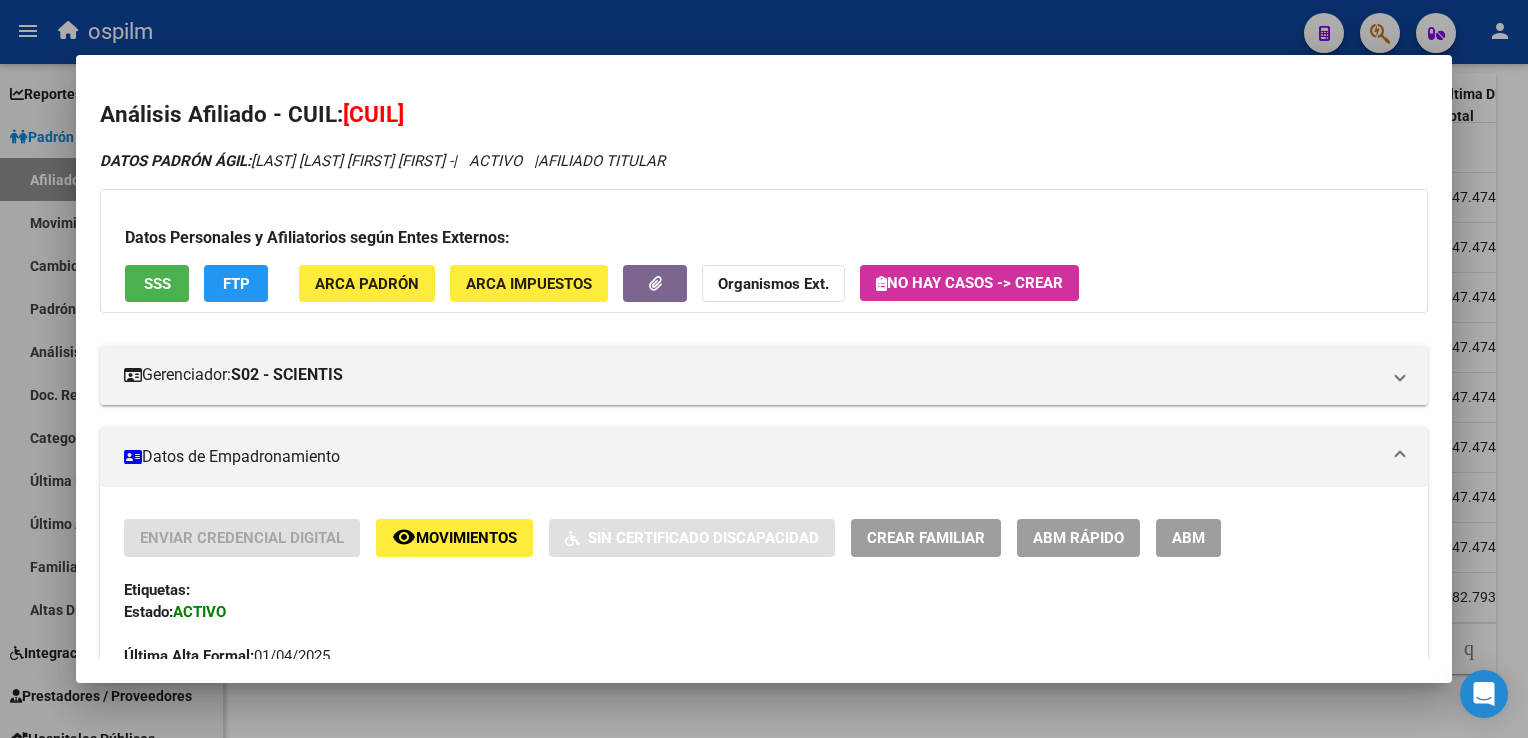 click on "SSS" at bounding box center [157, 283] 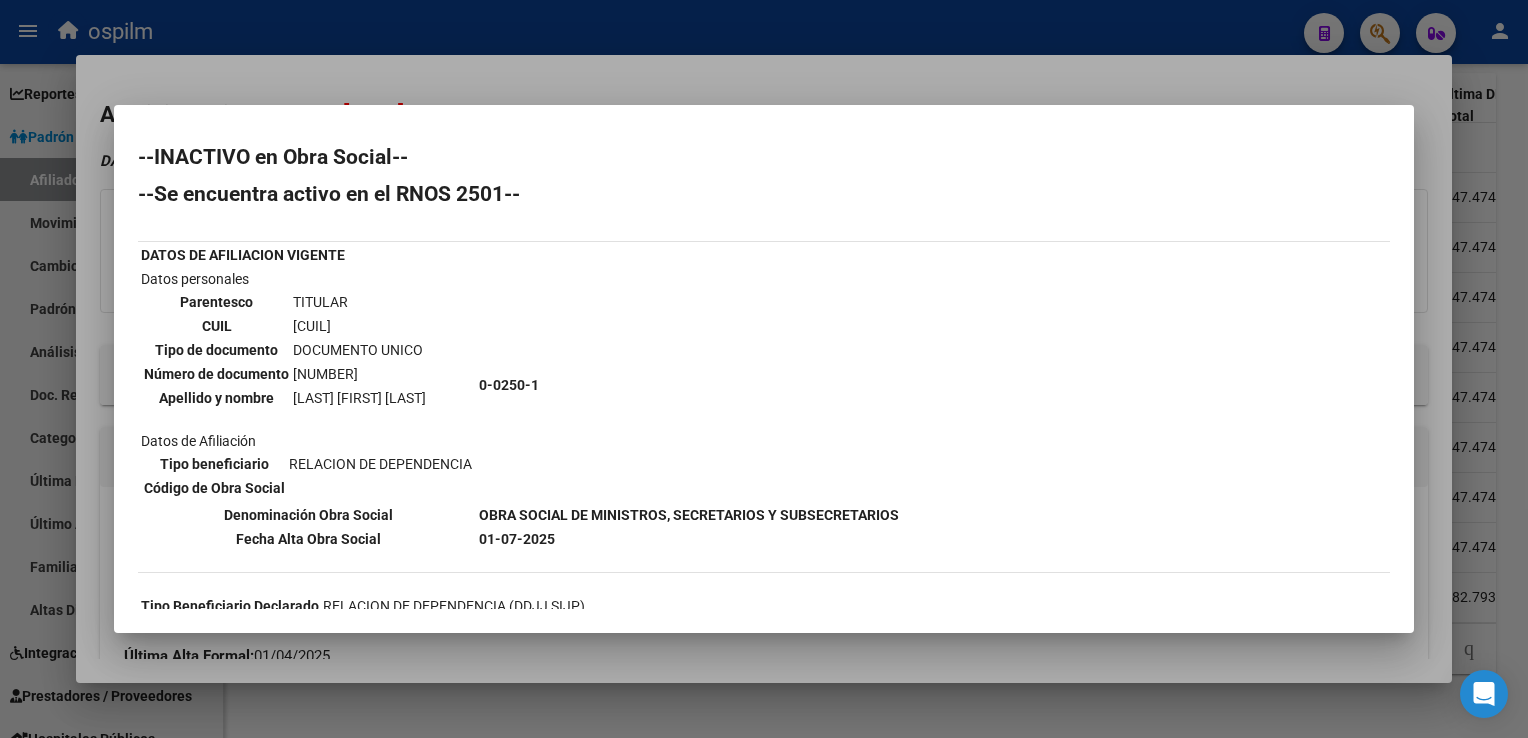 scroll, scrollTop: 346, scrollLeft: 0, axis: vertical 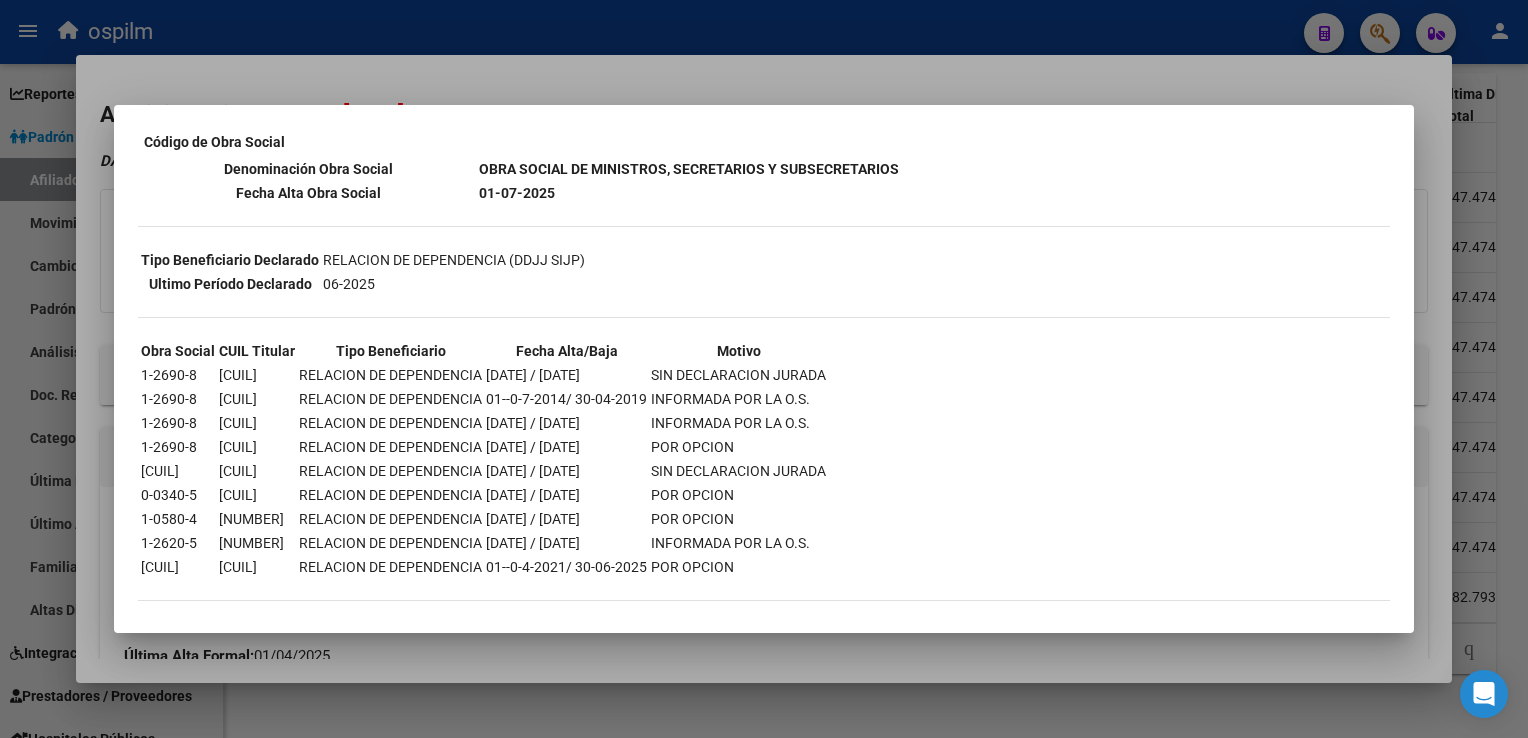 click at bounding box center [764, 369] 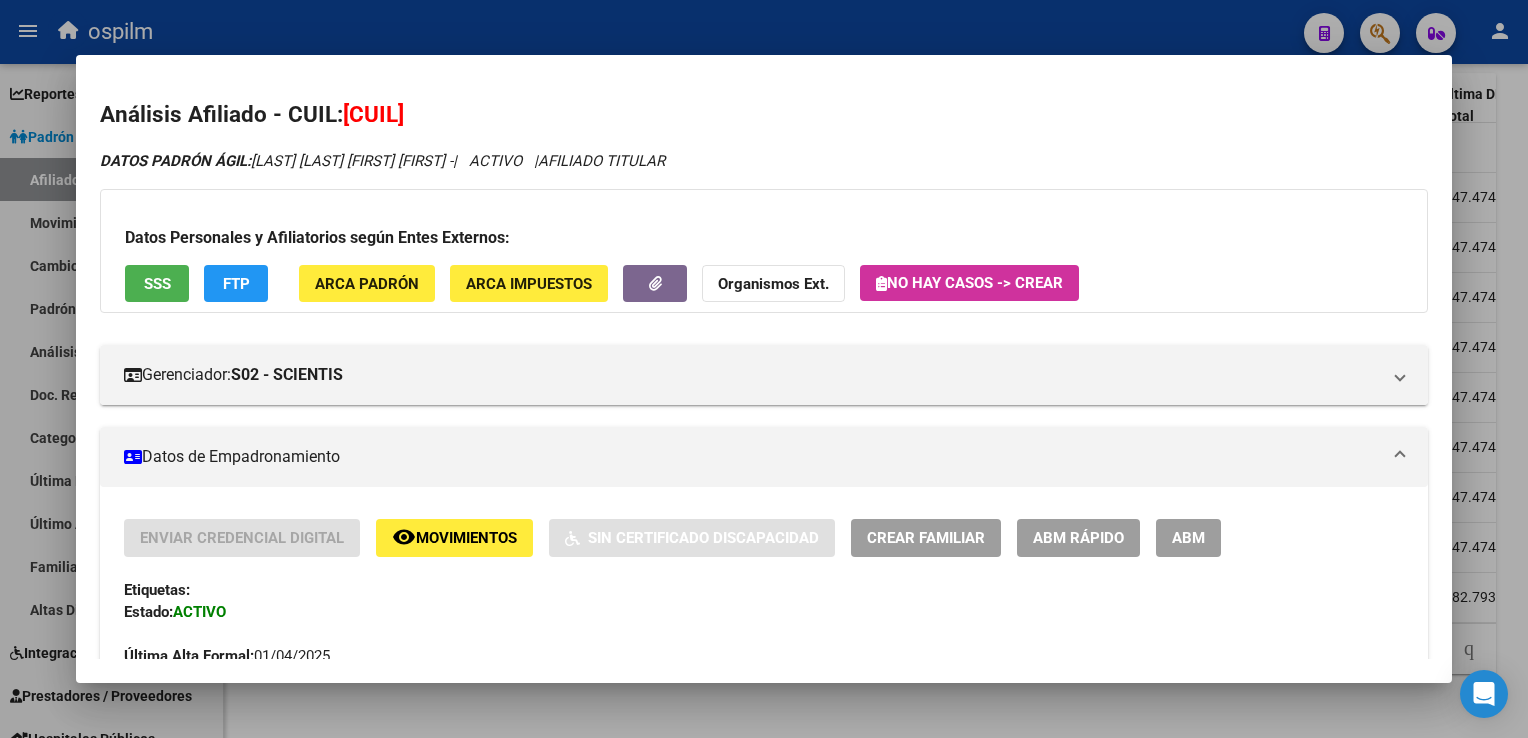 click on "FTP" 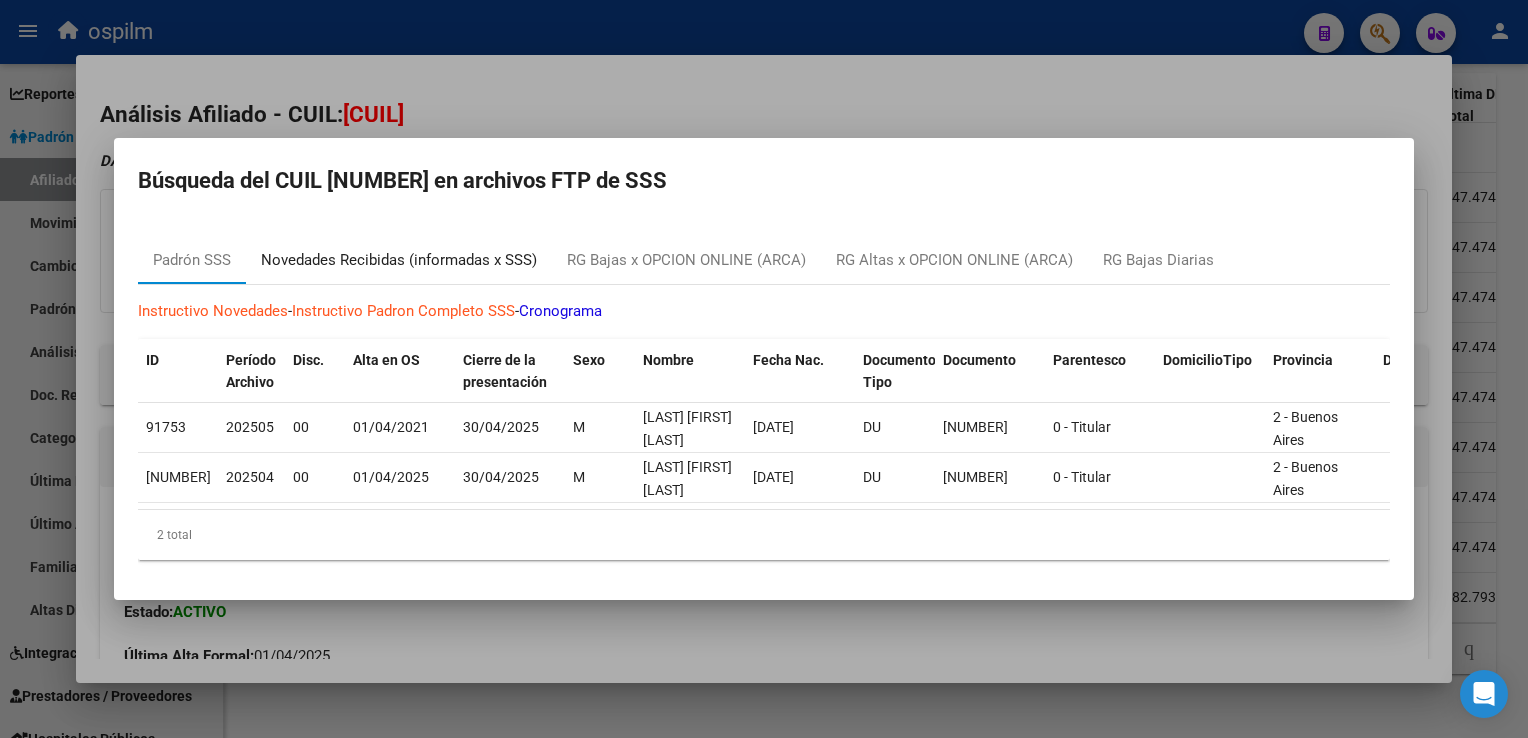 click on "Novedades Recibidas (informadas x SSS)" at bounding box center [399, 260] 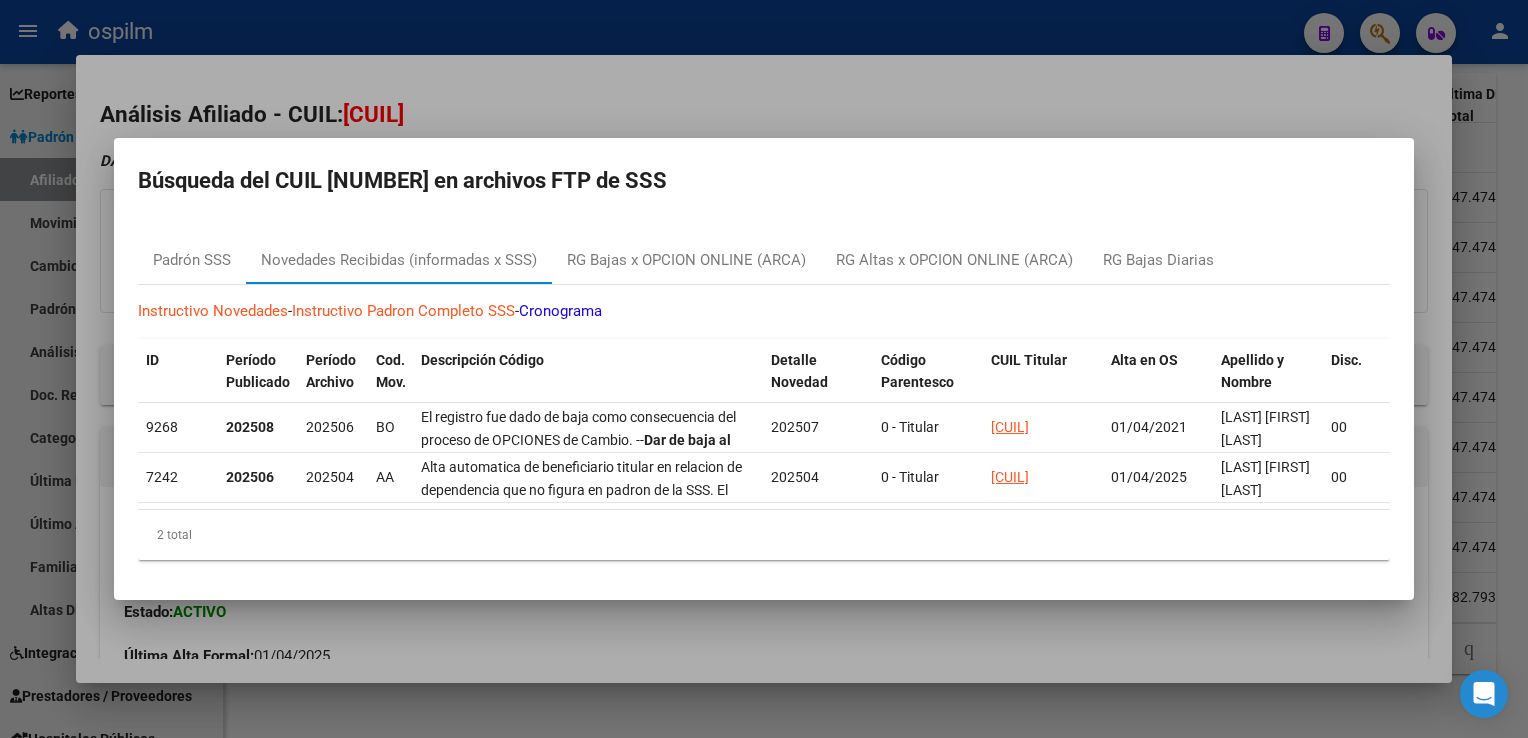 click at bounding box center [764, 369] 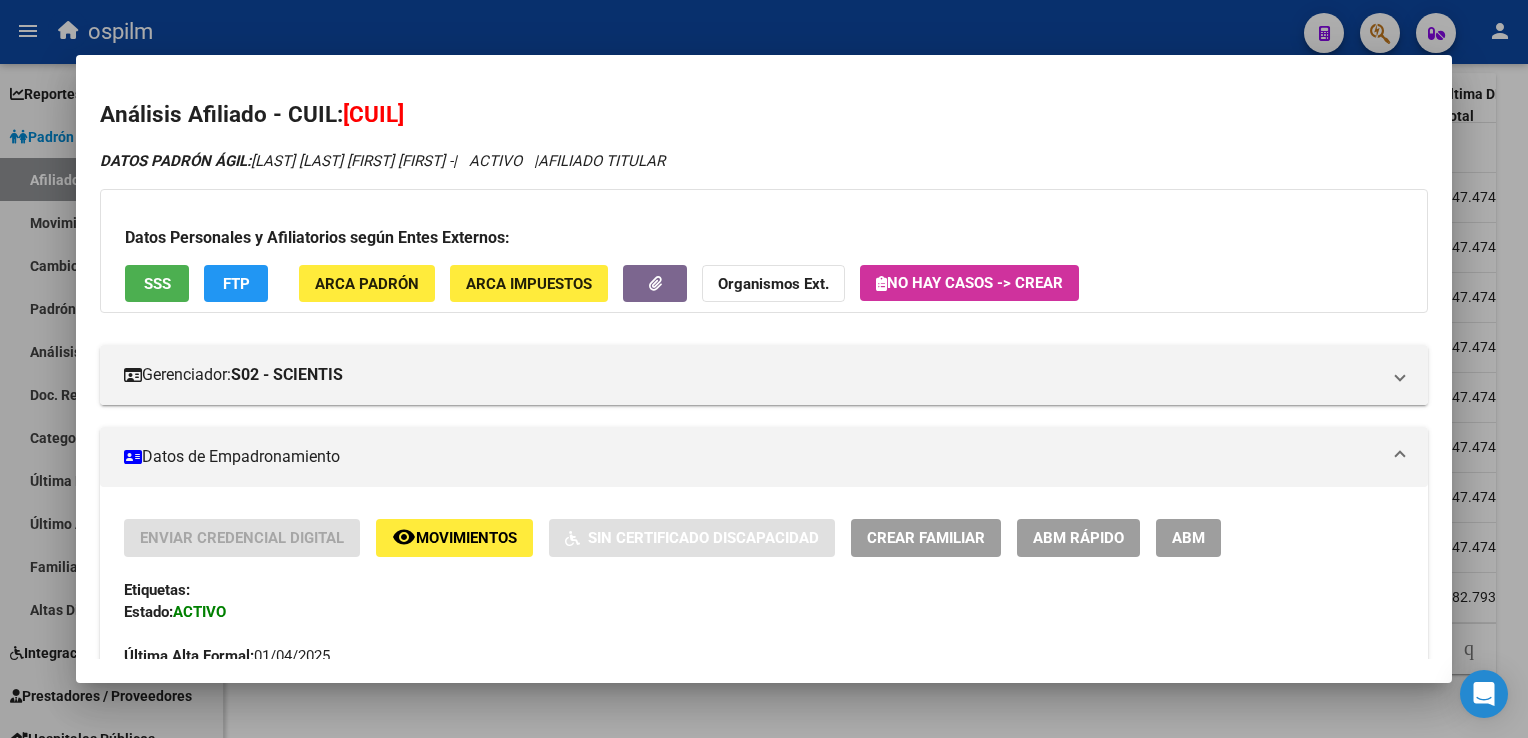 click at bounding box center (764, 369) 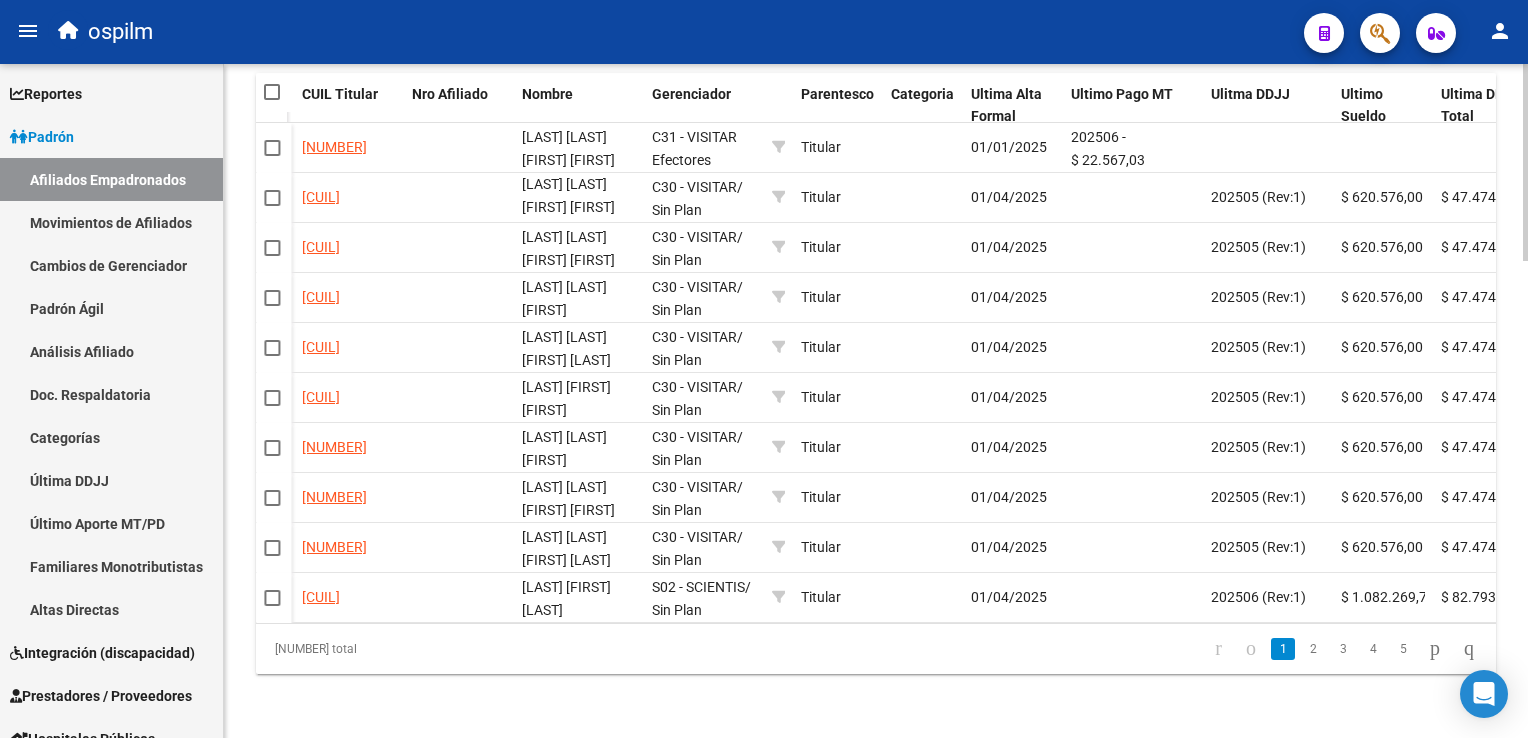 click on "2" 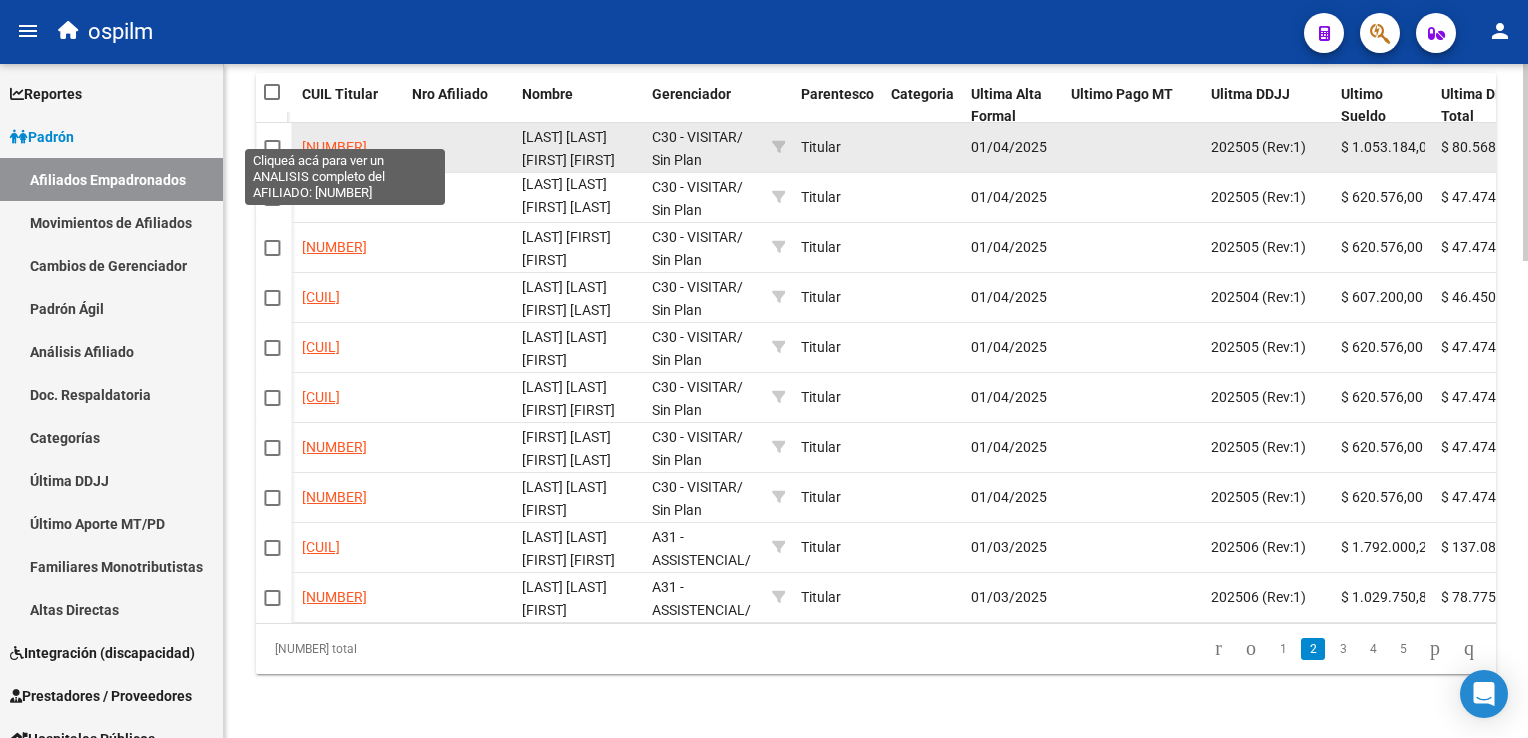 click on "[NUMBER]" 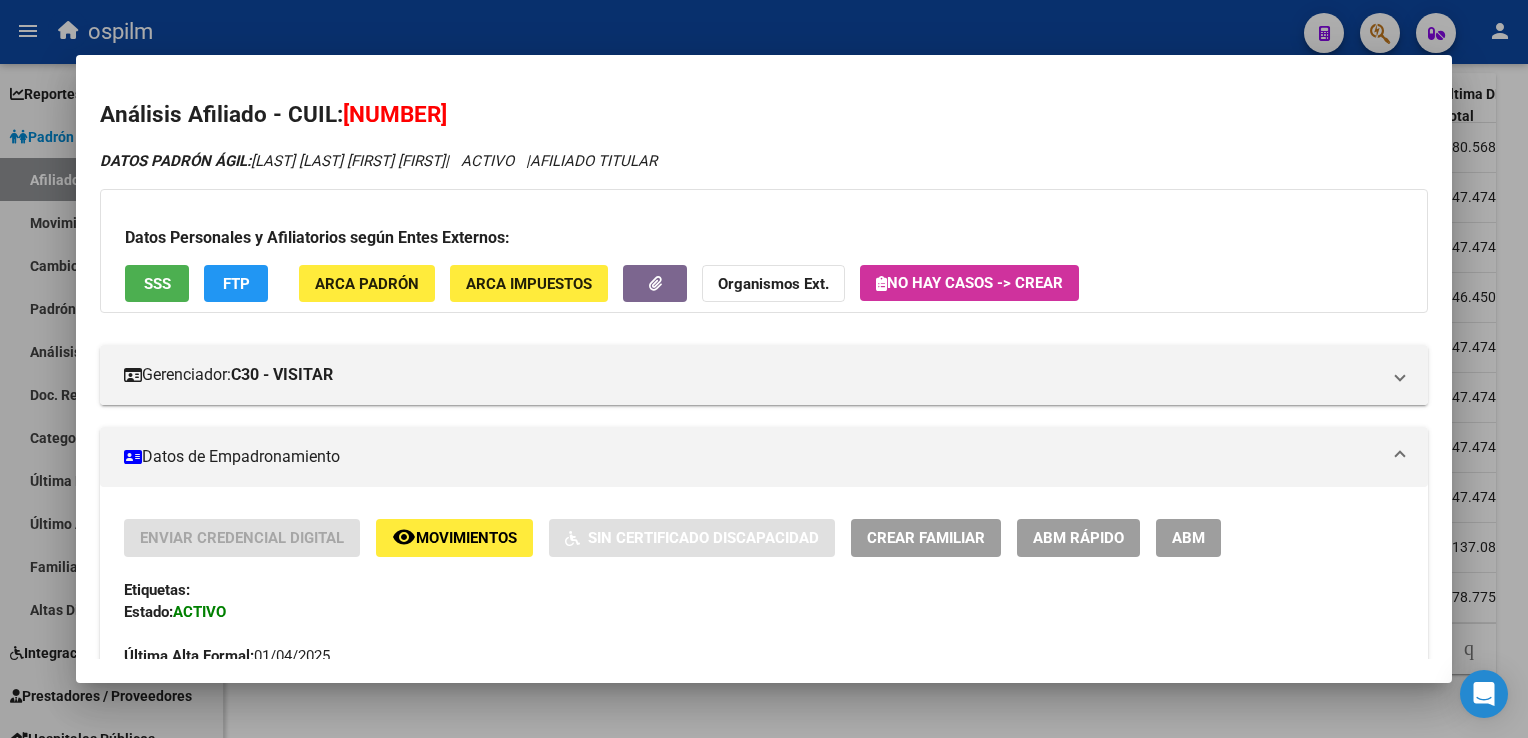 click on "remove_red_eye" 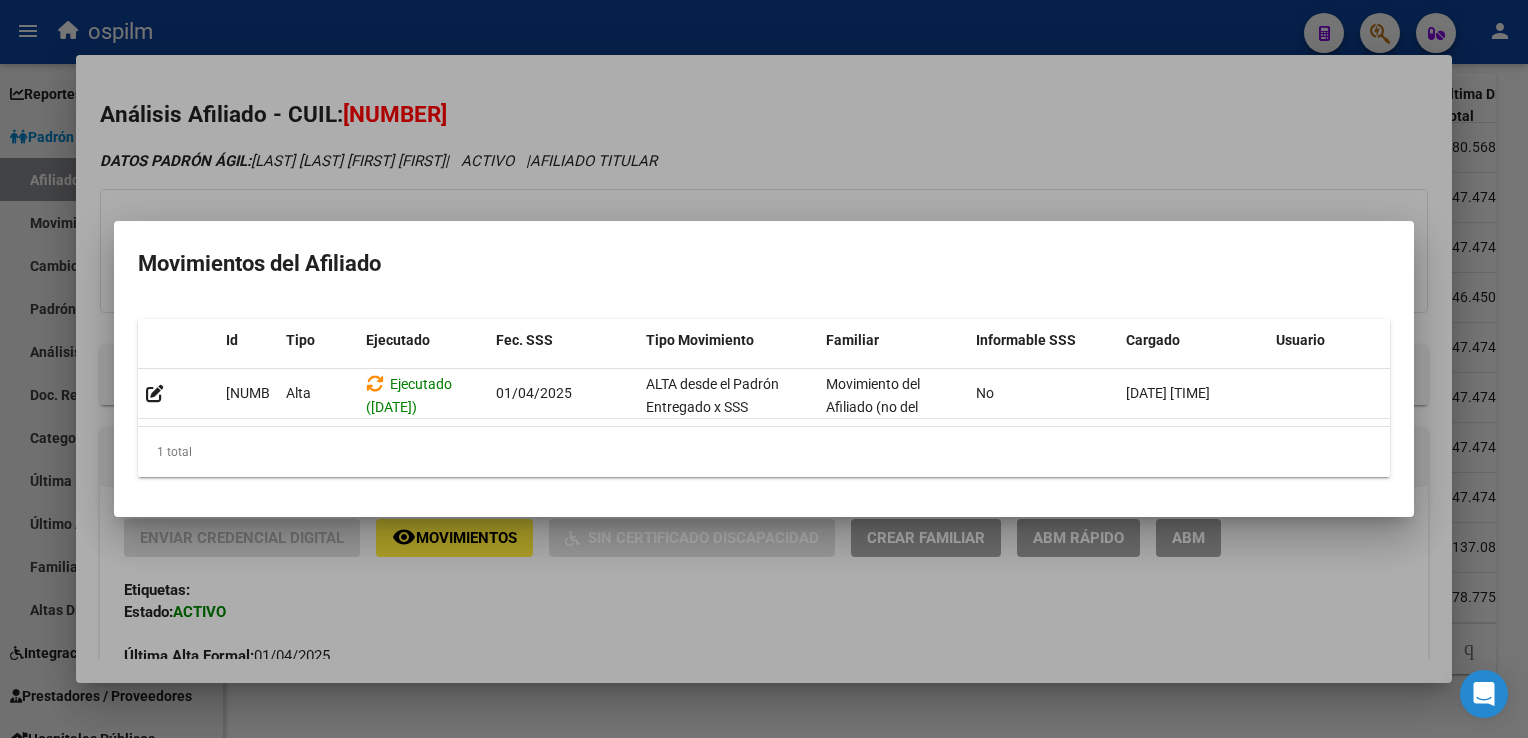 drag, startPoint x: 881, startPoint y: 164, endPoint x: 568, endPoint y: 112, distance: 317.2901 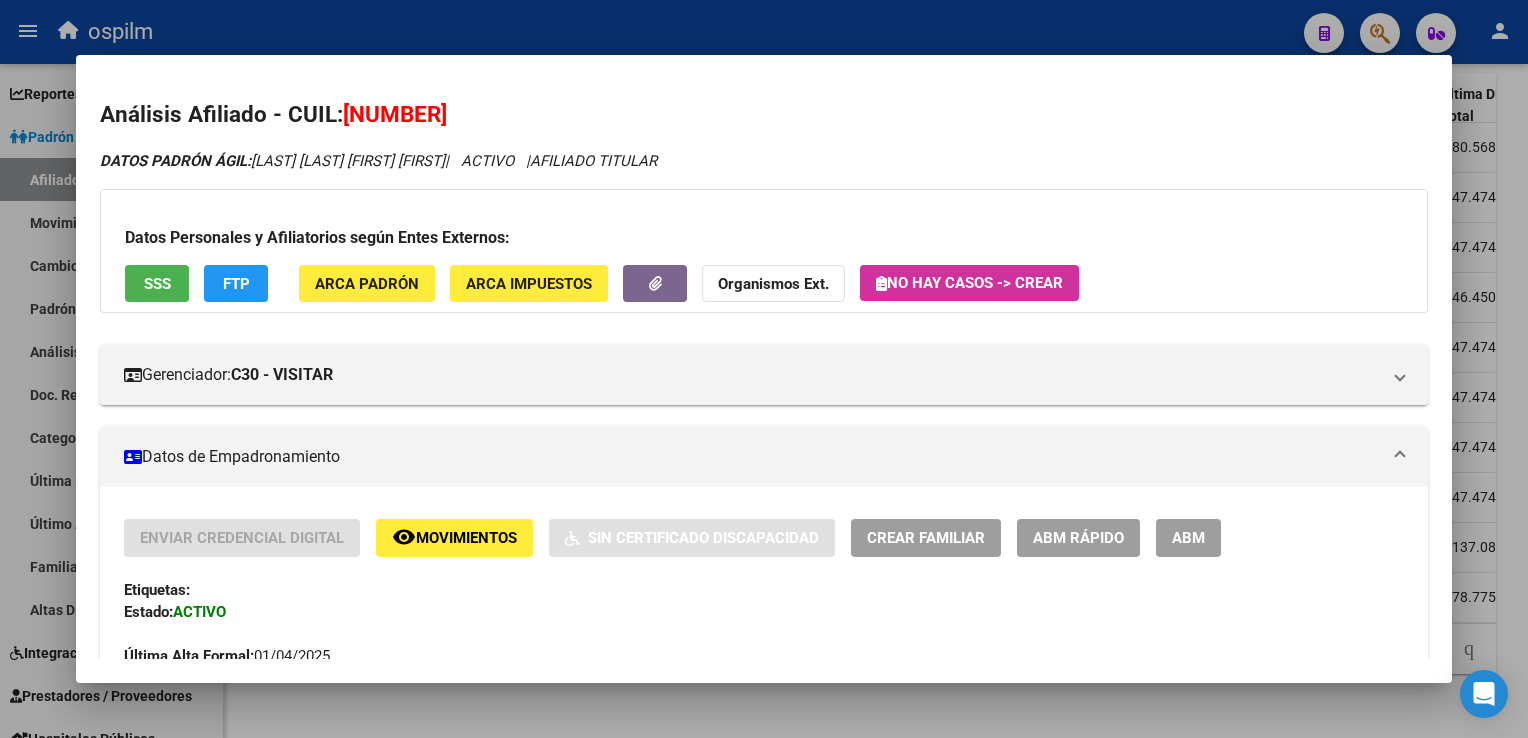 click on "SSS" at bounding box center (157, 283) 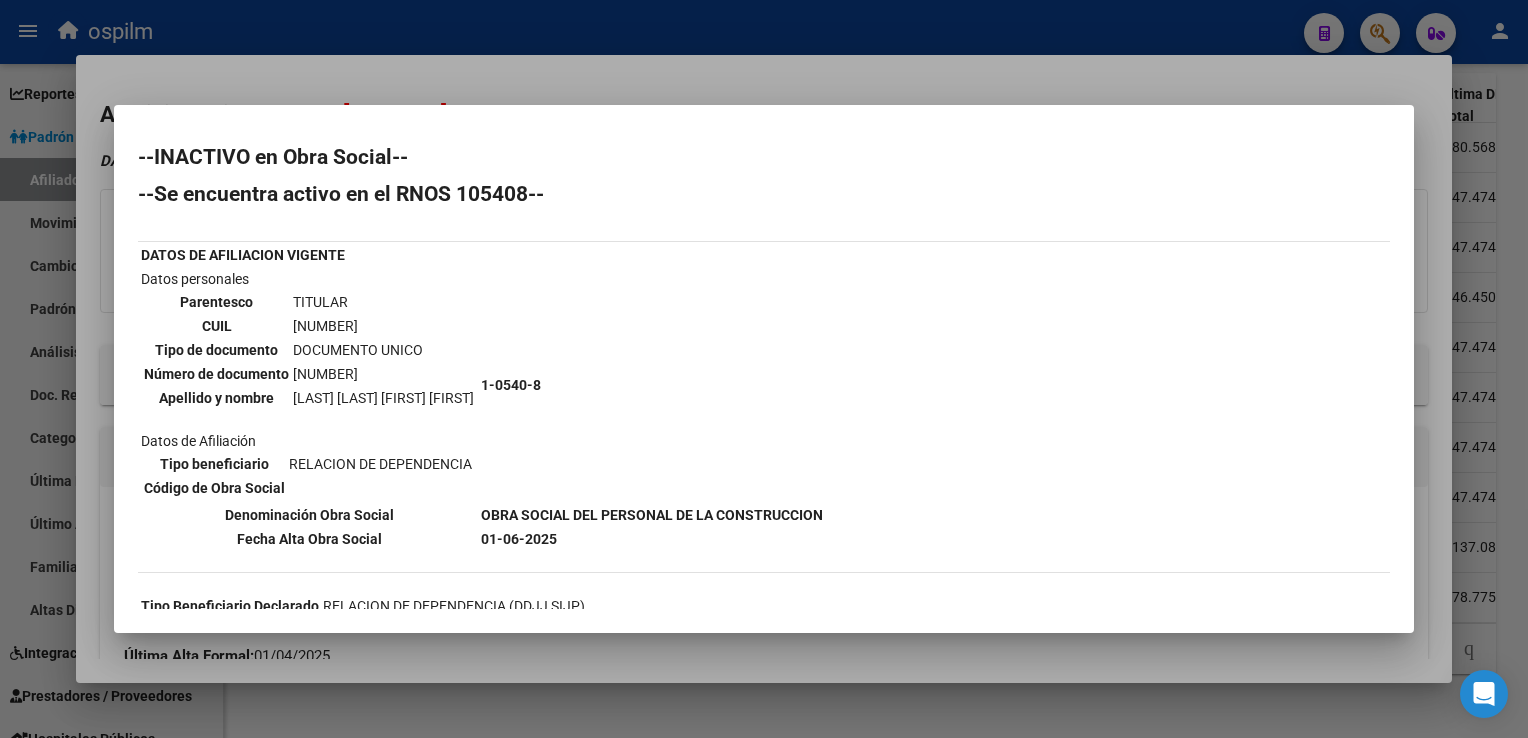click at bounding box center [764, 369] 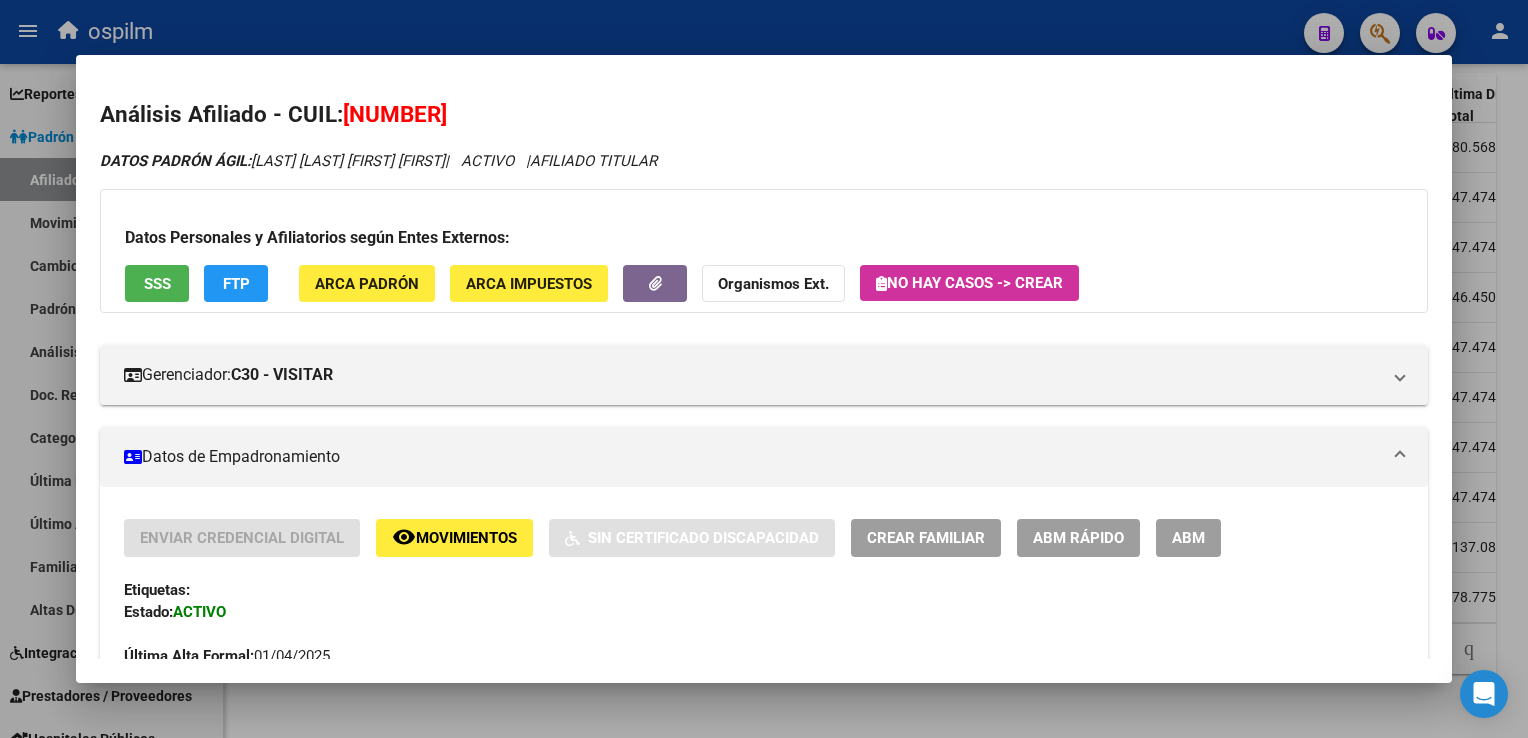 click on "FTP" 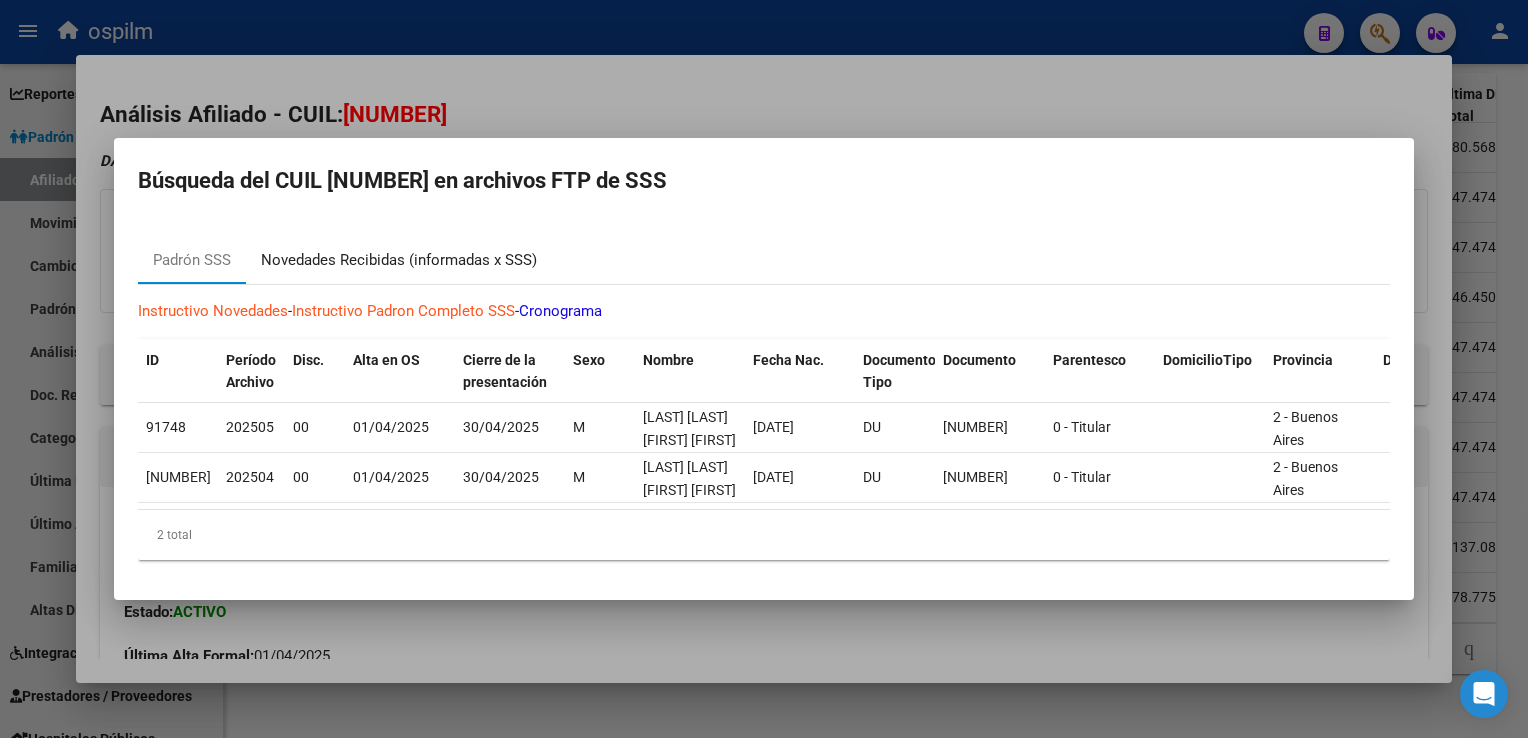 click on "Novedades Recibidas (informadas x SSS)" at bounding box center (399, 260) 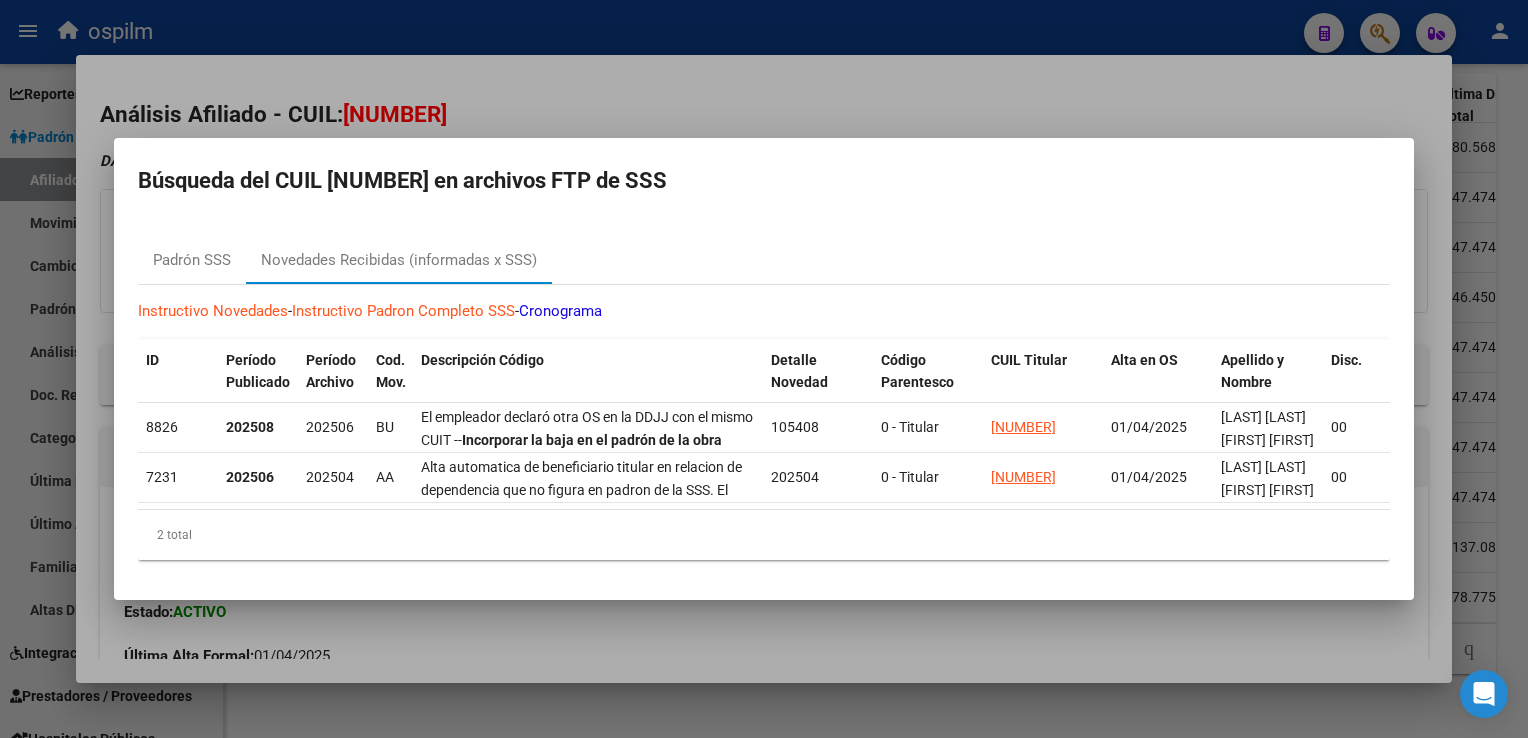 click at bounding box center [764, 369] 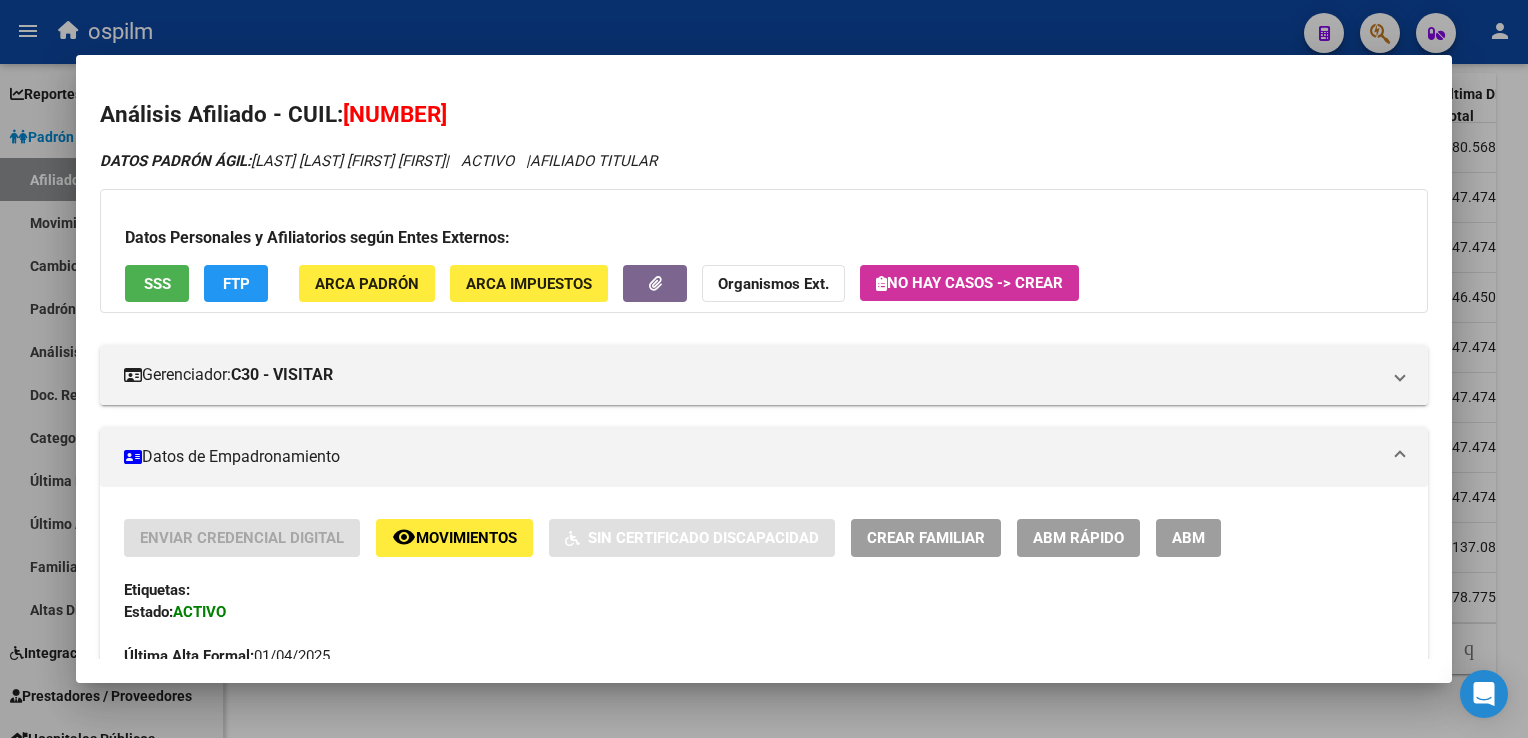 click at bounding box center (764, 369) 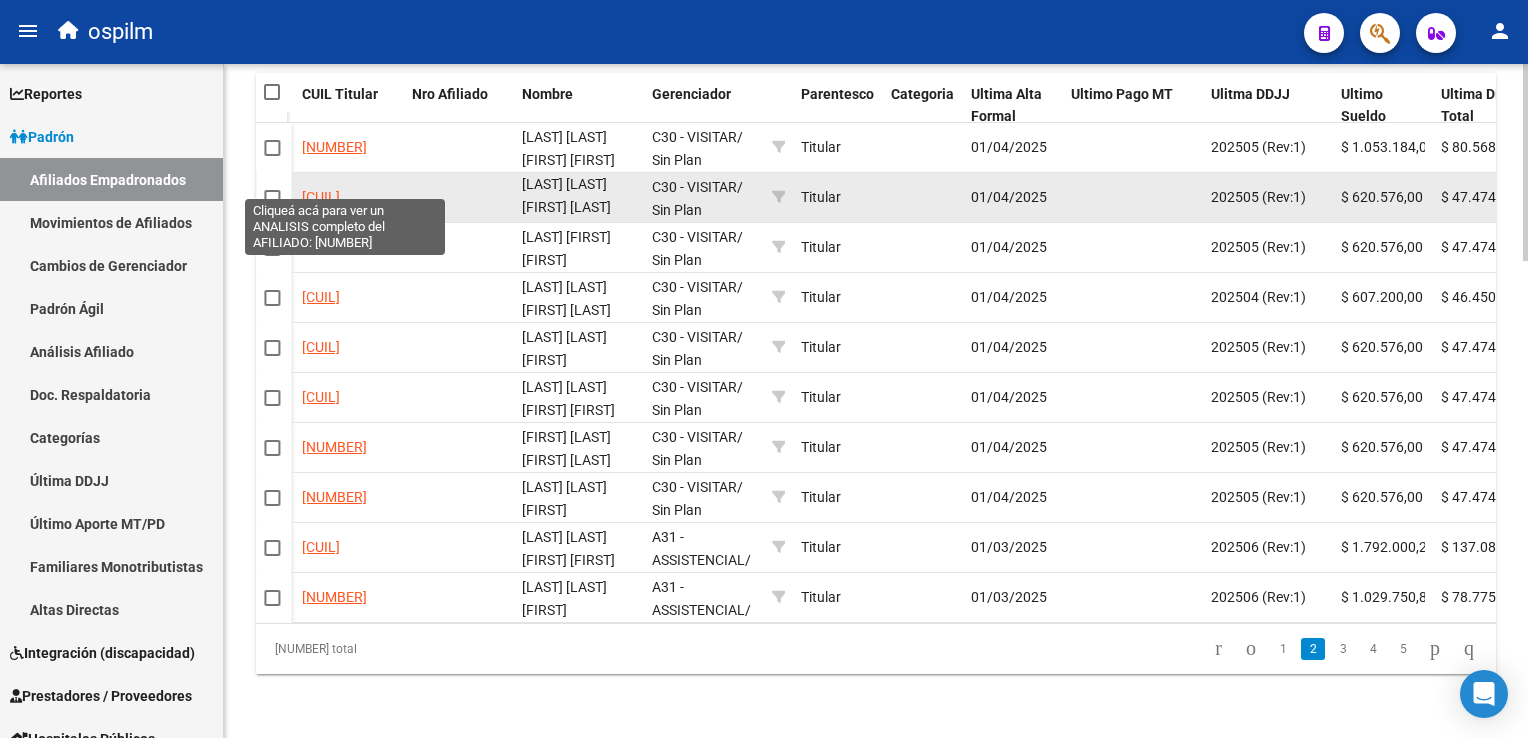 click on "[CUIL]" 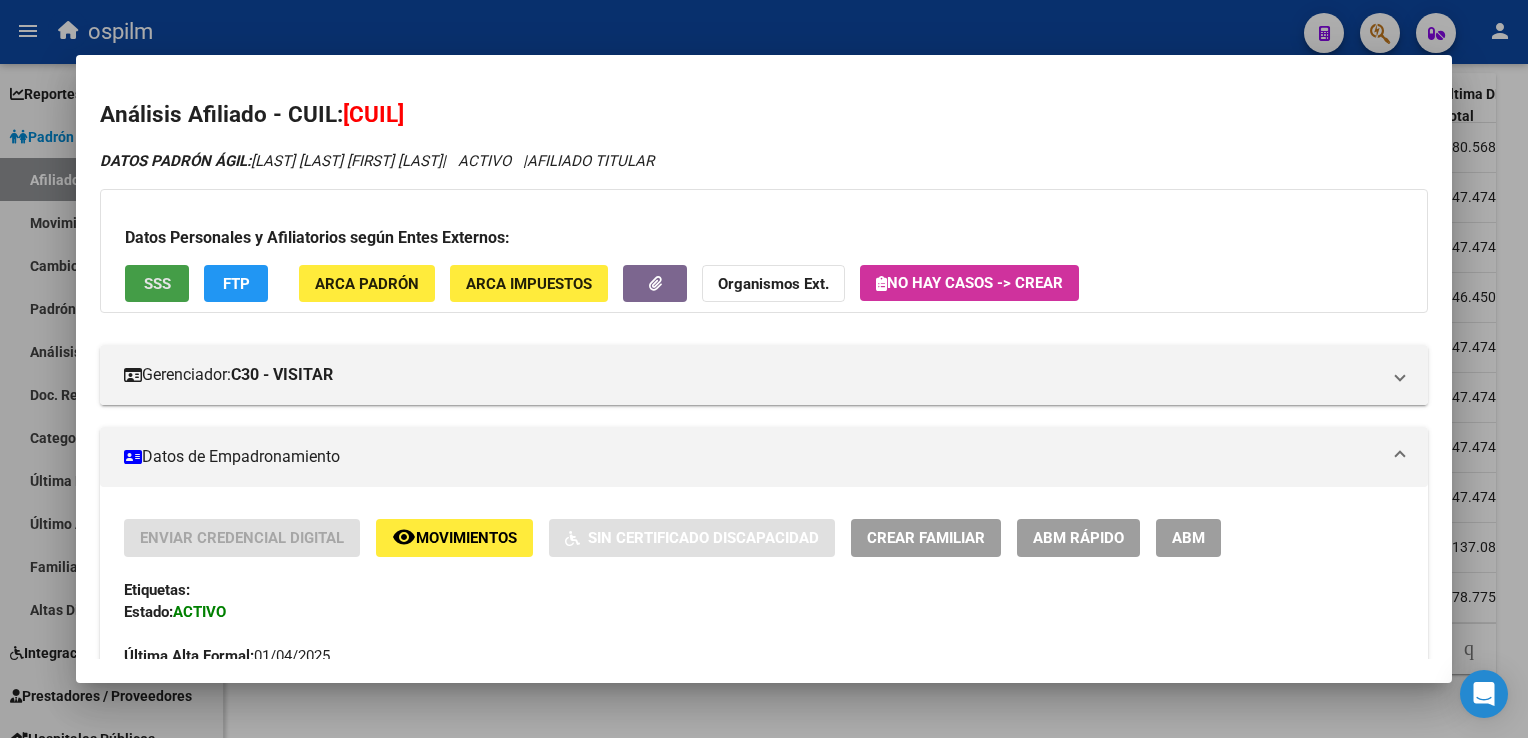 click on "SSS" at bounding box center (157, 284) 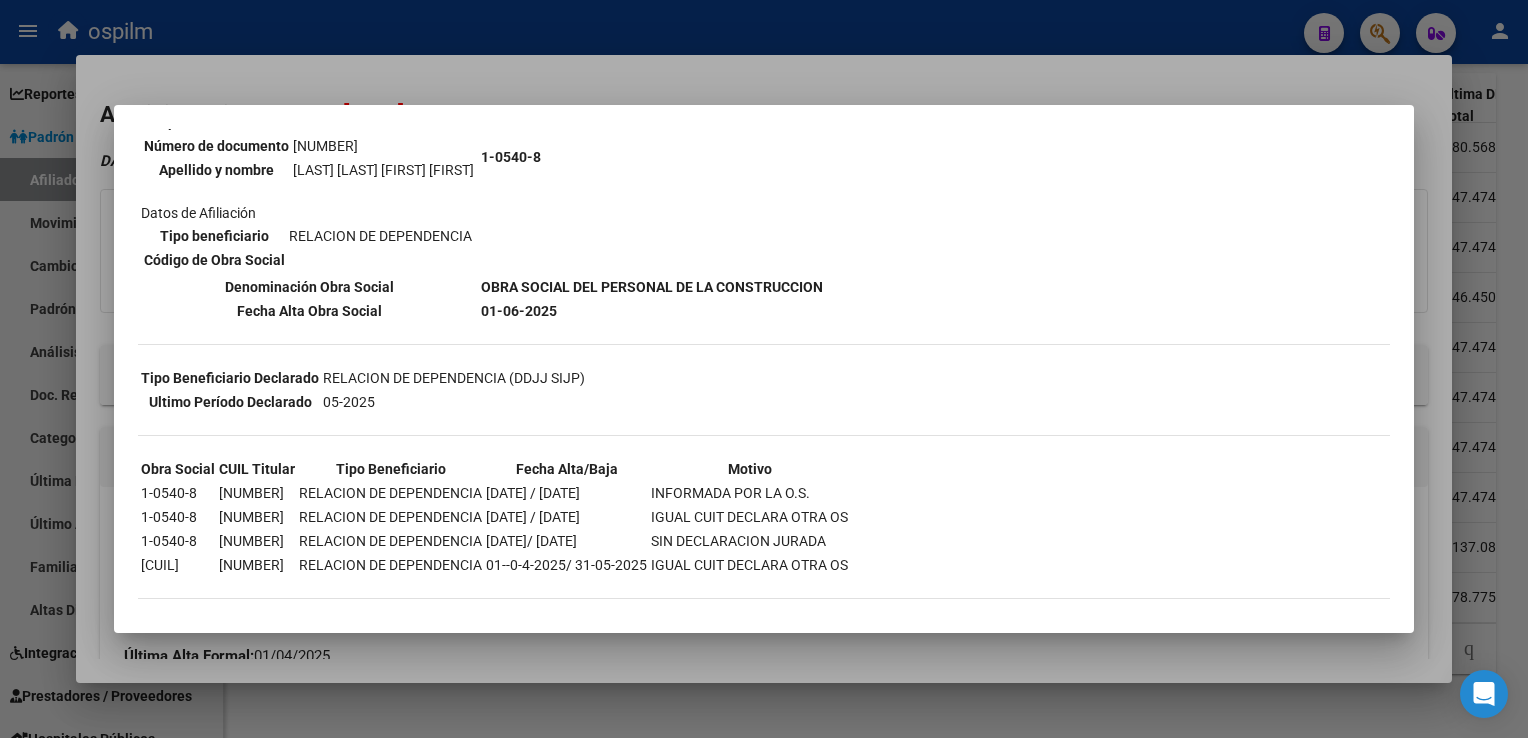 scroll, scrollTop: 0, scrollLeft: 0, axis: both 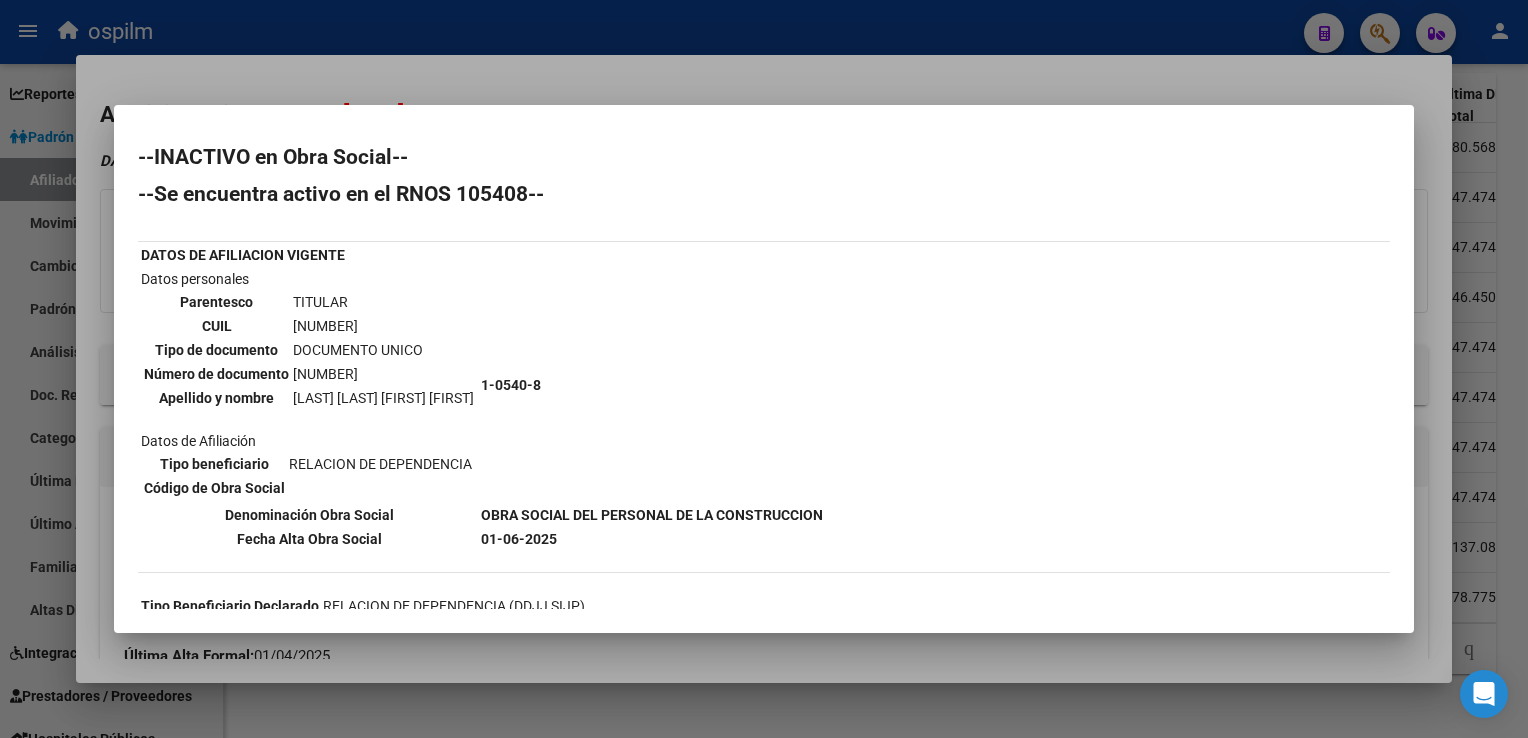 click at bounding box center (764, 369) 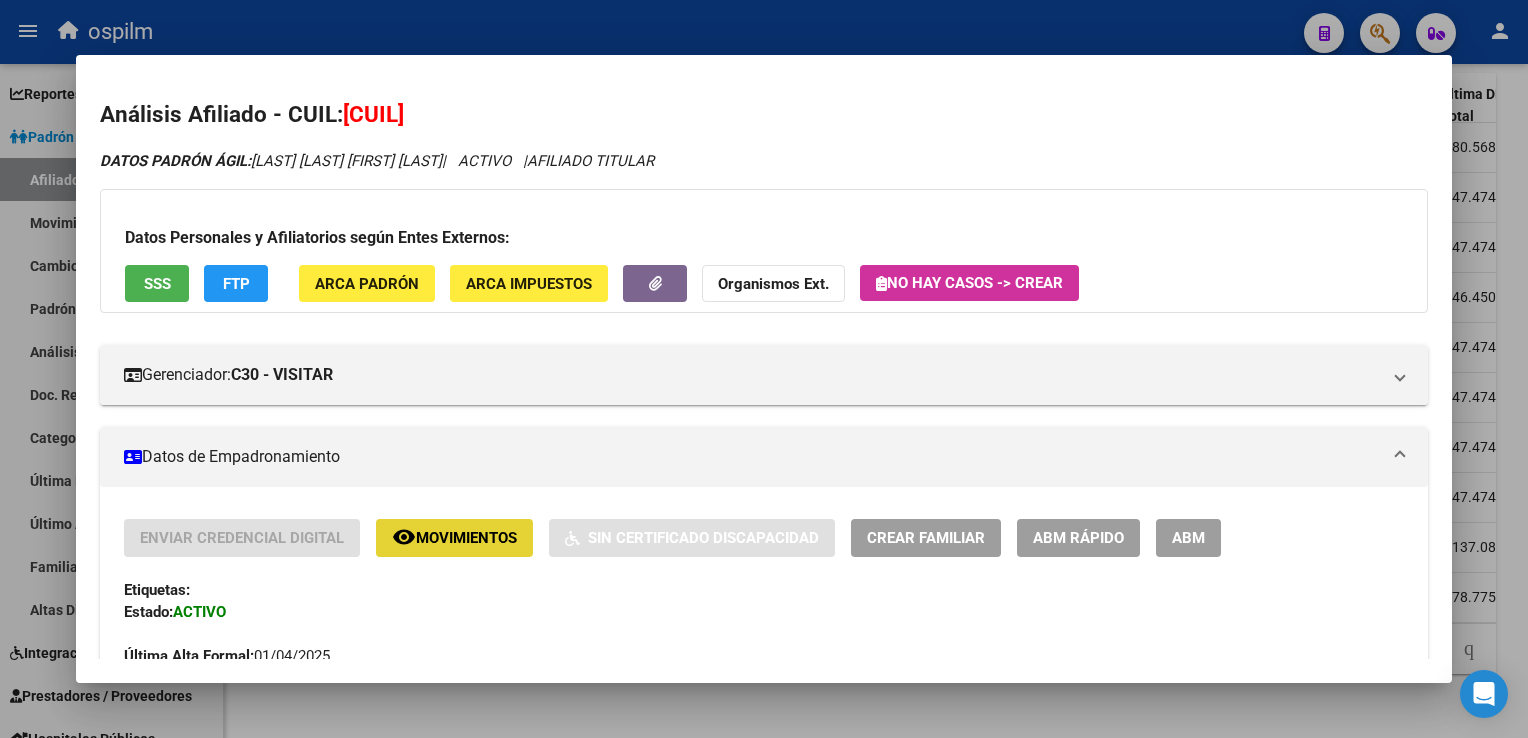 click on "Movimientos" 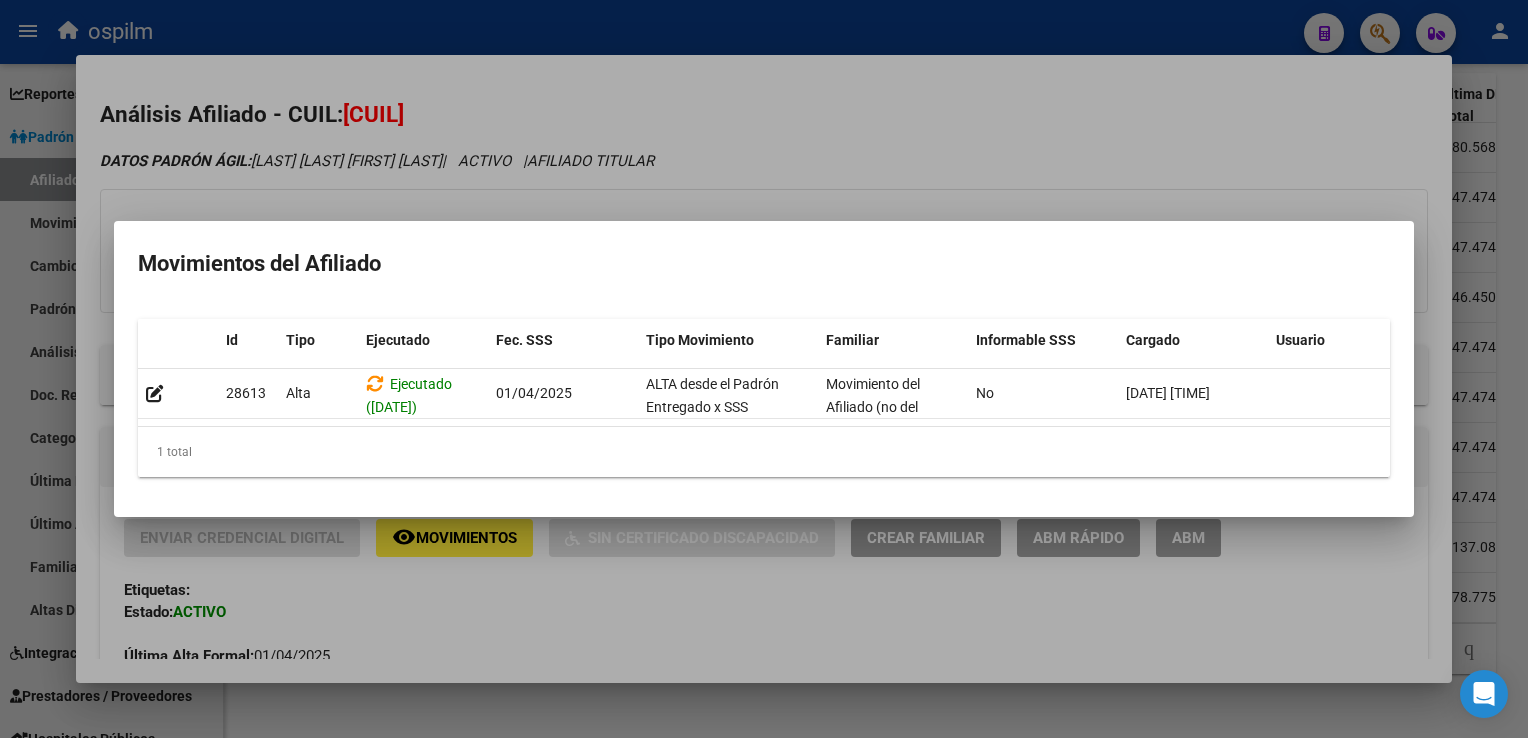 click at bounding box center [764, 369] 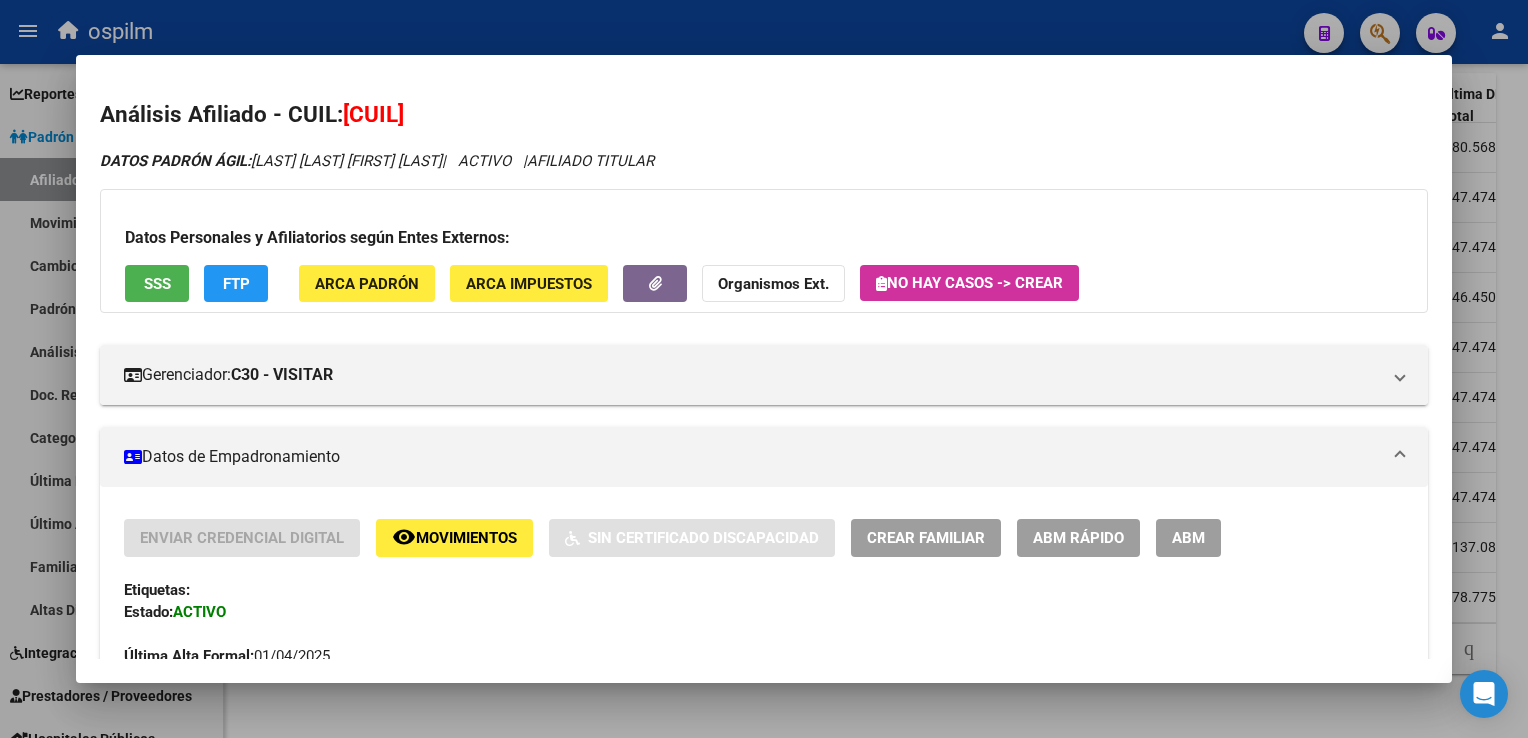 click at bounding box center [764, 369] 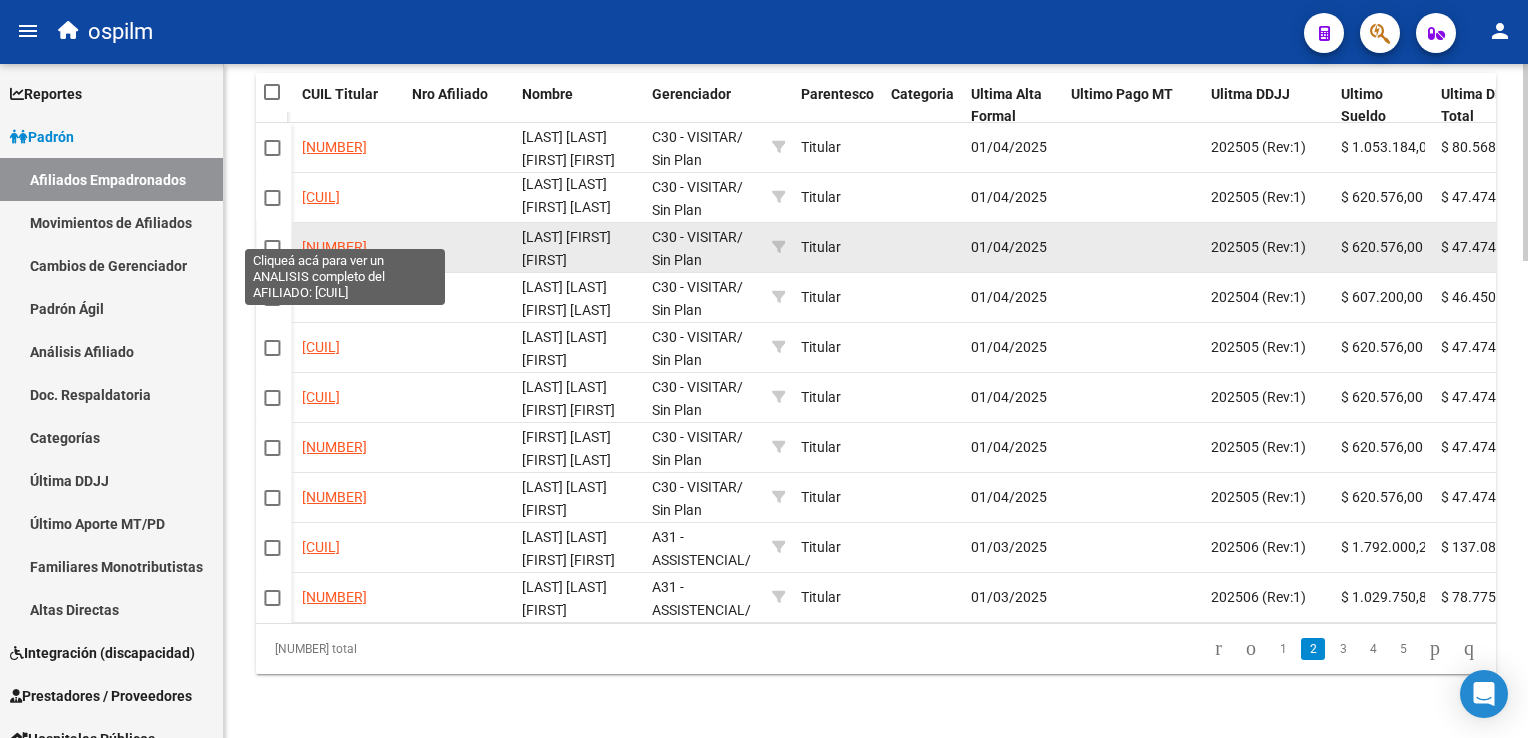 click on "[NUMBER]" 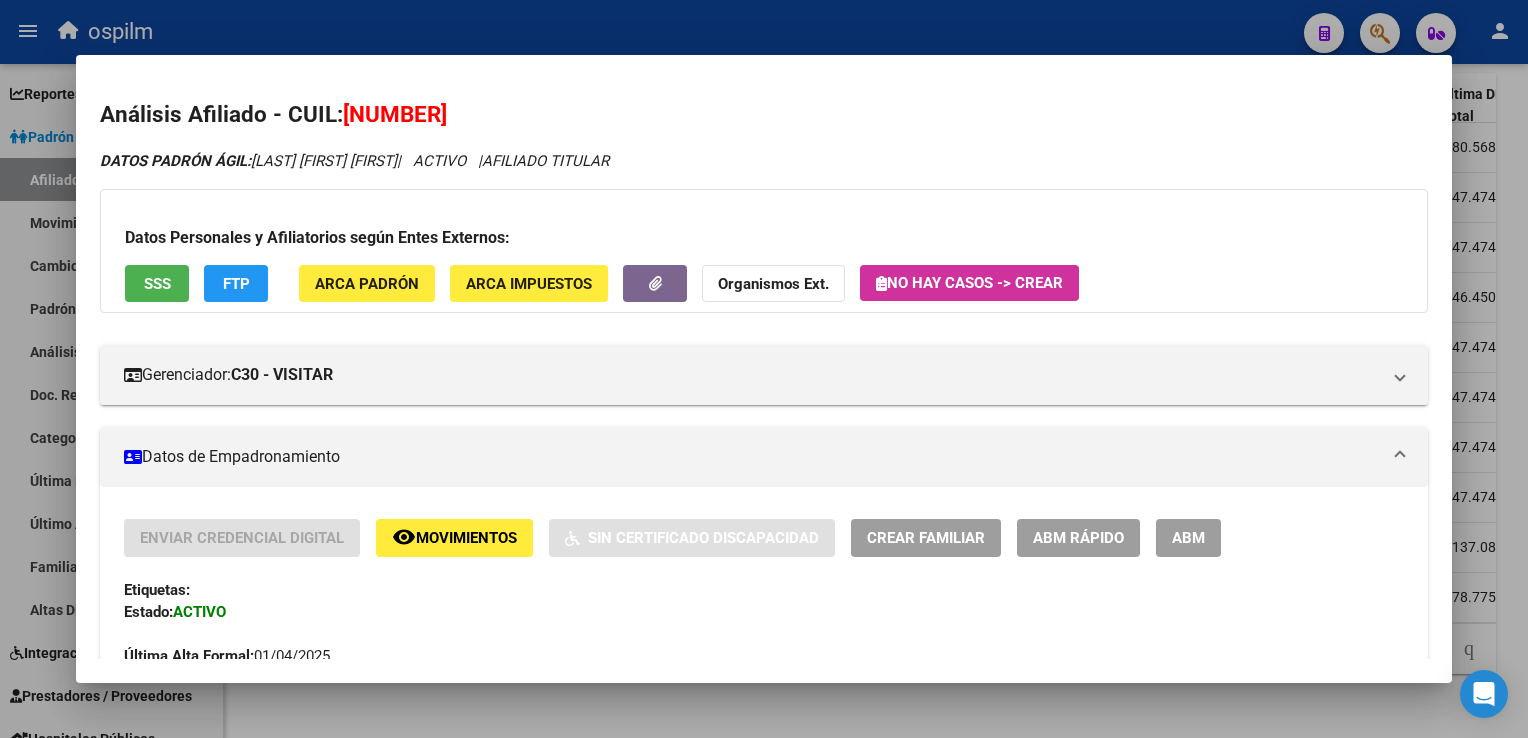 click on "SSS" at bounding box center [157, 284] 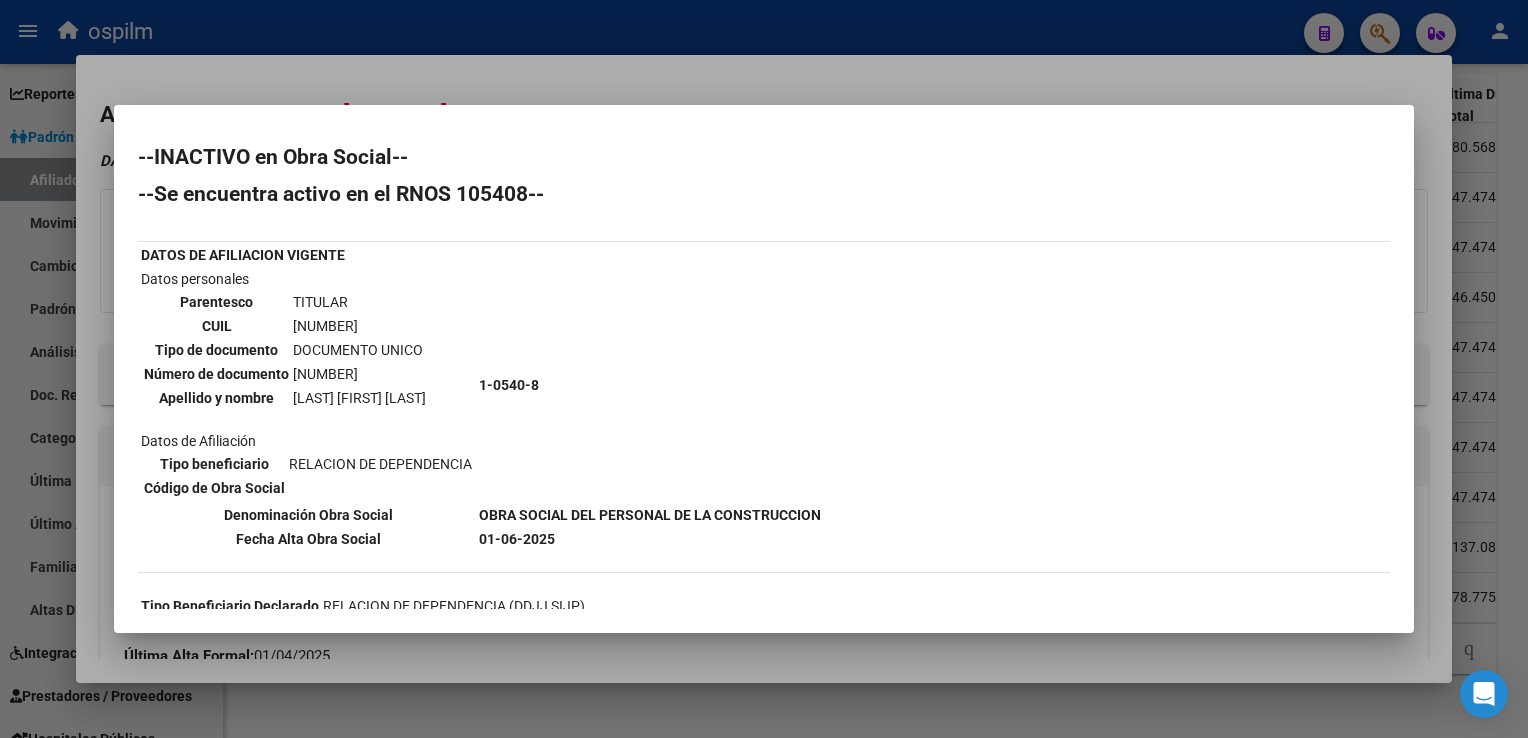 drag, startPoint x: 664, startPoint y: 74, endPoint x: 428, endPoint y: 116, distance: 239.70816 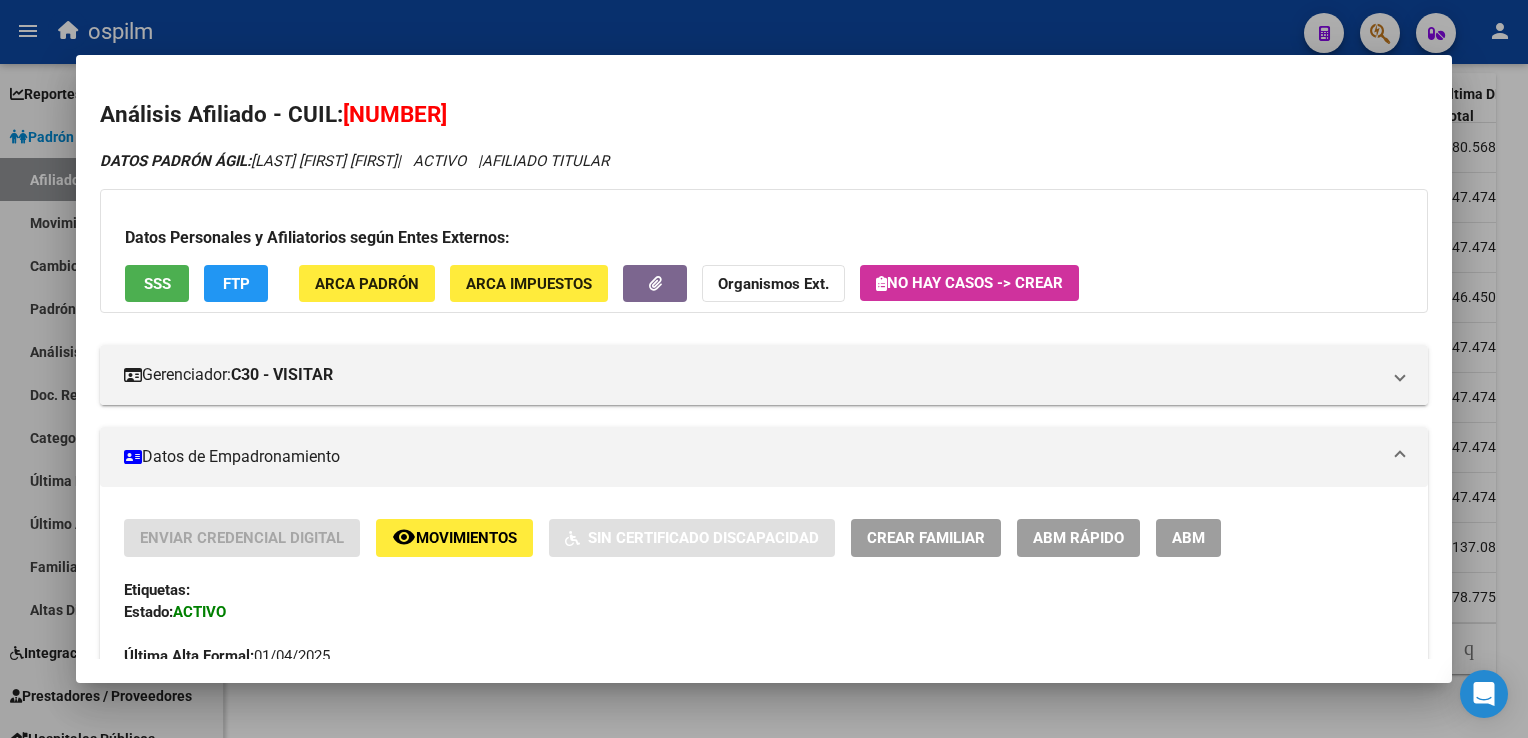 click on "FTP" 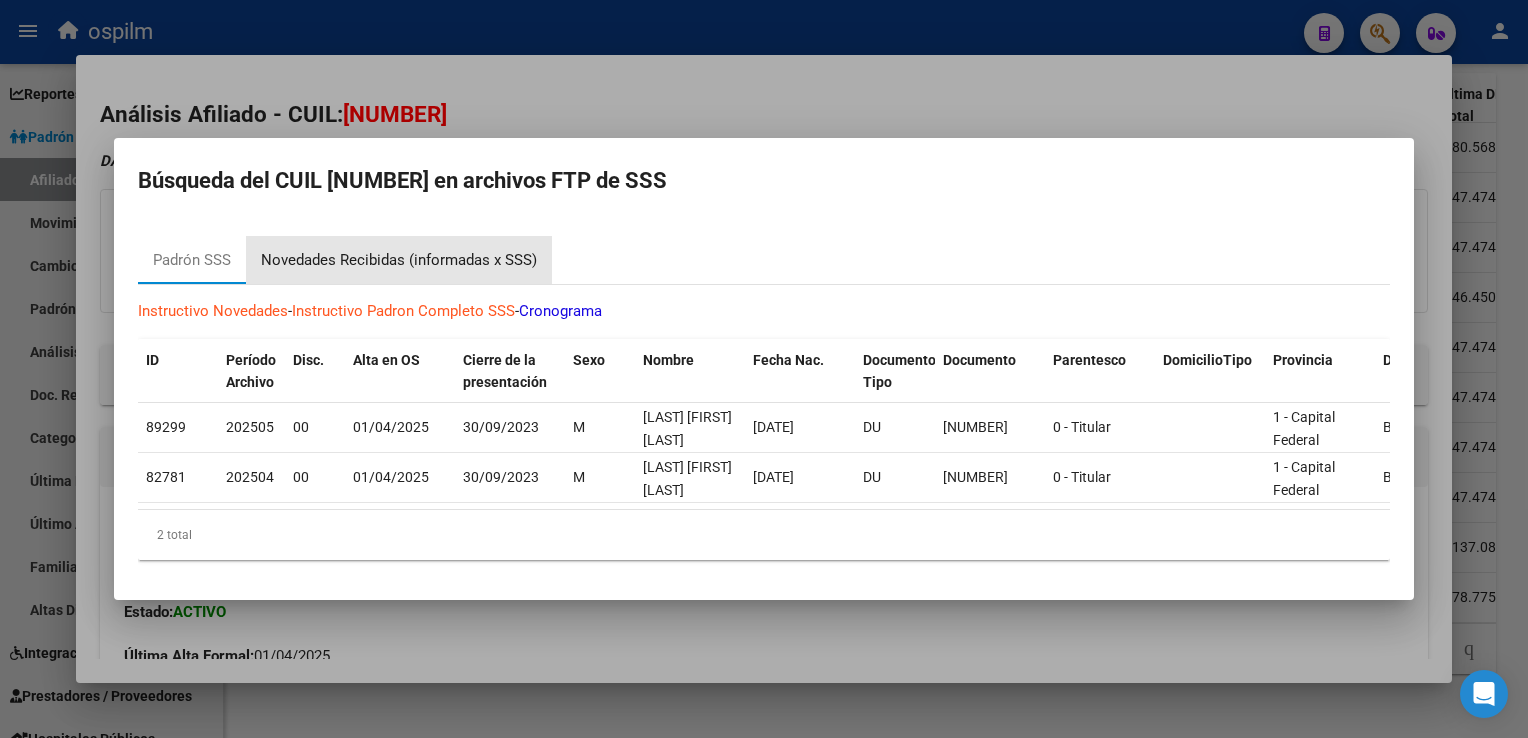 click on "Novedades Recibidas (informadas x SSS)" at bounding box center (399, 260) 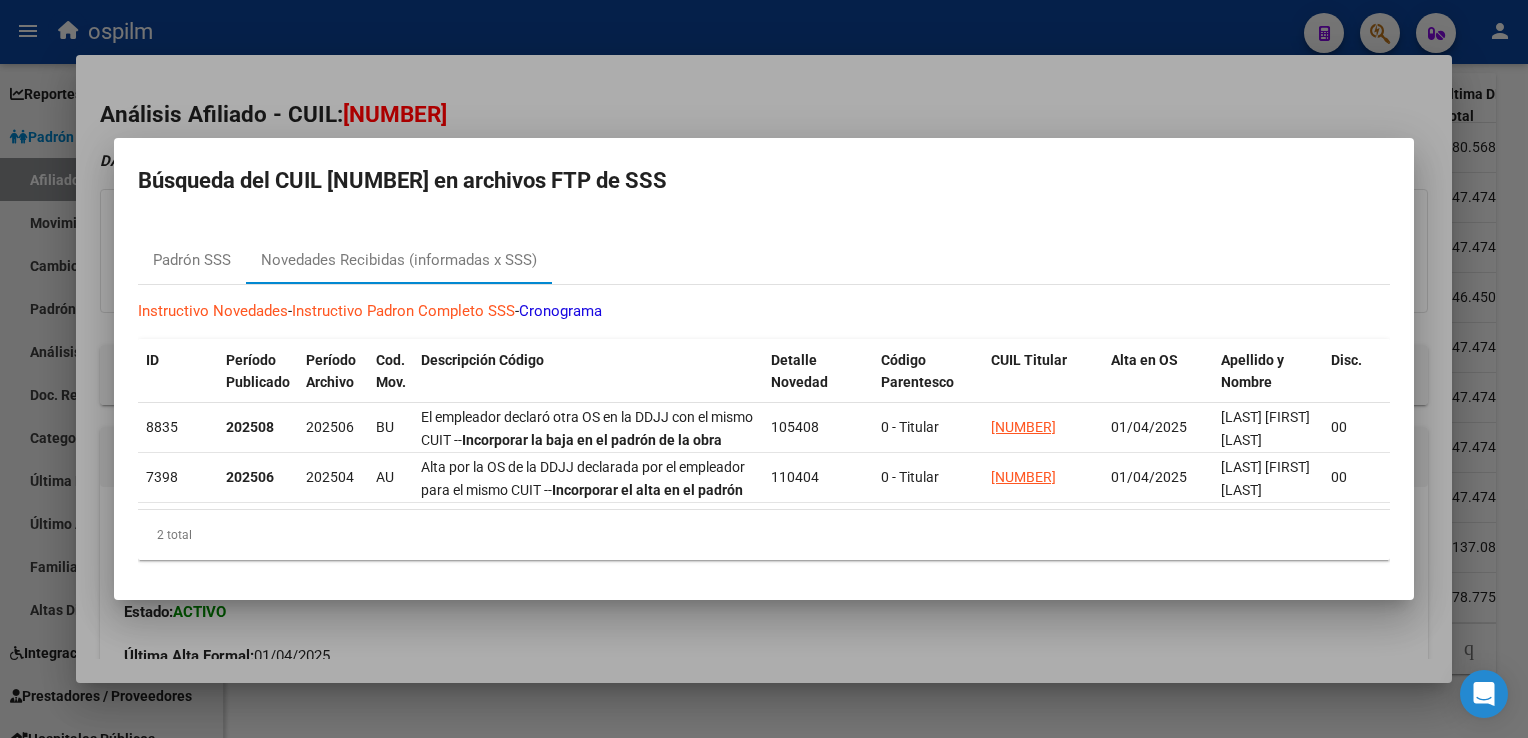click at bounding box center [764, 369] 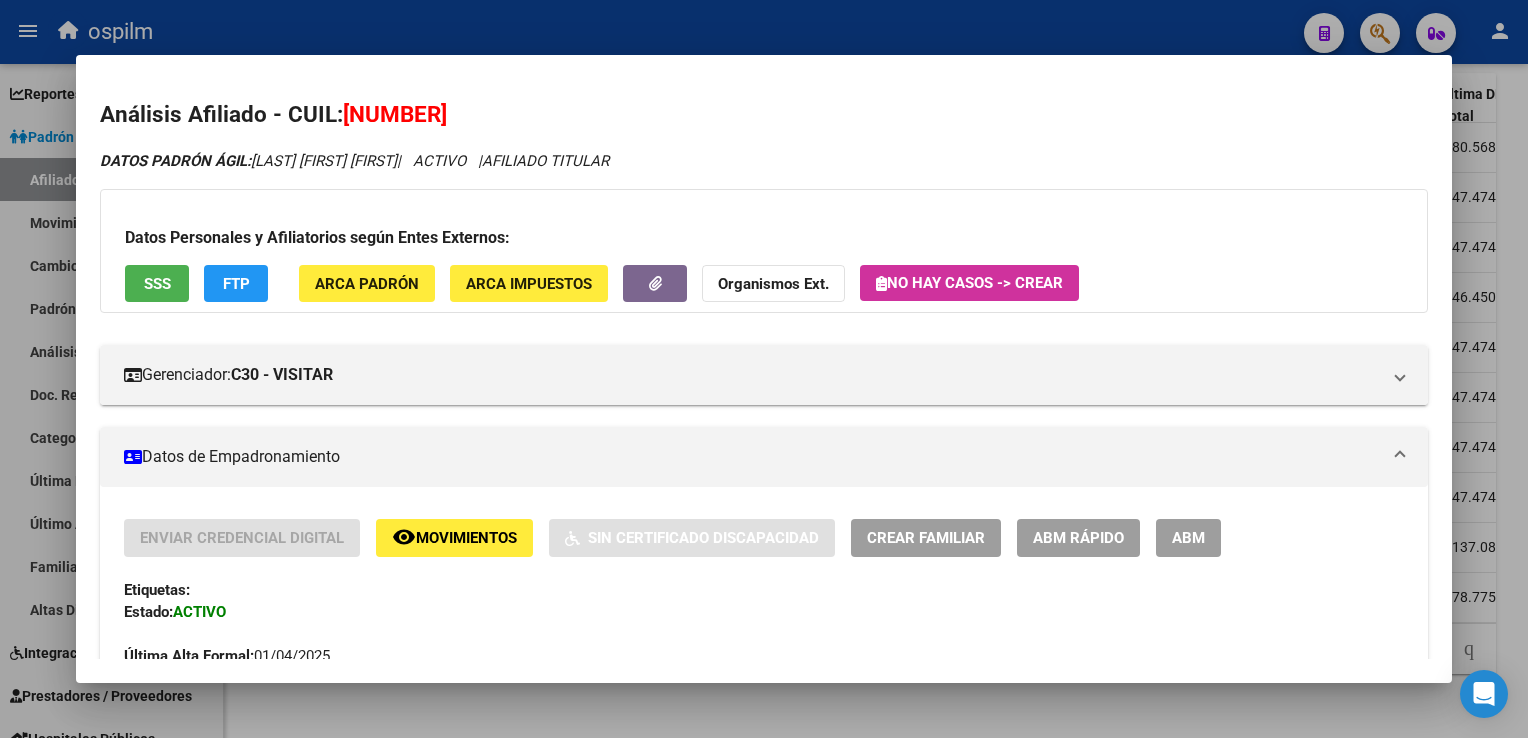 click at bounding box center [764, 369] 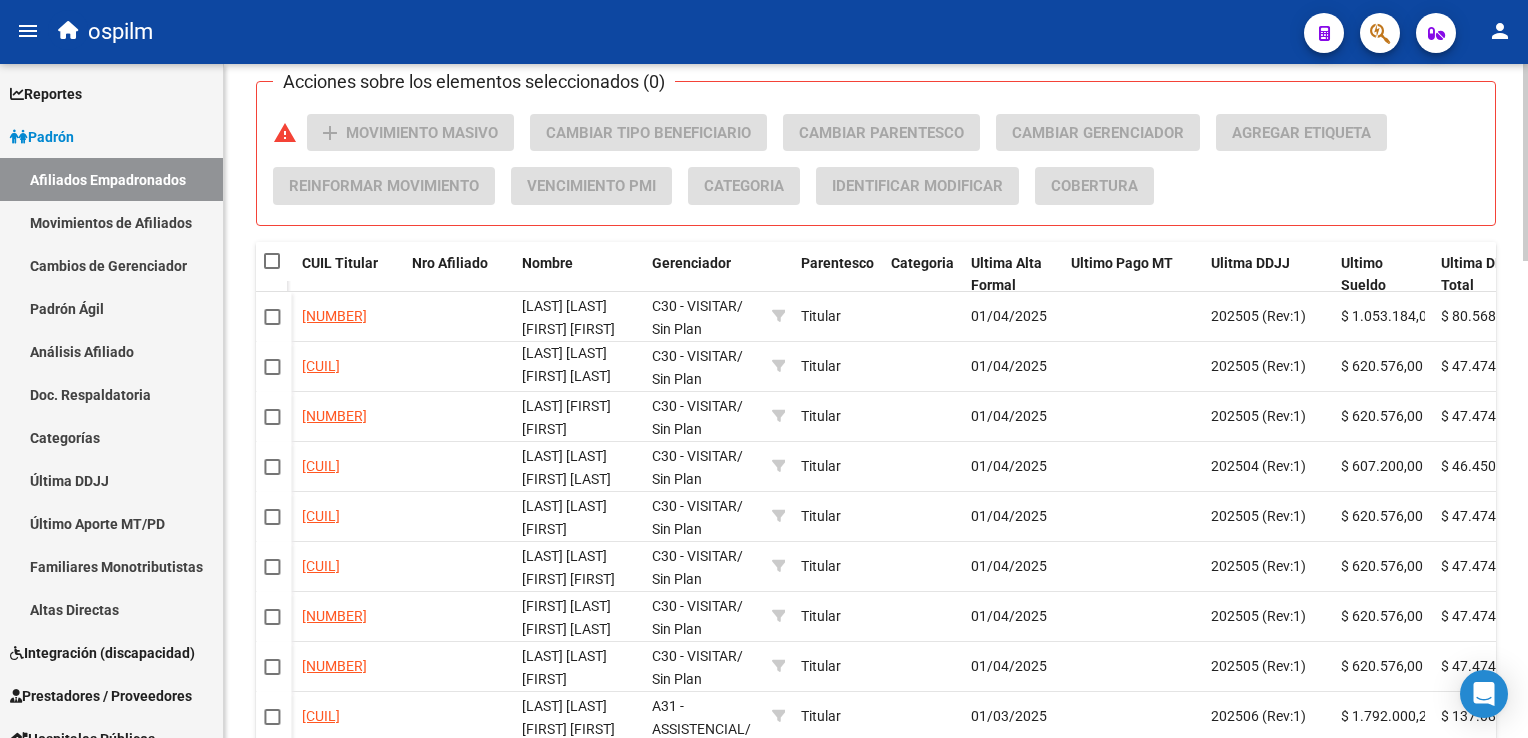 scroll, scrollTop: 1628, scrollLeft: 0, axis: vertical 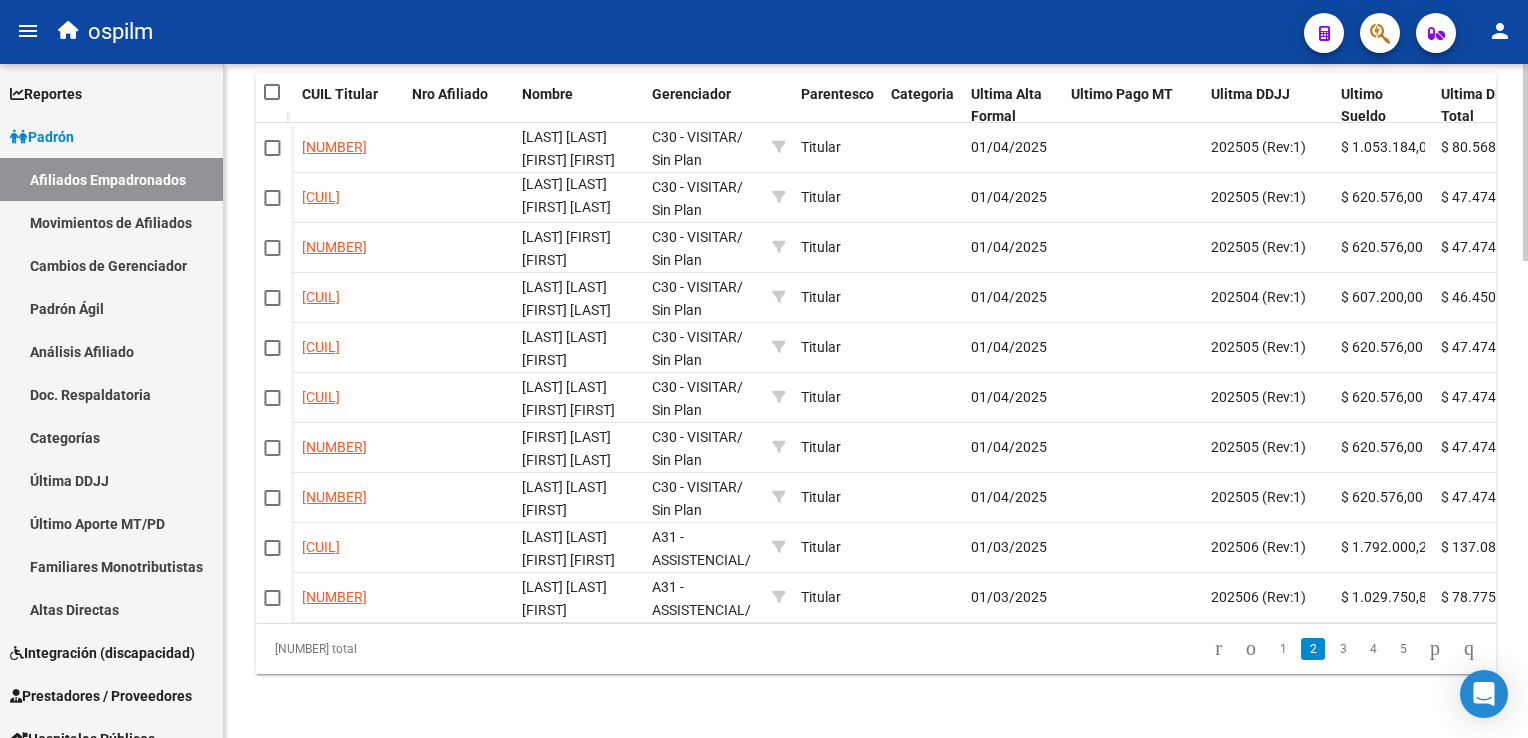 click on "PADRON -> Afiliados Empadronados  (alt+a) add  Crear Afiliado
file_download  Exportar CSV  cloud_download  Exportar CSV 2  cloud_download  Exportar GECROS  file_download  Exportar Bymovi  cloud_download  Actualizar ultimo Empleador  Filtros Id CUIL / Nombre / Apellido CUIL Titular Seleccionar Gerenciador Seleccionar Gerenciador Start date – End date Fecha Alta Desde / Hasta Start date – End date Fecha Baja Desde / Hasta Si Activo Si Titular Todos Con Alta Futura Todos Con Baja Futura Si Grupo Familiar Activo Ultimo Tipo Alta Ultimo Tipo Alta Ultimo Tipo Baja Ultimo Tipo Baja Filtros Del Titular Ultima DDJJ Ultima DDJJ Ultima DDJJ en Periodo Periodo Ultimo MtPd Sitcuil Con Sueldo Con Sueldo  Filtros del Afiliado  Edades Edades Sexo Sexo No incapacitado Discapacitado Nacionalidad Nacionalidad Provincia Provincia Estado Civil Estado Civil Start date – End date Fecha Nacimiento Desde / Hasta Todos Tiene PMI Todos Certificado Estudio Codigo Postal [LOCALITY]  Filtros del Grupo Familiar  CUIT Empleador" 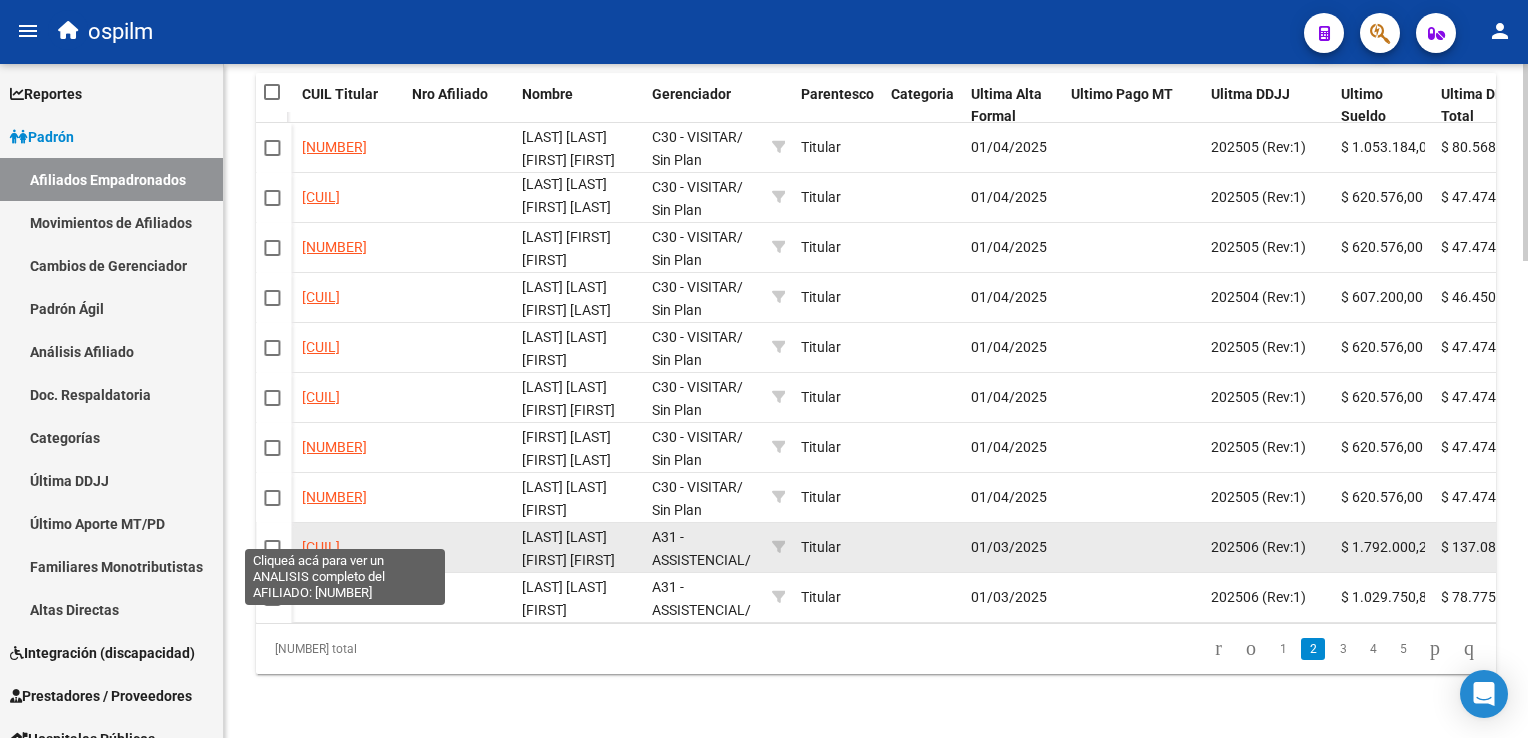 click on "[CUIL]" 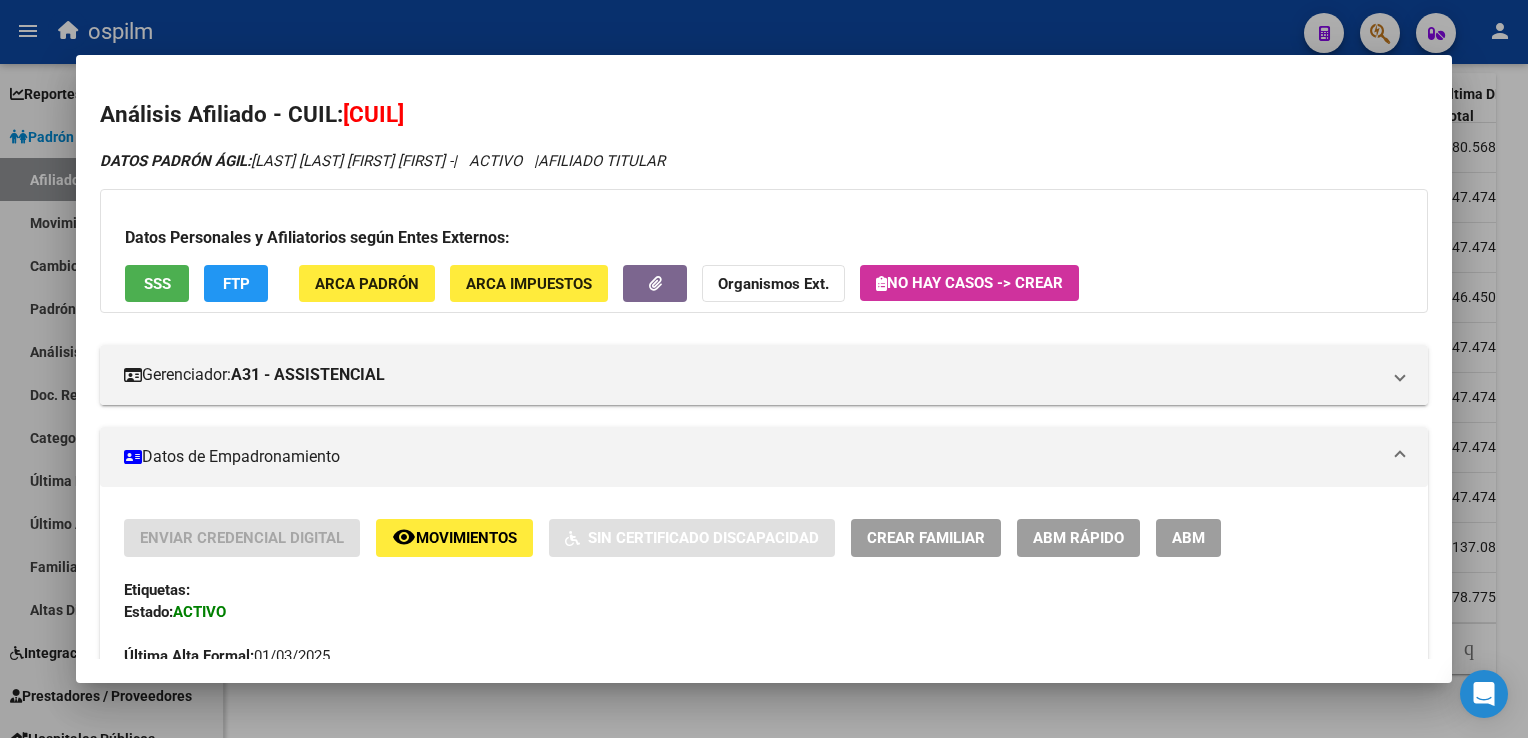 click on "SSS" at bounding box center (157, 284) 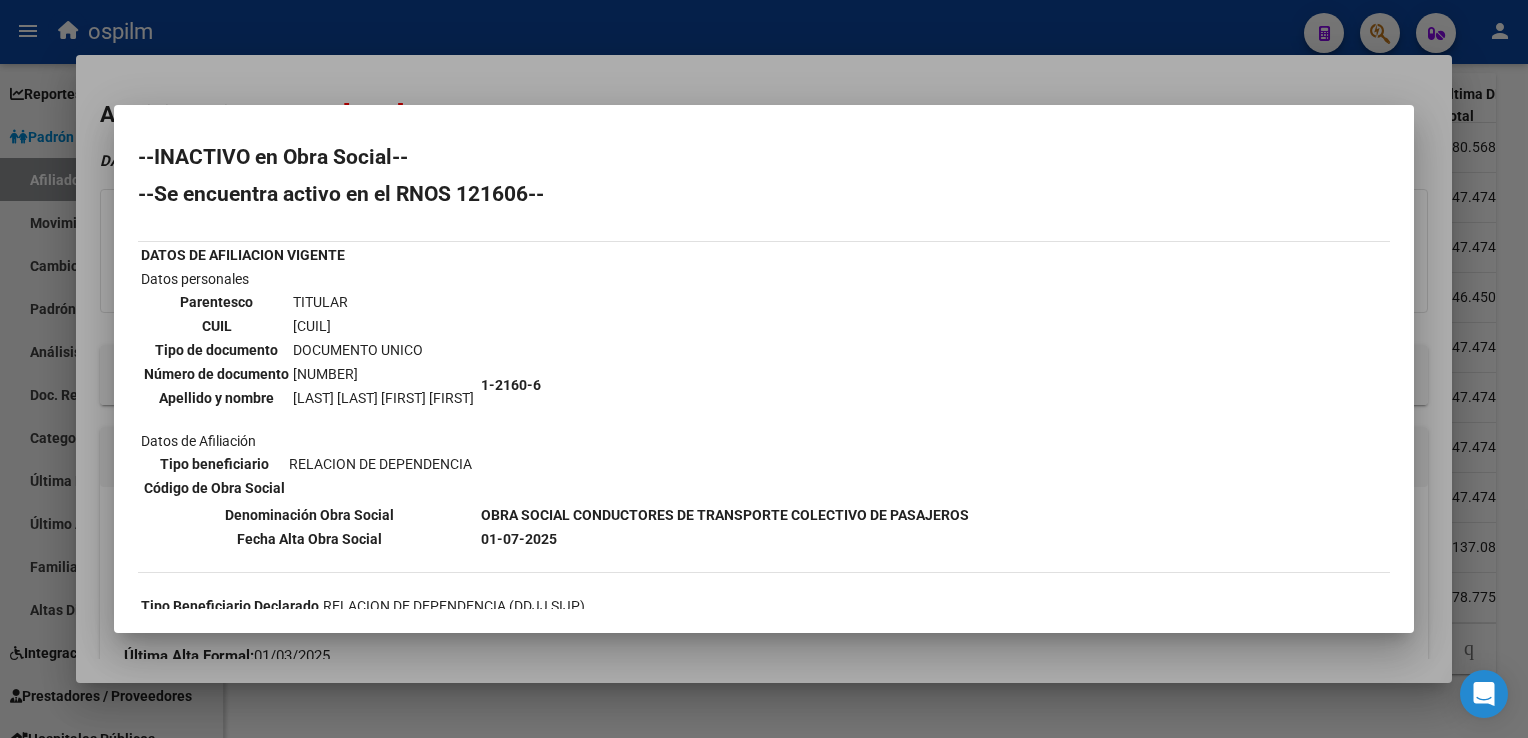 click at bounding box center [764, 369] 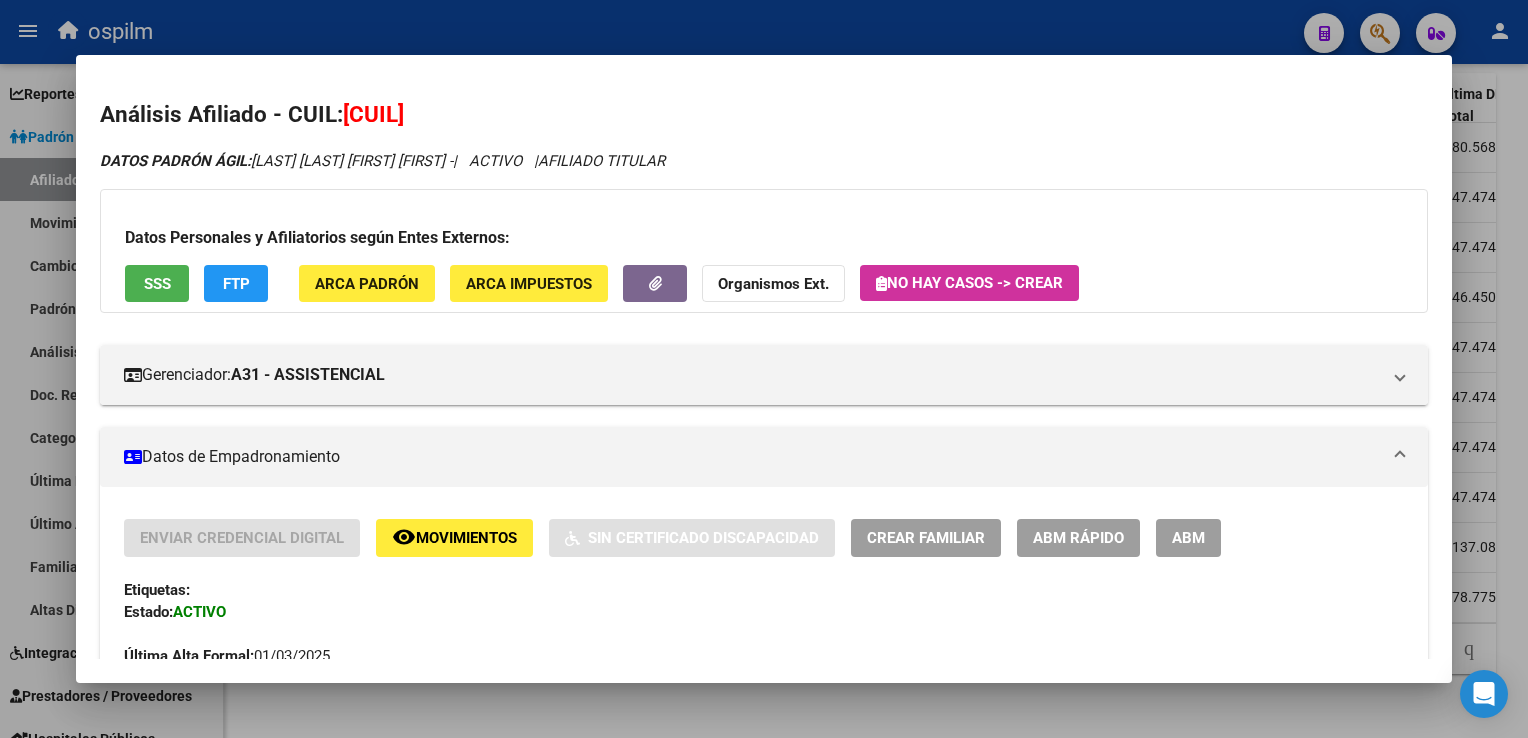 click at bounding box center [764, 369] 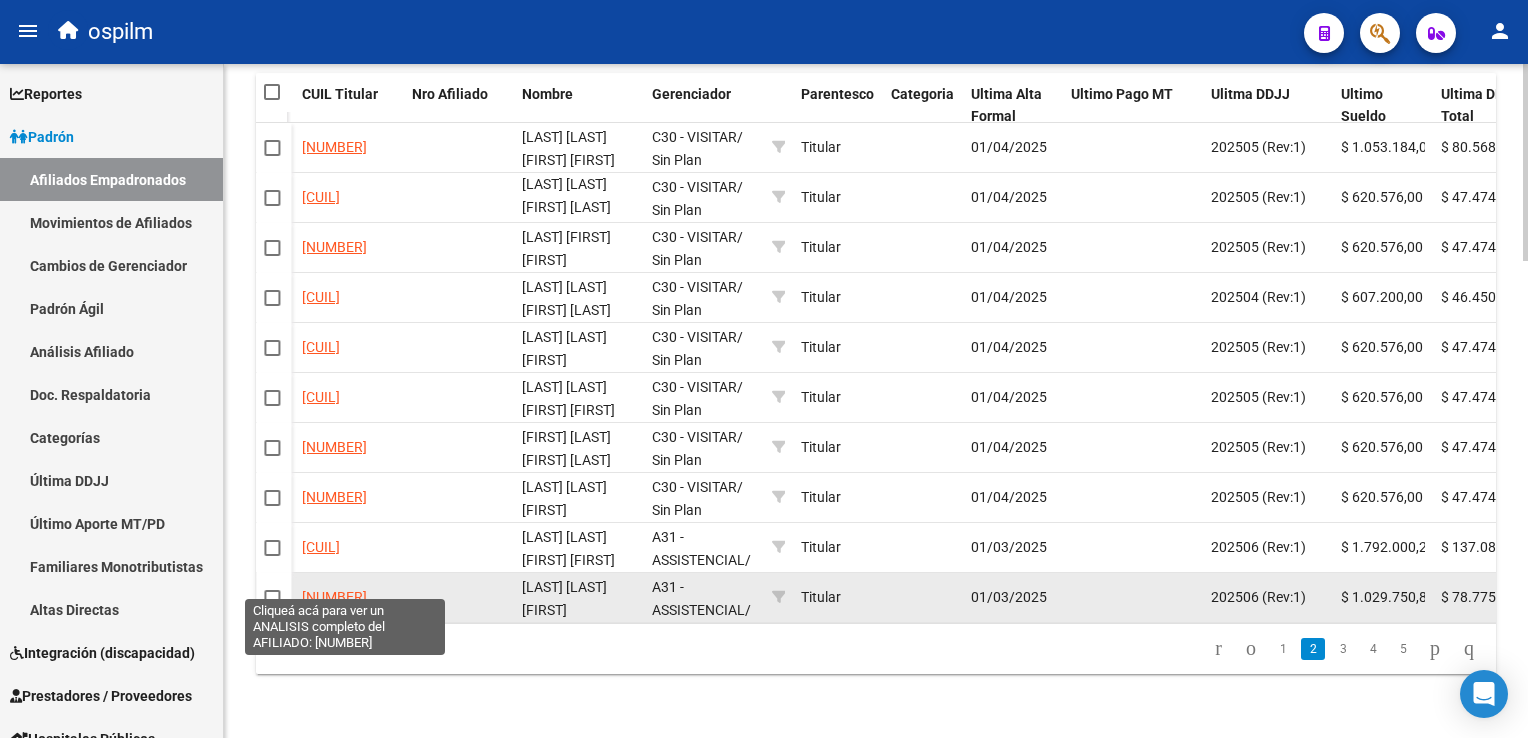 click on "[NUMBER]" 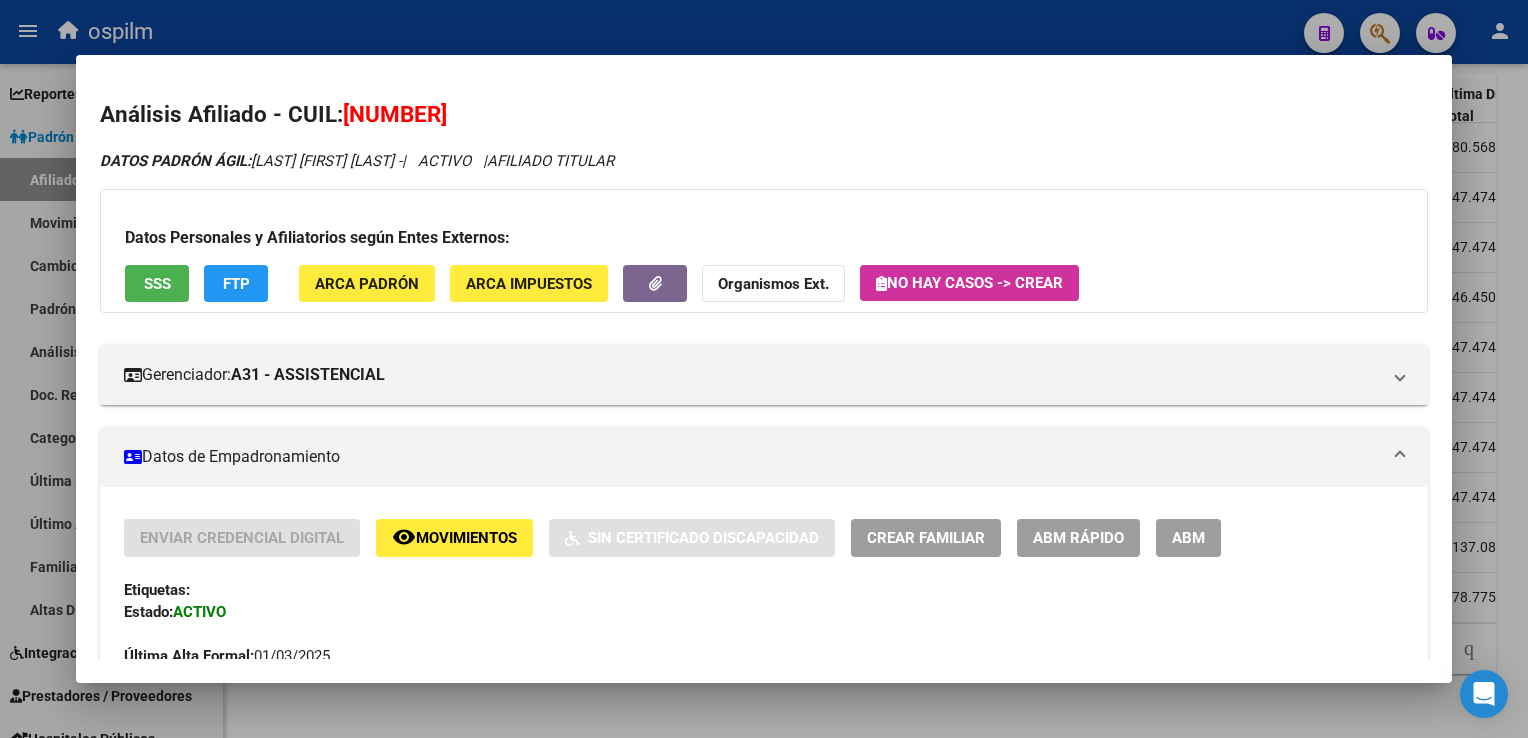 click on "SSS" at bounding box center (157, 284) 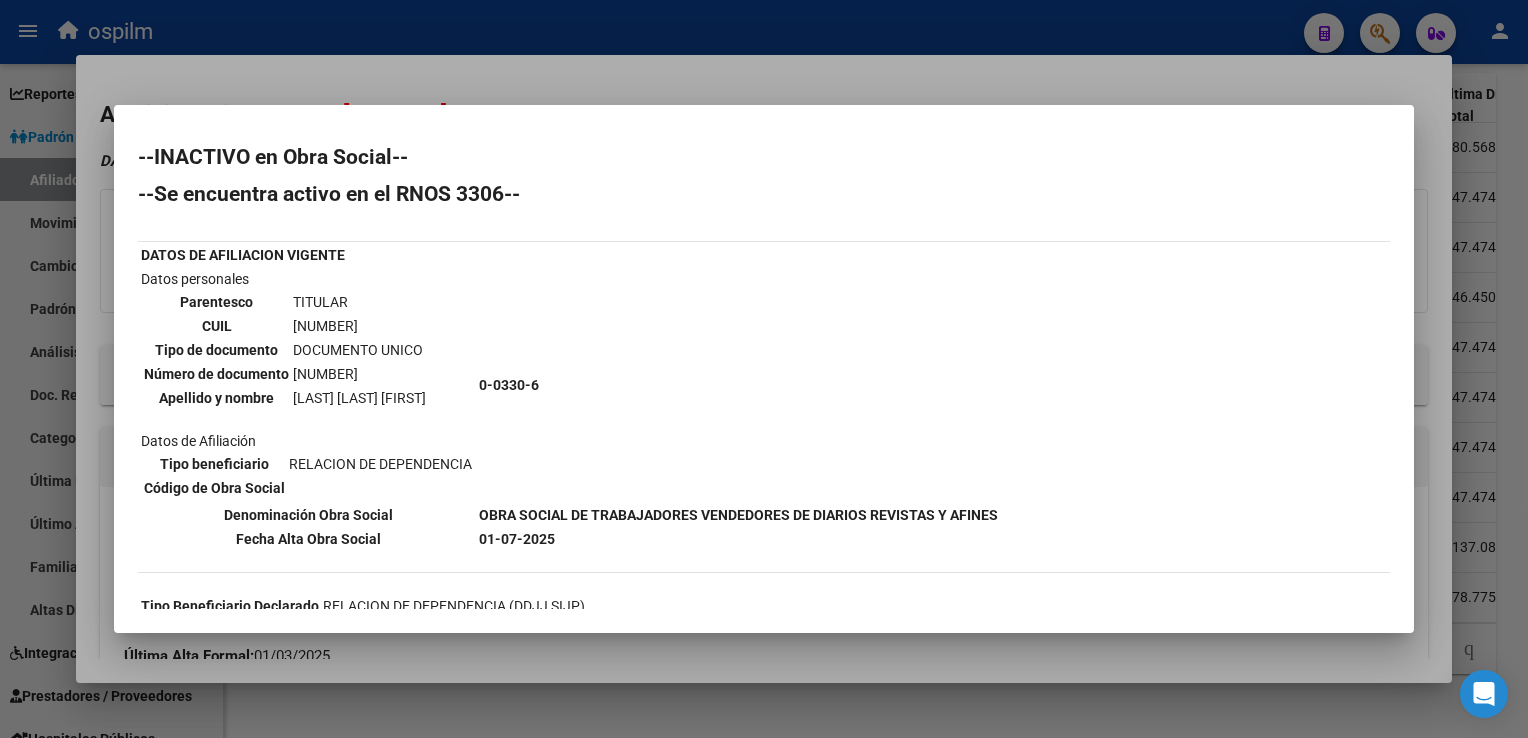 click at bounding box center [764, 369] 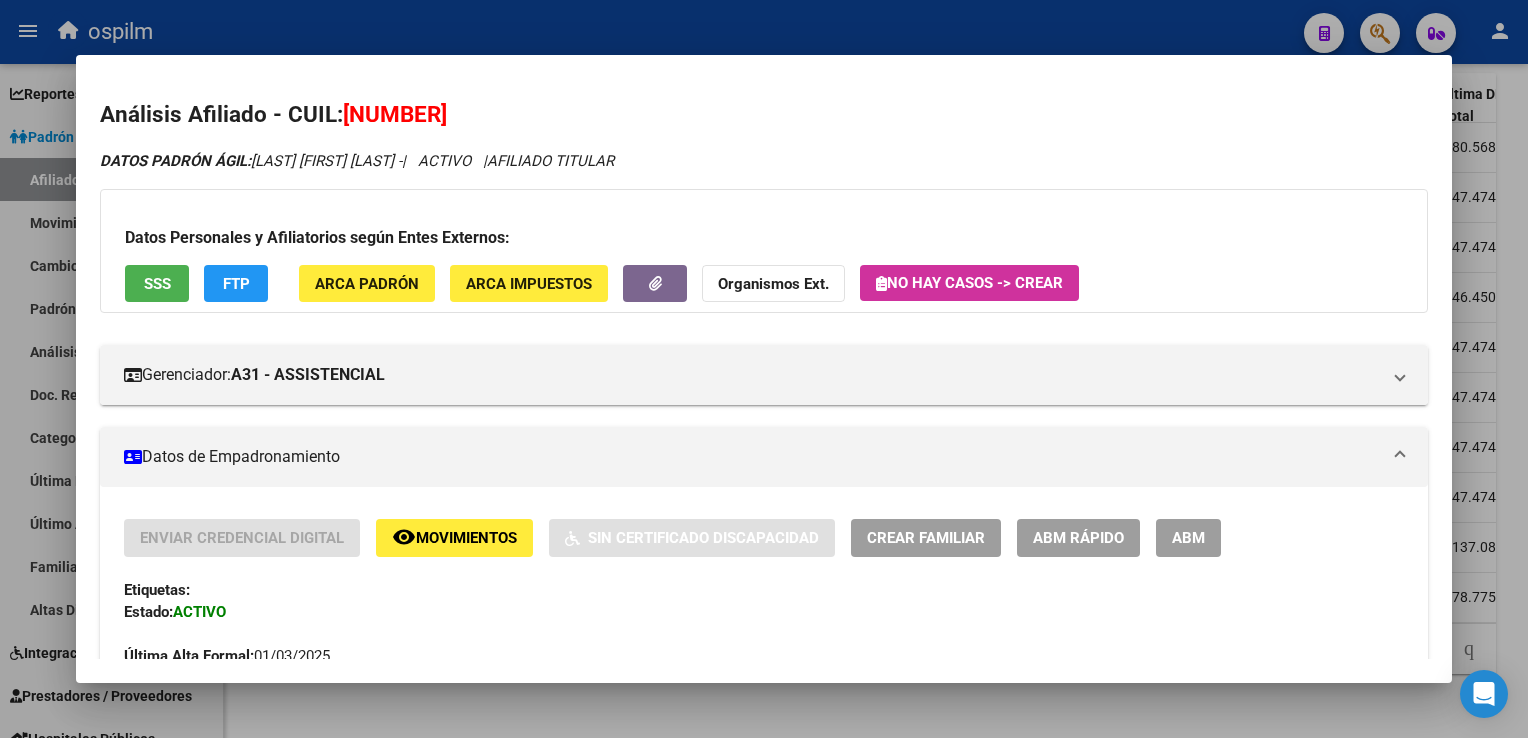 click at bounding box center [764, 369] 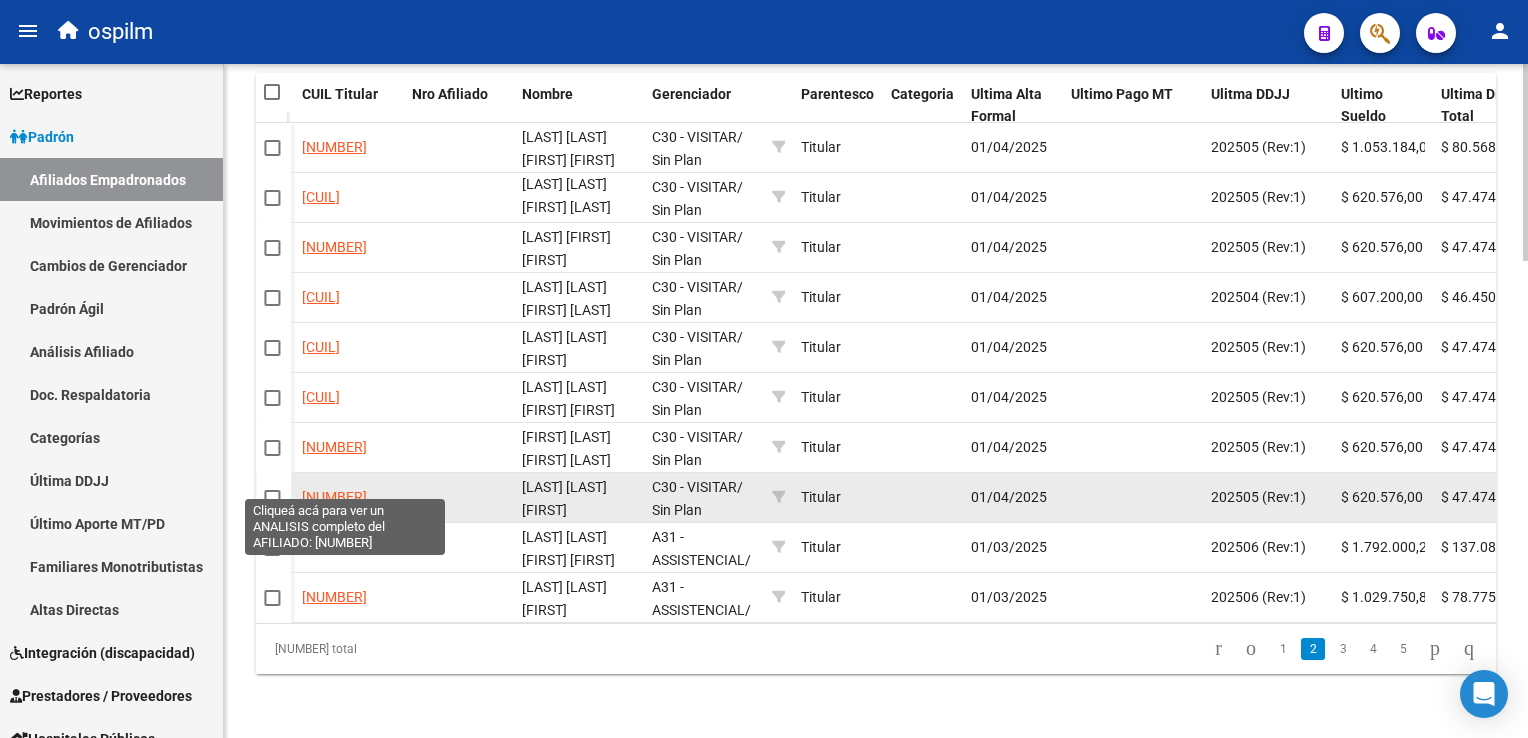 click on "[NUMBER]" 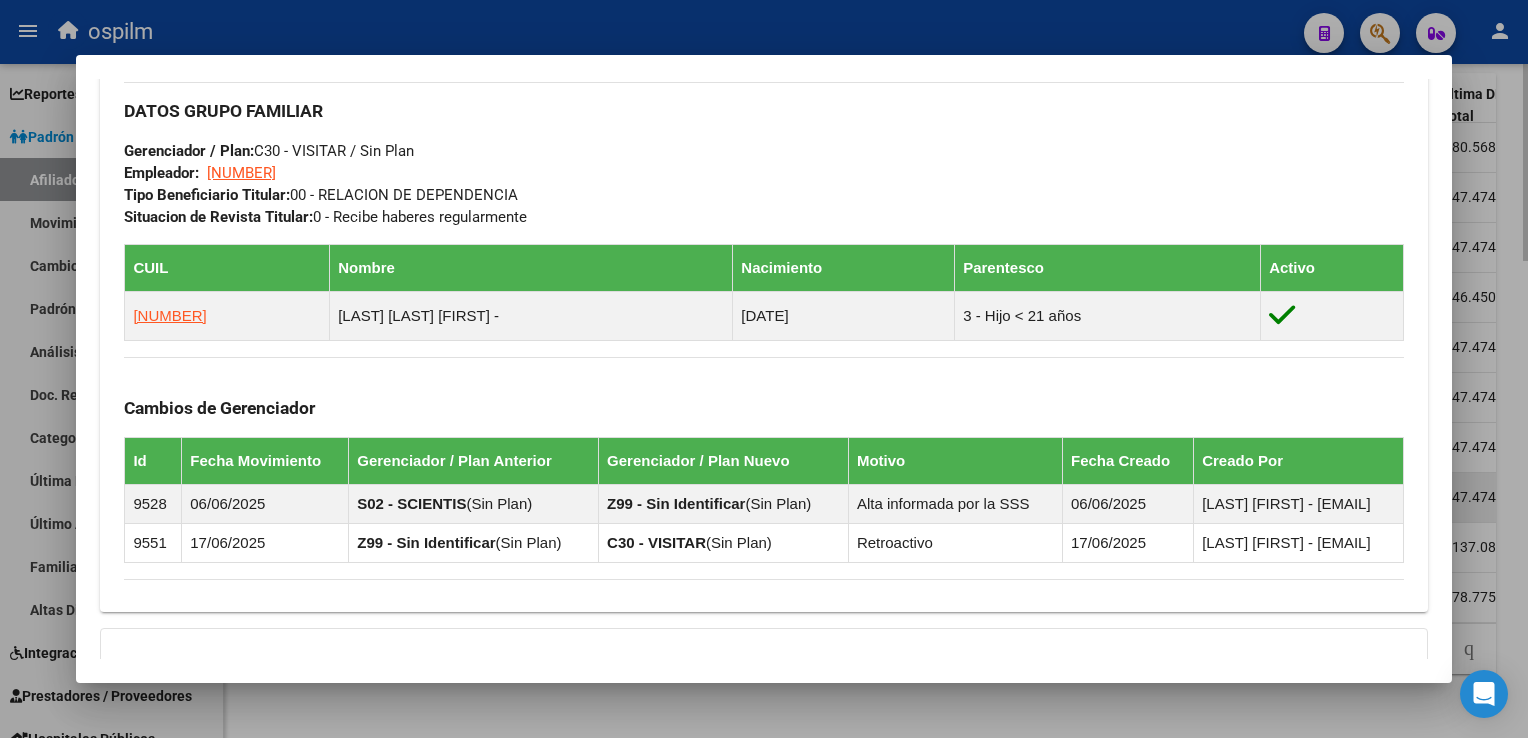 scroll, scrollTop: 0, scrollLeft: 0, axis: both 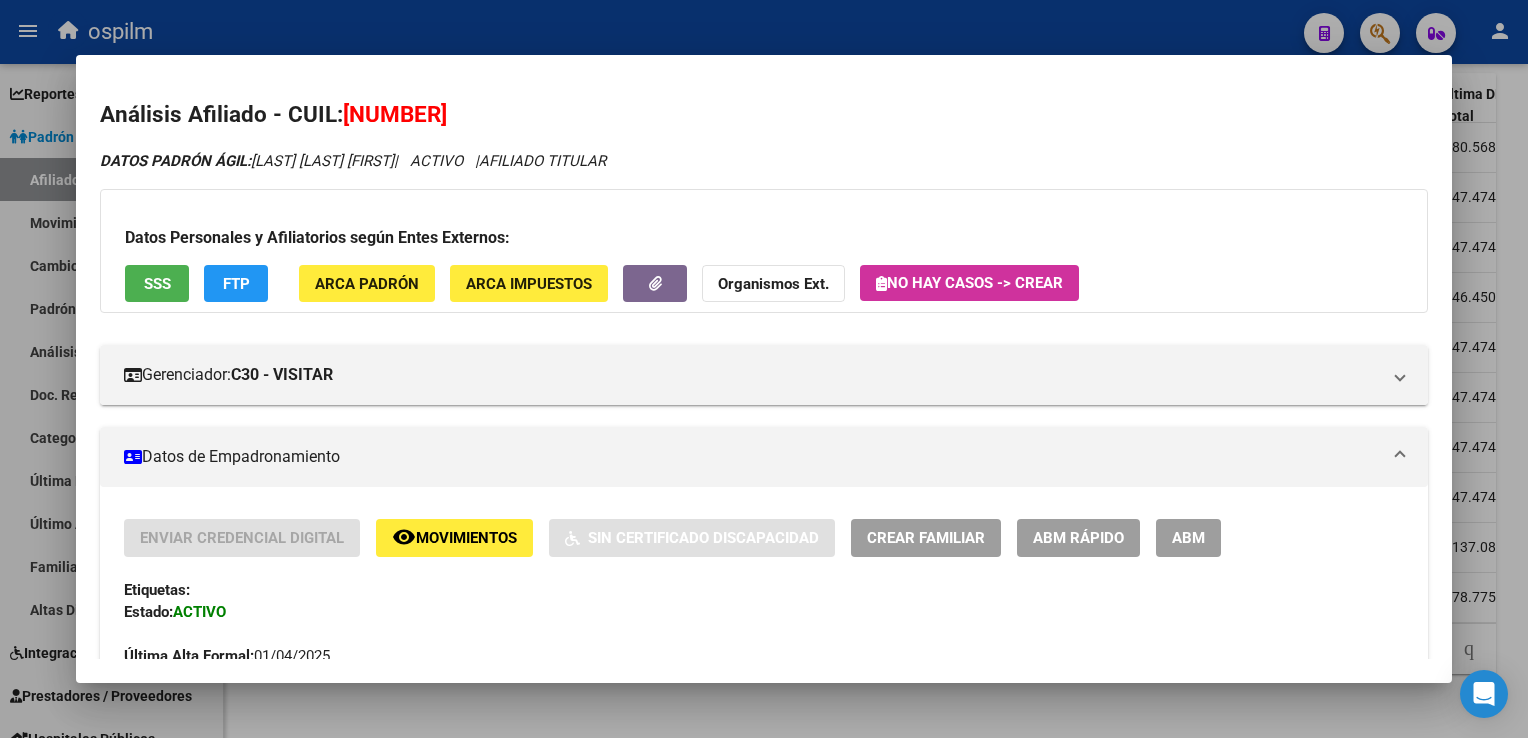 click on "Movimientos" 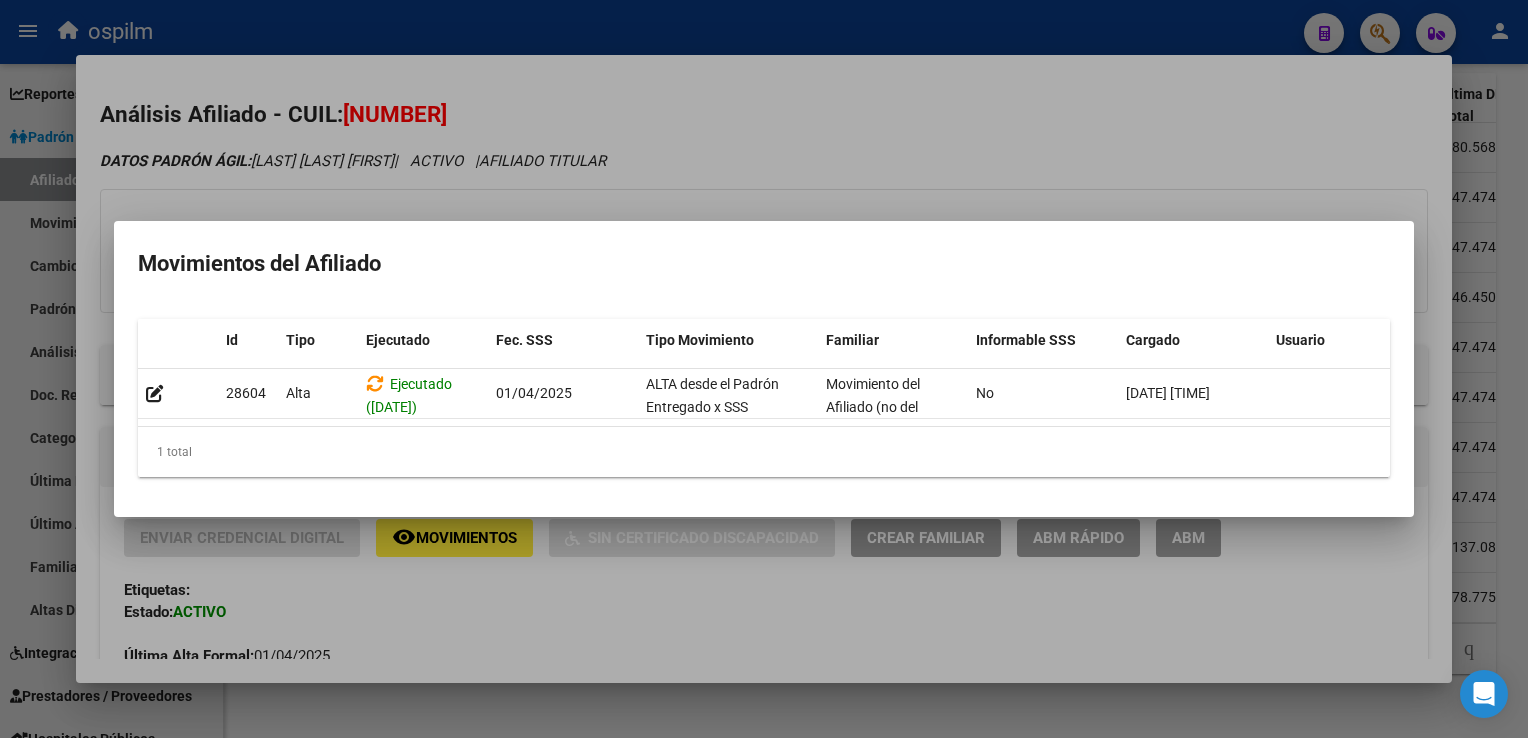 click at bounding box center [764, 369] 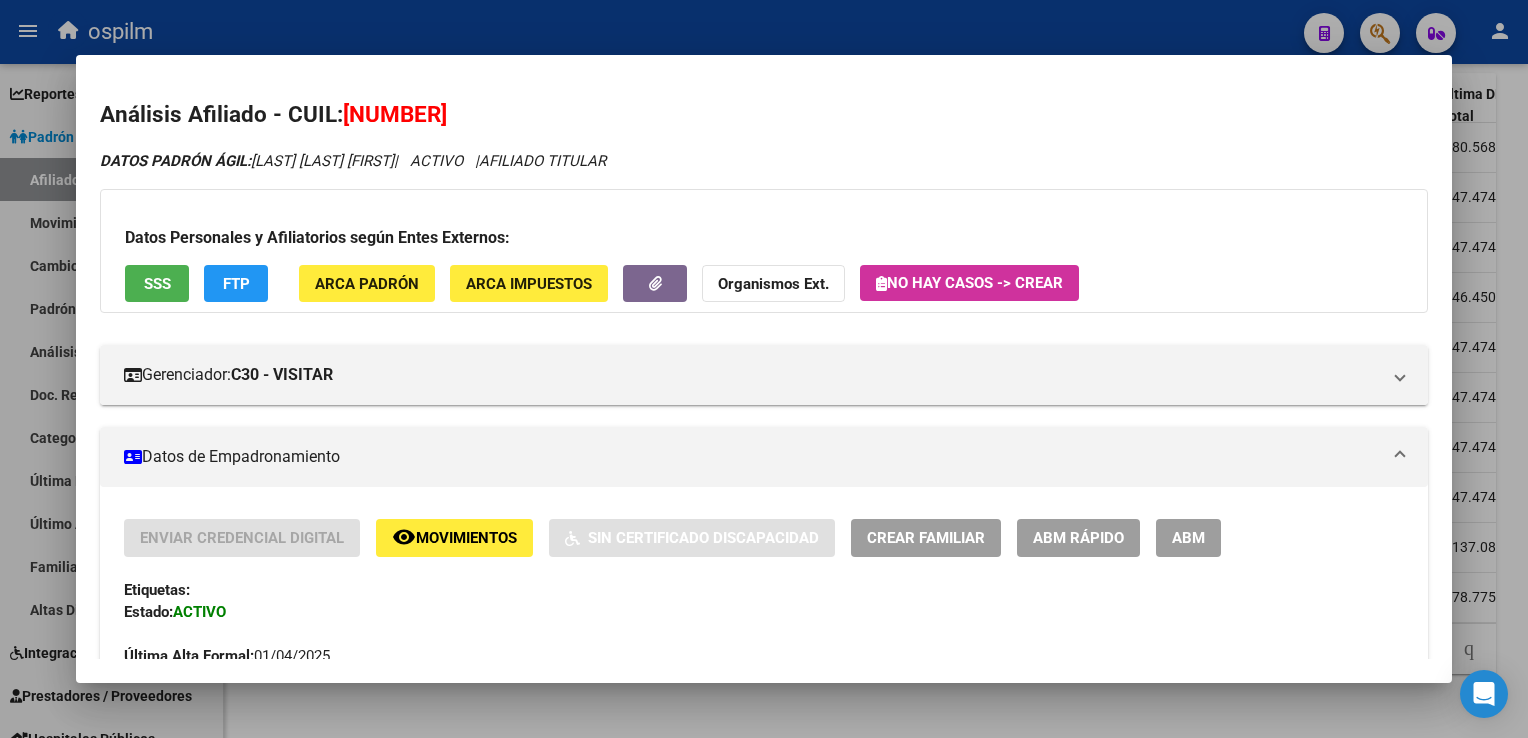 click on "SSS" at bounding box center (157, 283) 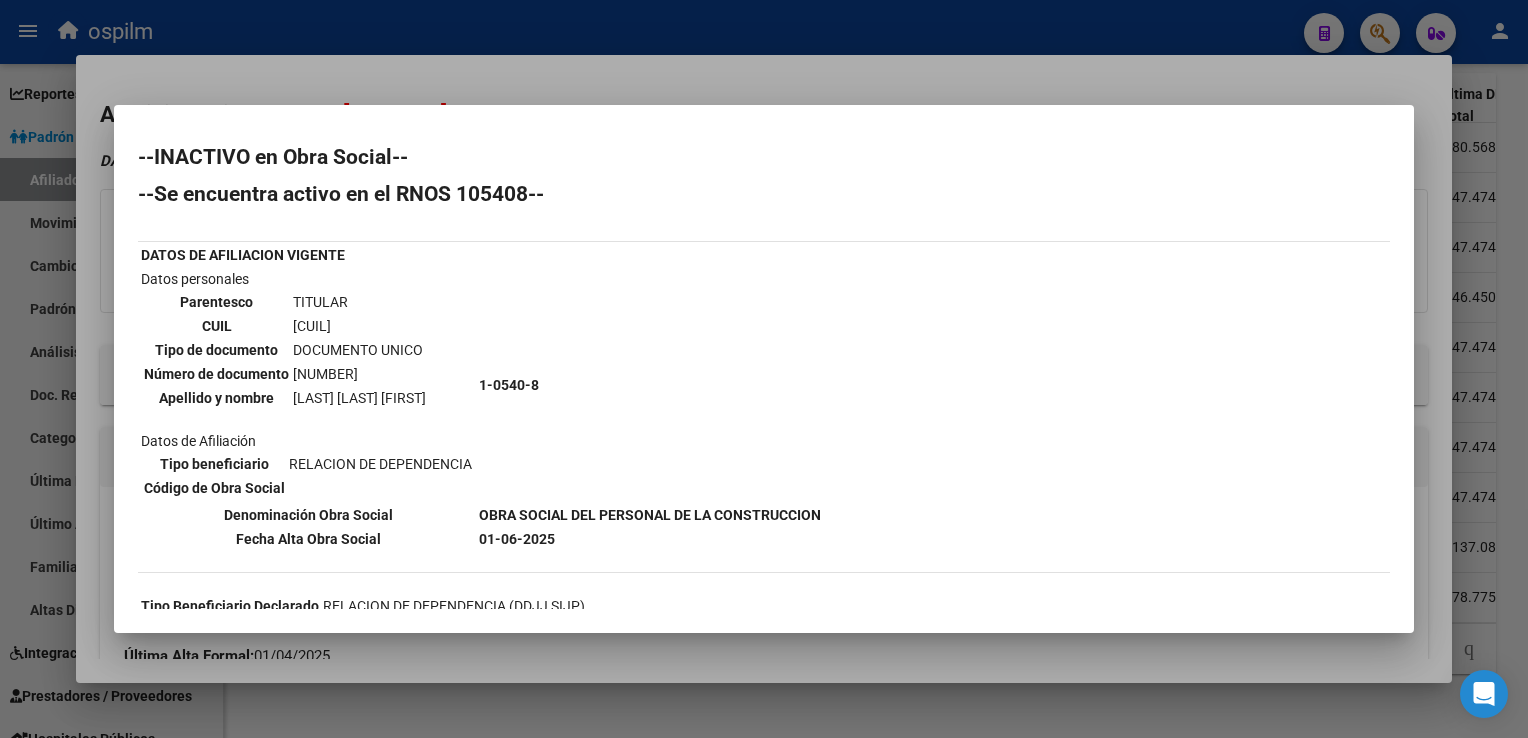 scroll, scrollTop: 204, scrollLeft: 0, axis: vertical 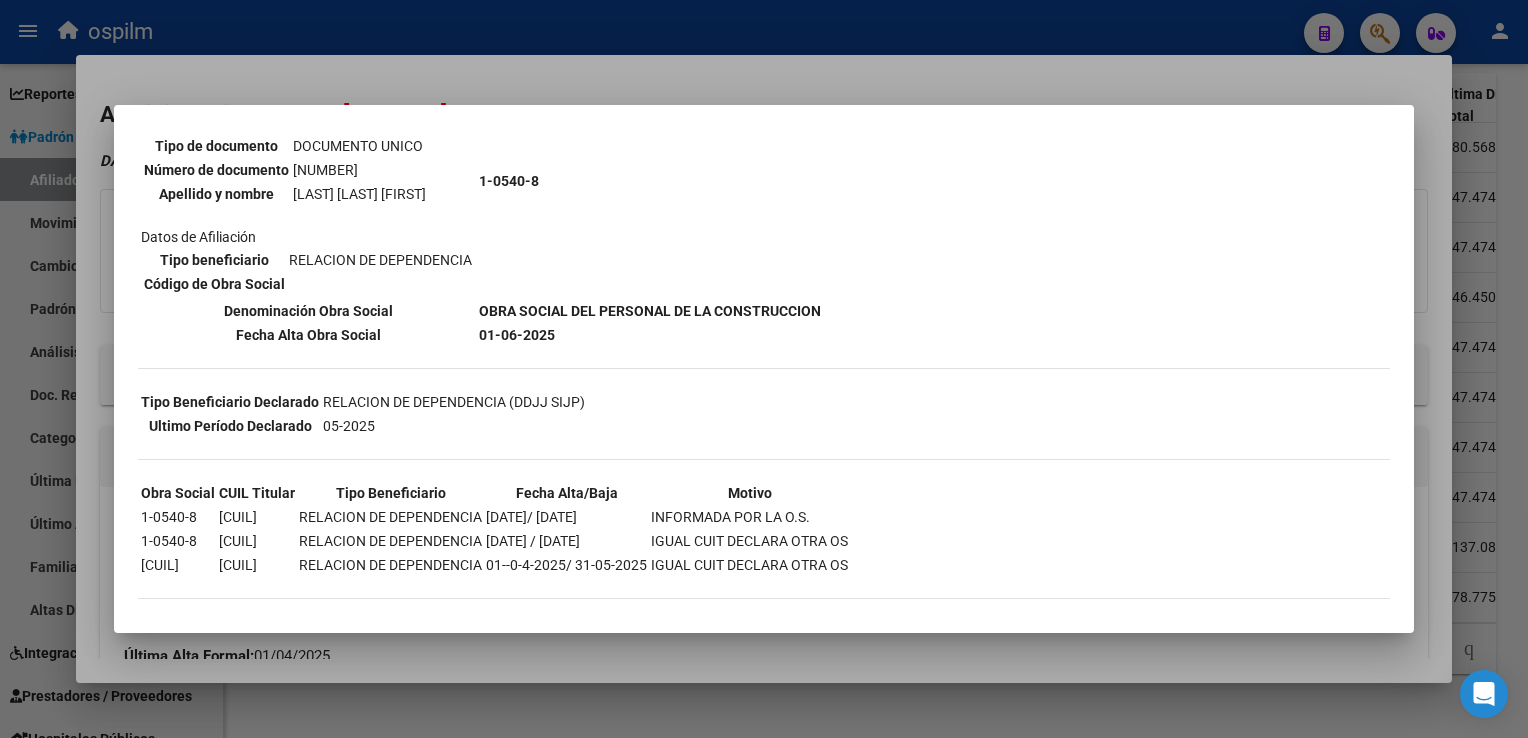 click at bounding box center (764, 369) 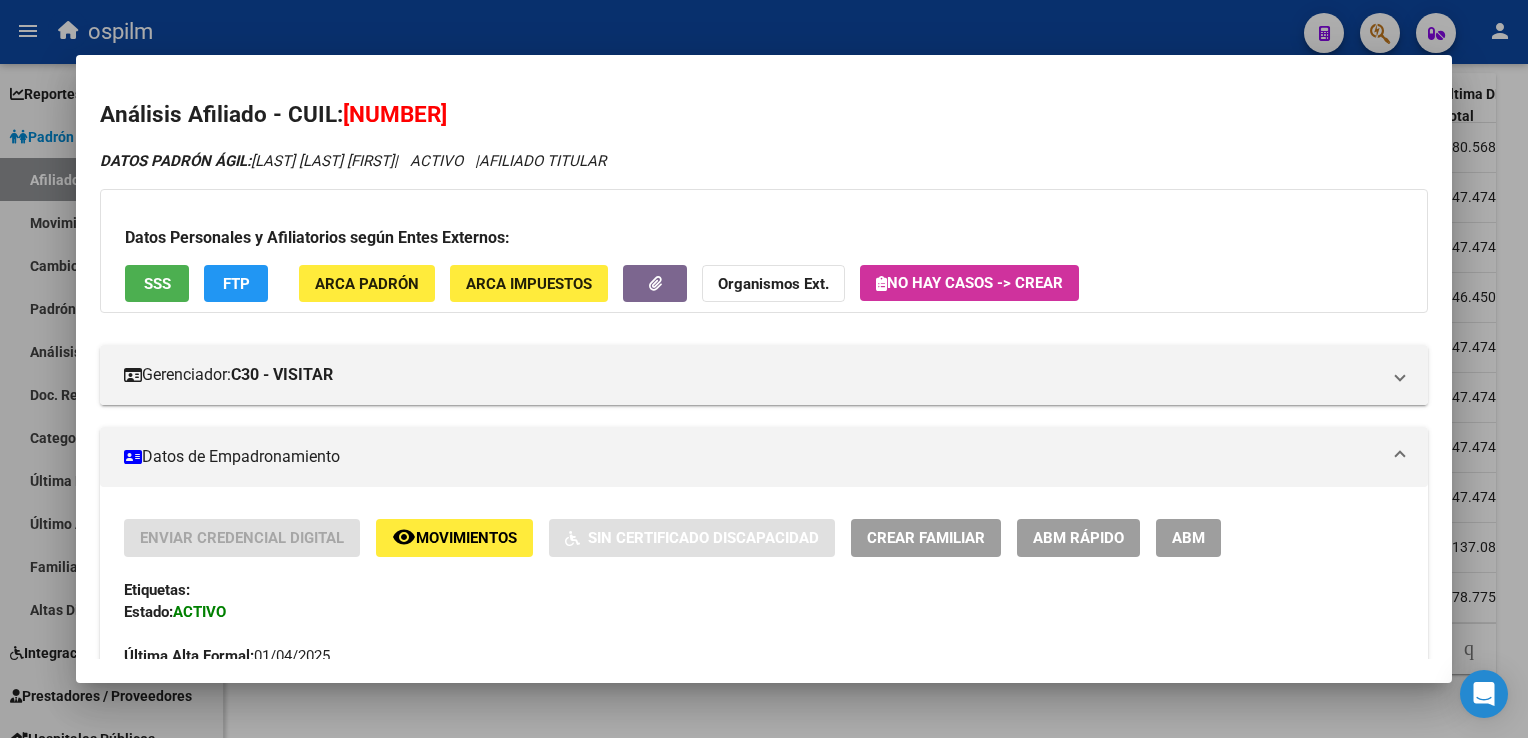 click at bounding box center (764, 369) 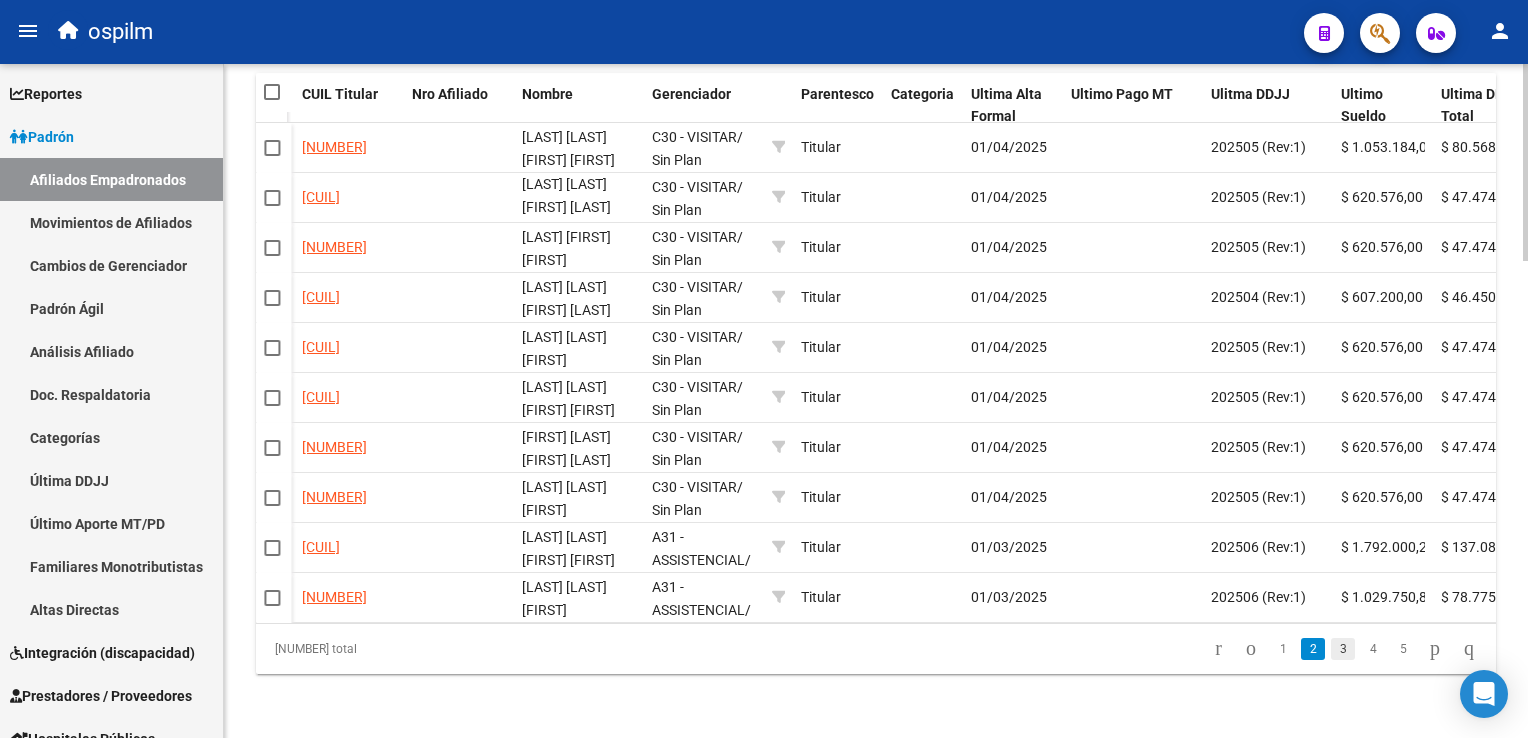 click on "3" 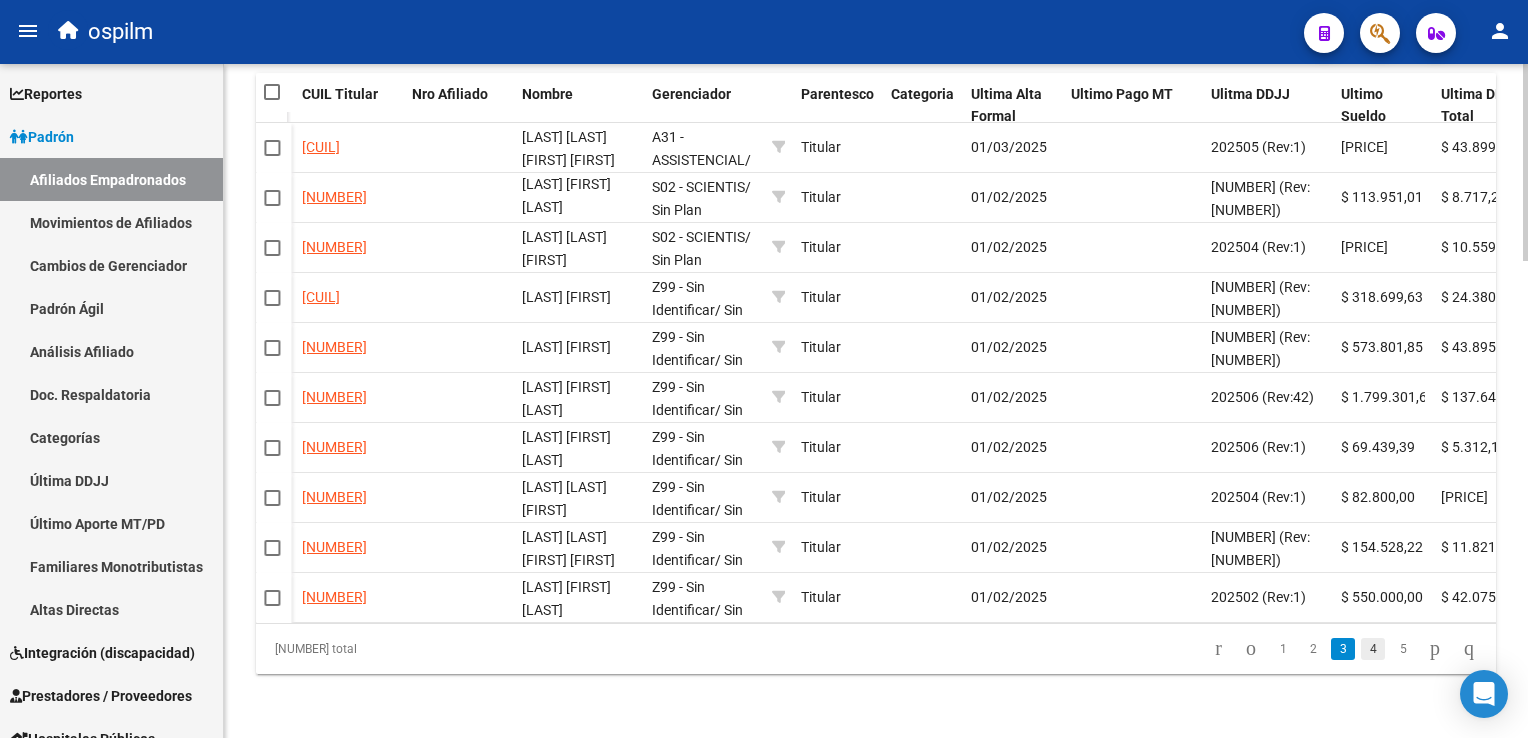 click on "4" 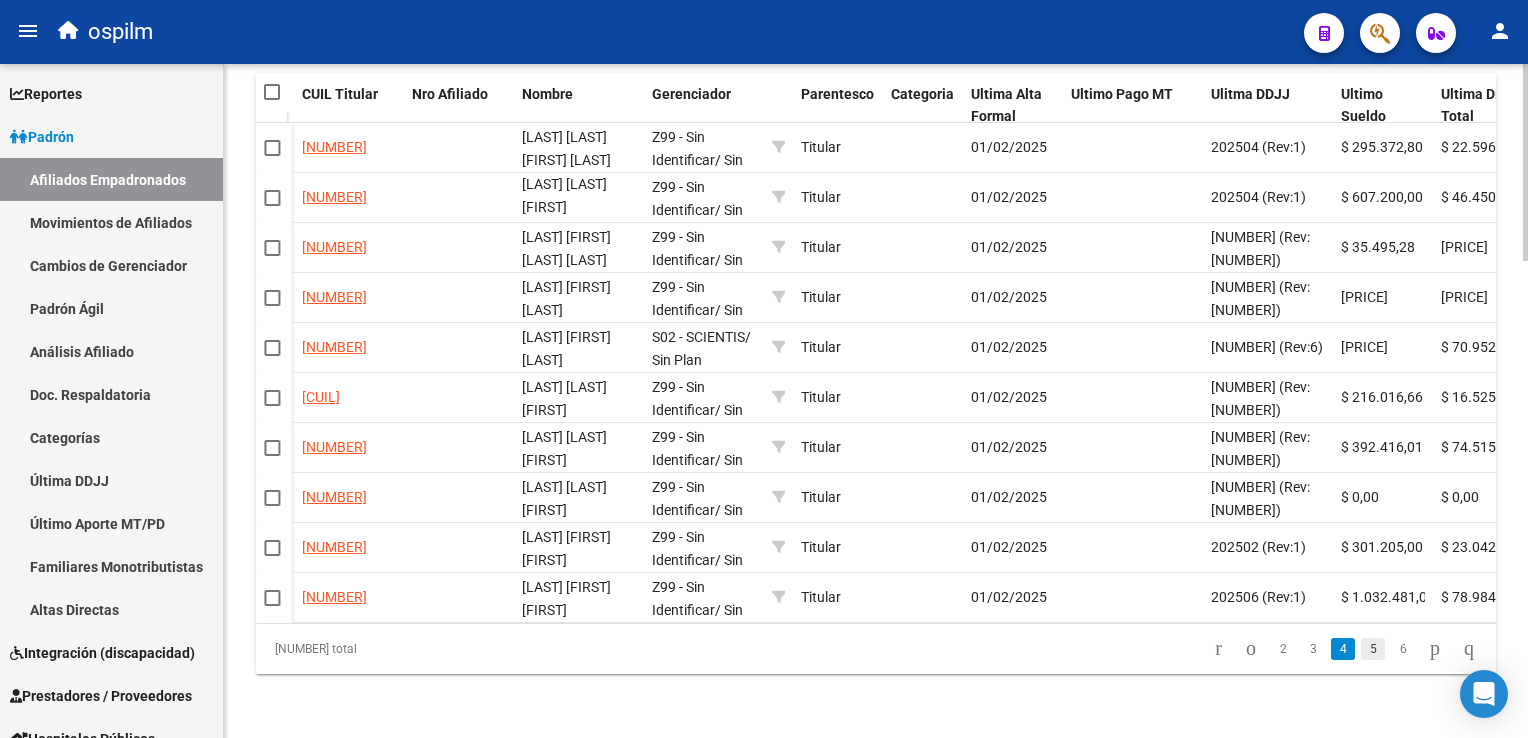click on "5" 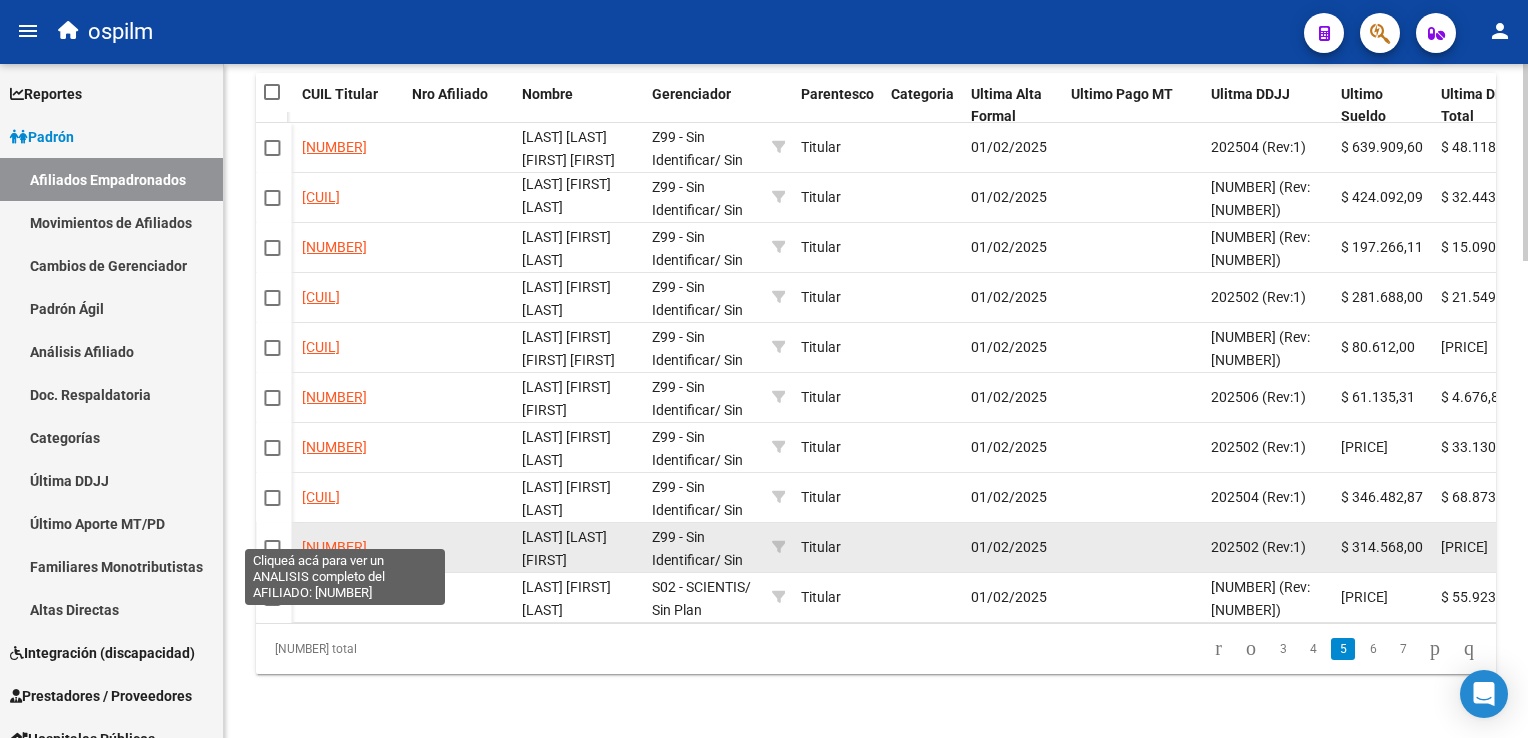 click on "[NUMBER]" 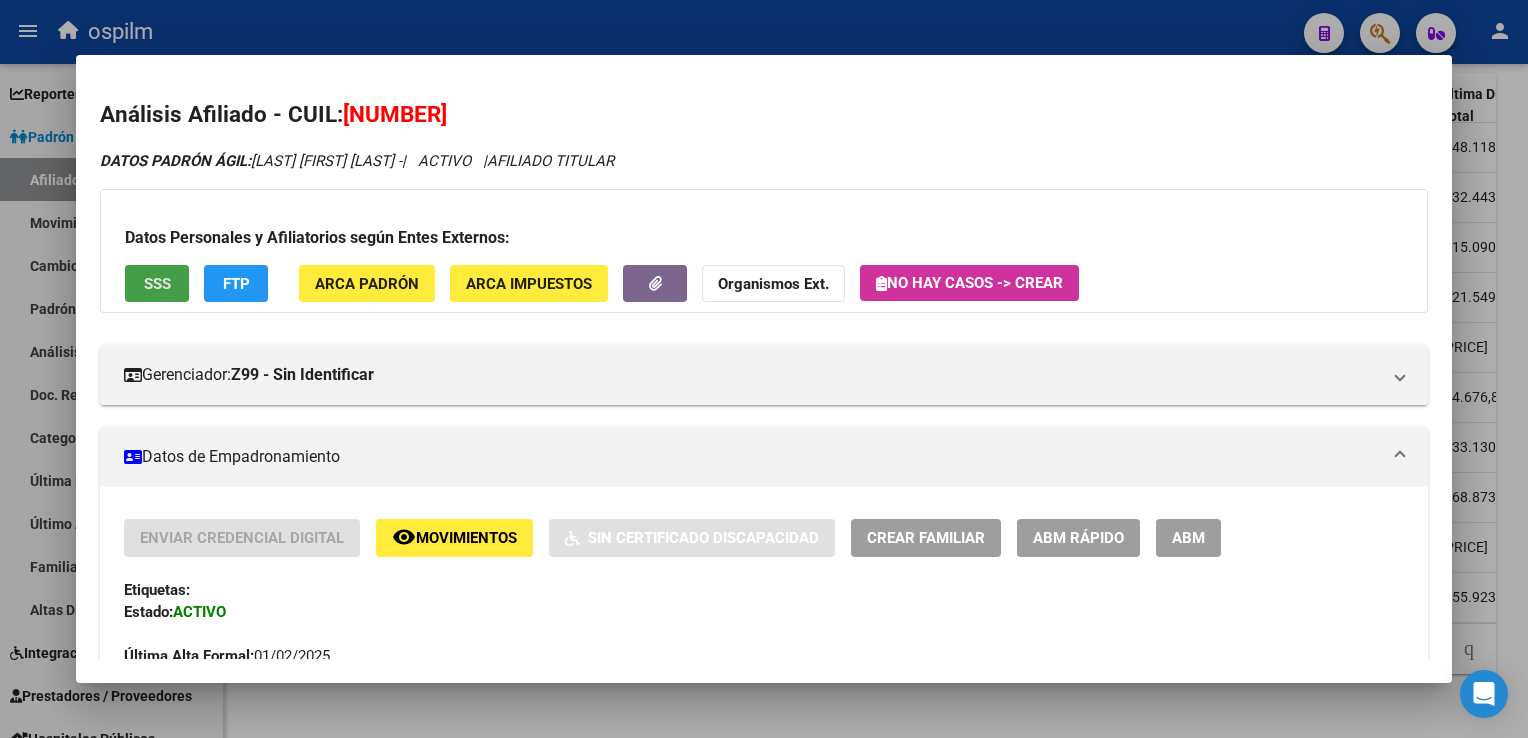 click on "SSS" at bounding box center (157, 284) 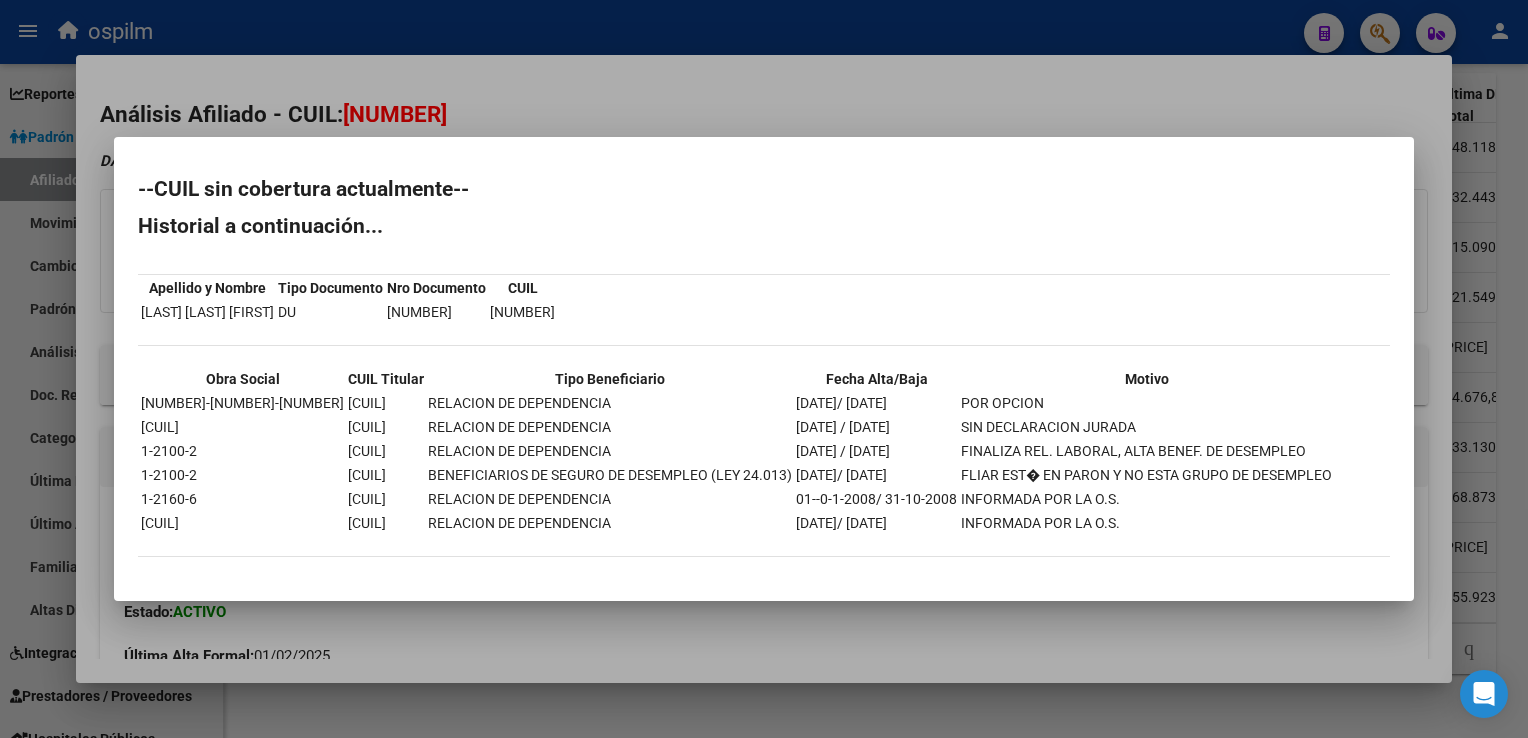 click at bounding box center (764, 369) 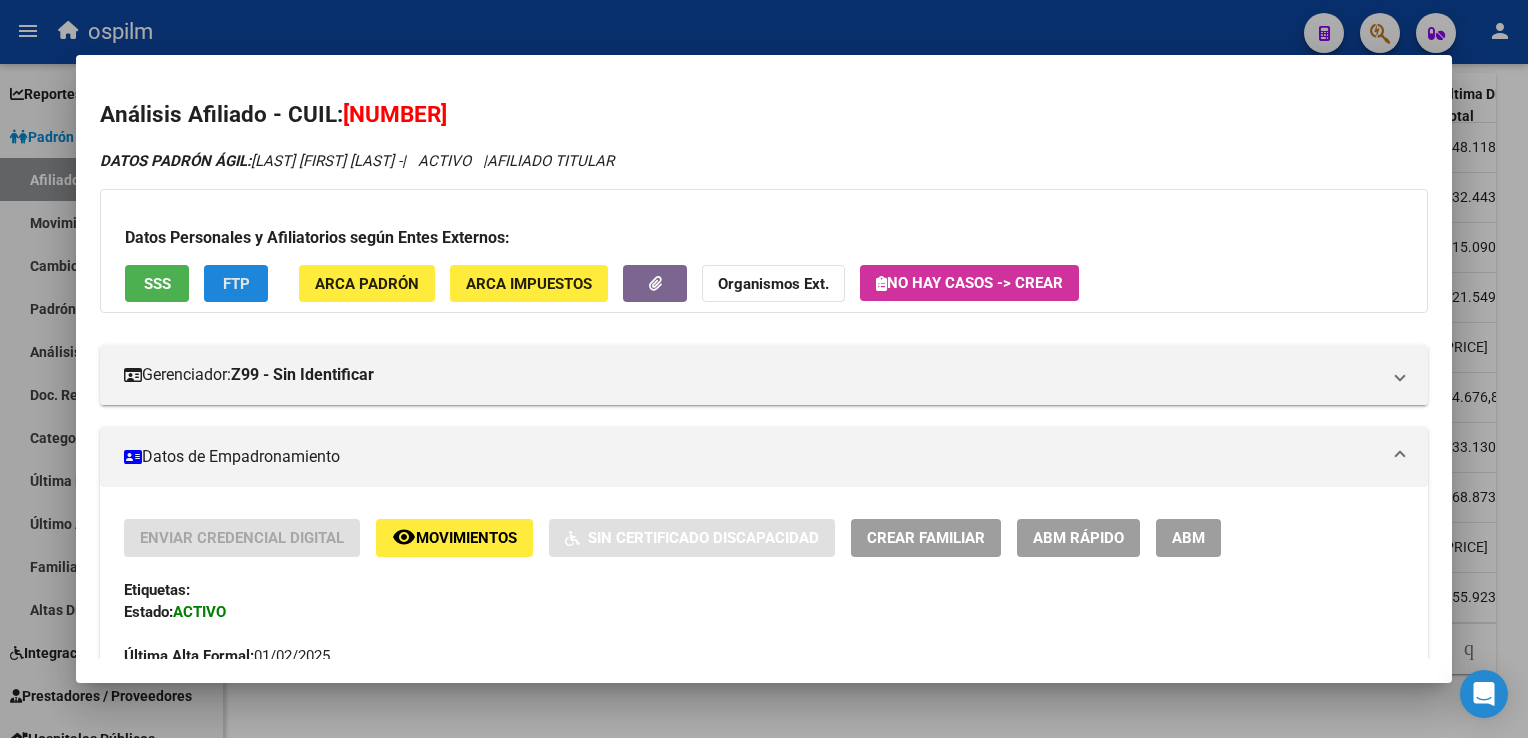 click on "FTP" 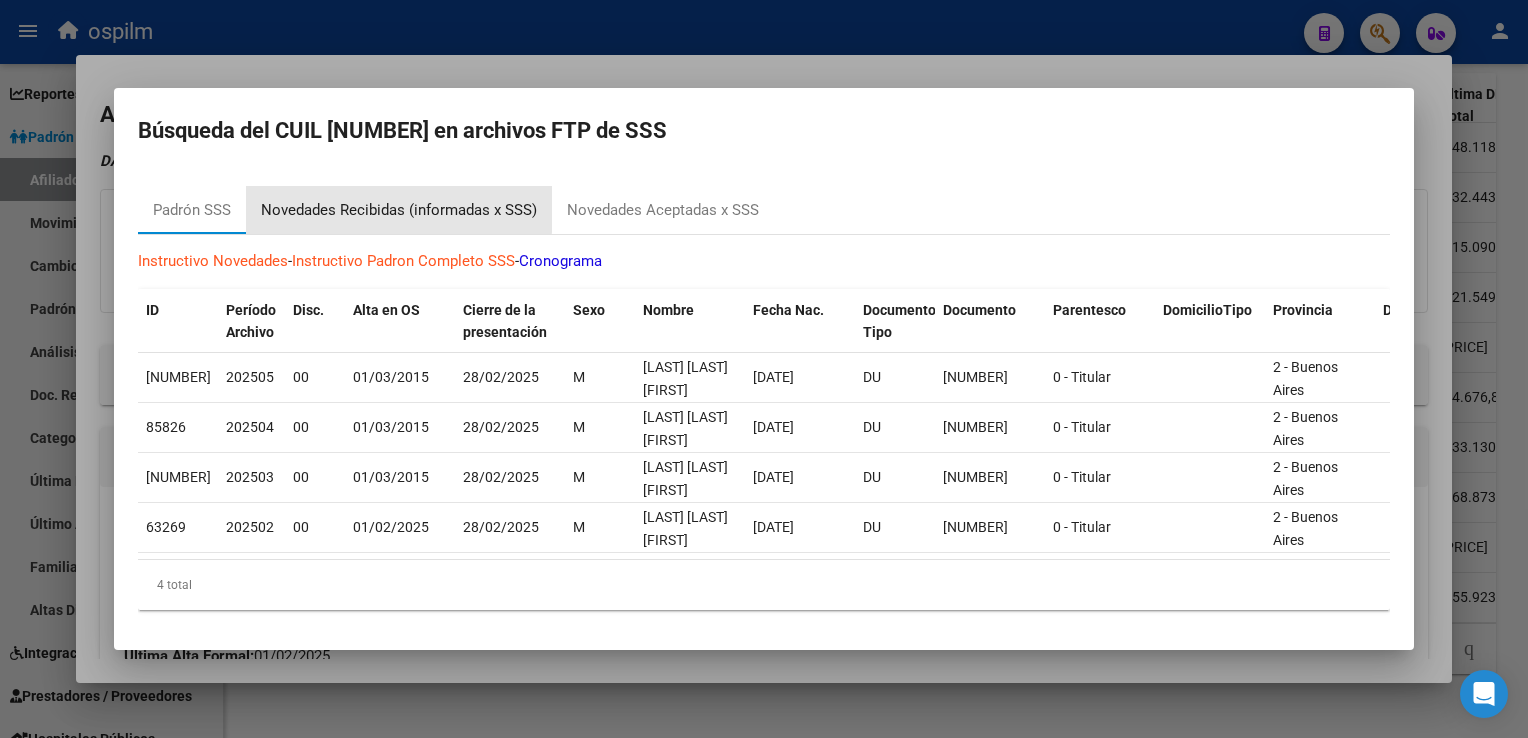 click on "Novedades Recibidas (informadas x SSS)" at bounding box center [399, 210] 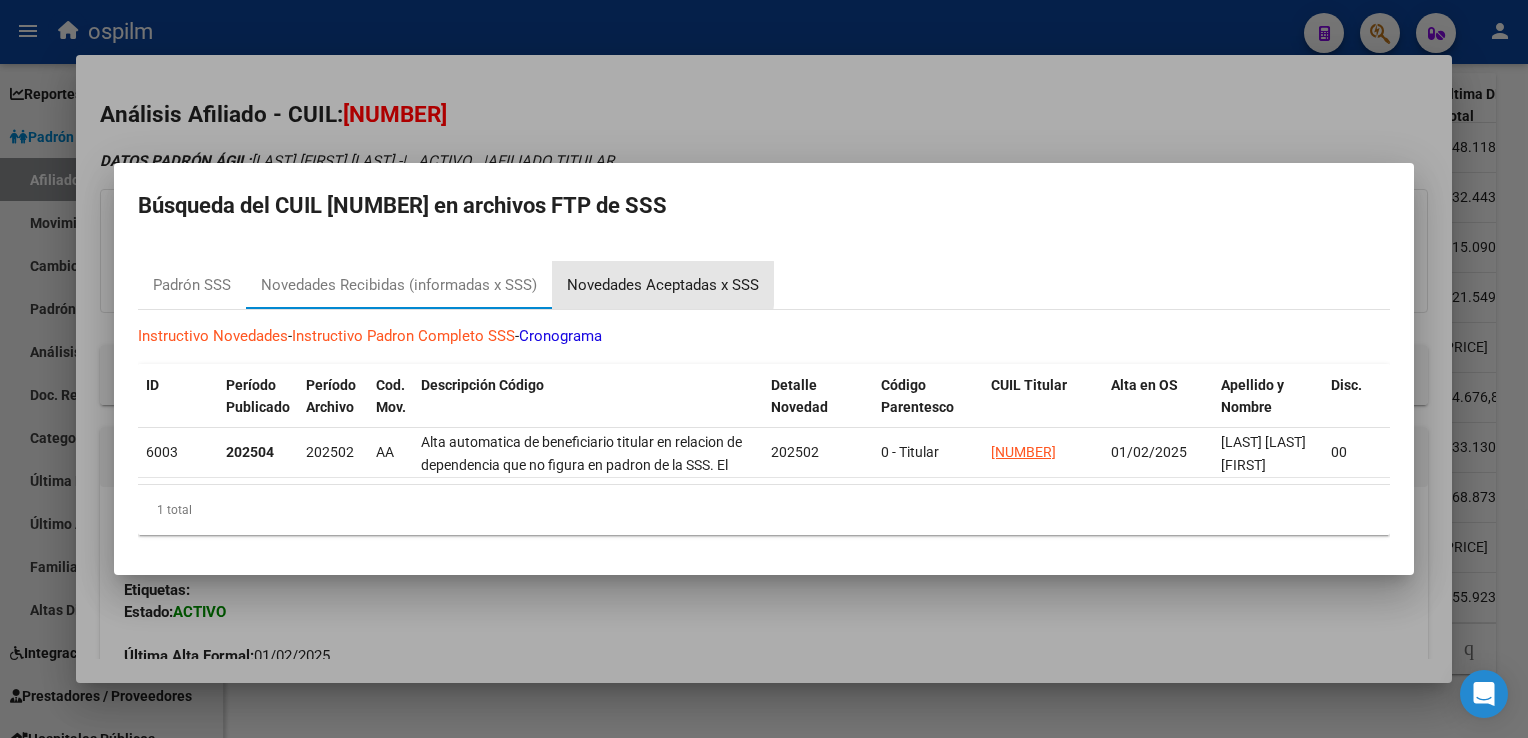 click on "Novedades Aceptadas x SSS" at bounding box center (663, 285) 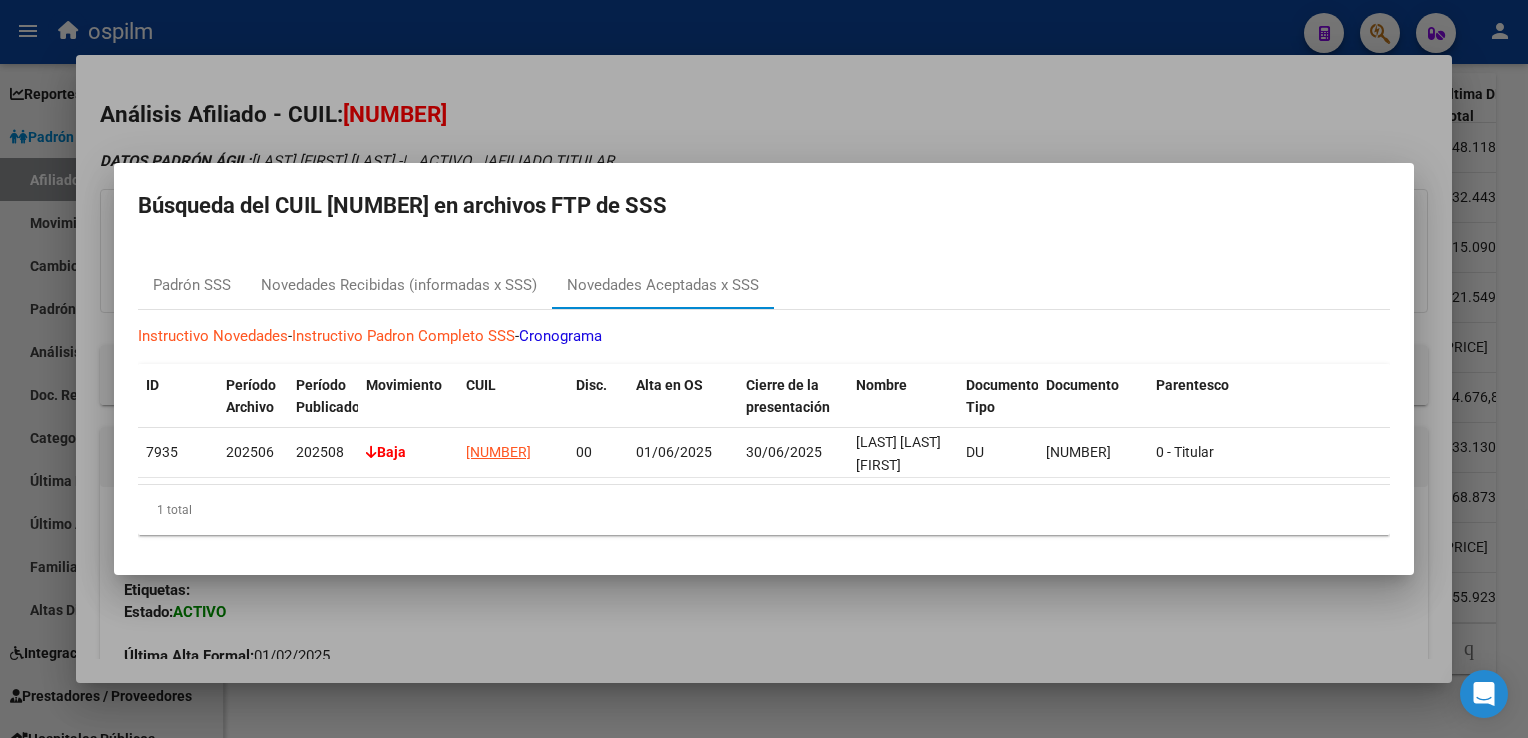 click at bounding box center [764, 369] 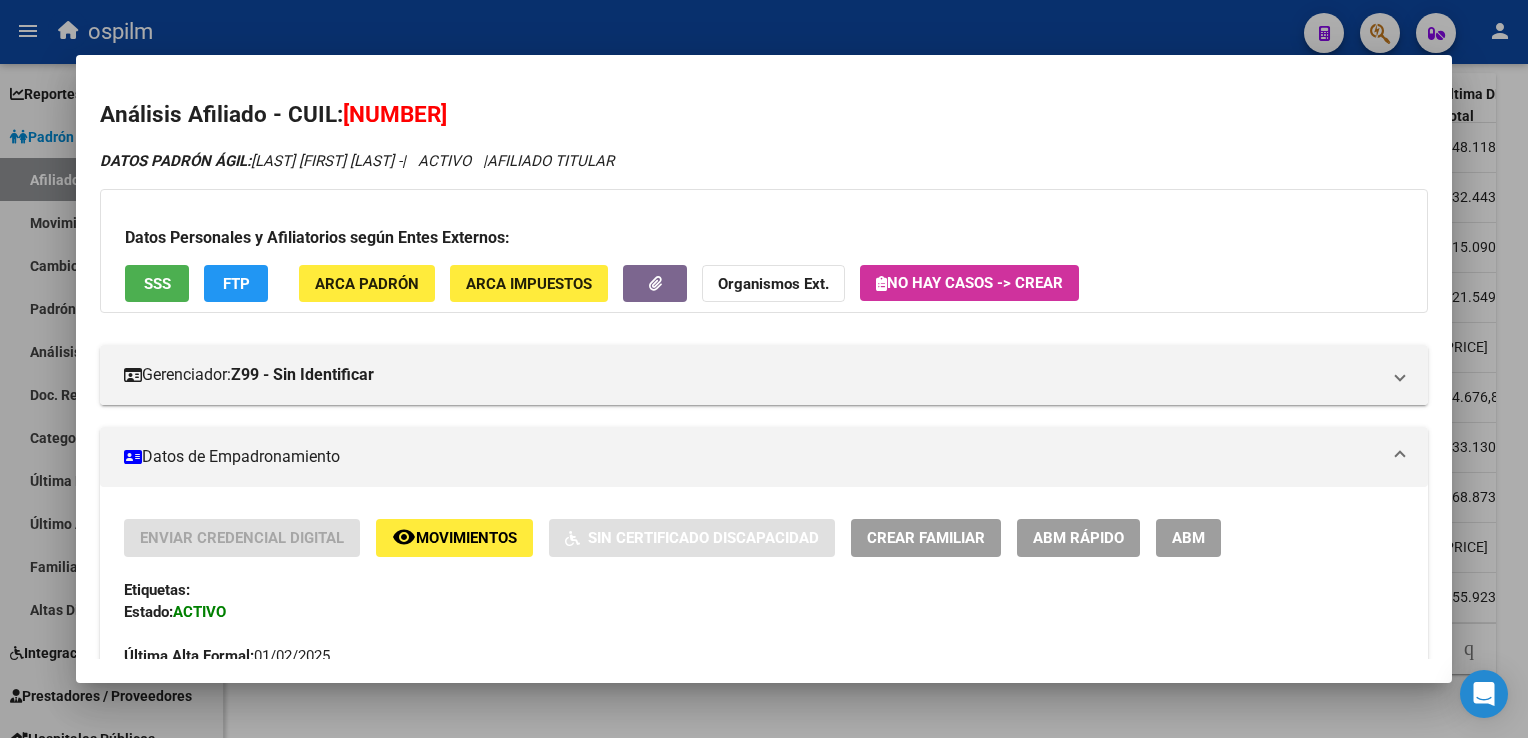click at bounding box center (764, 369) 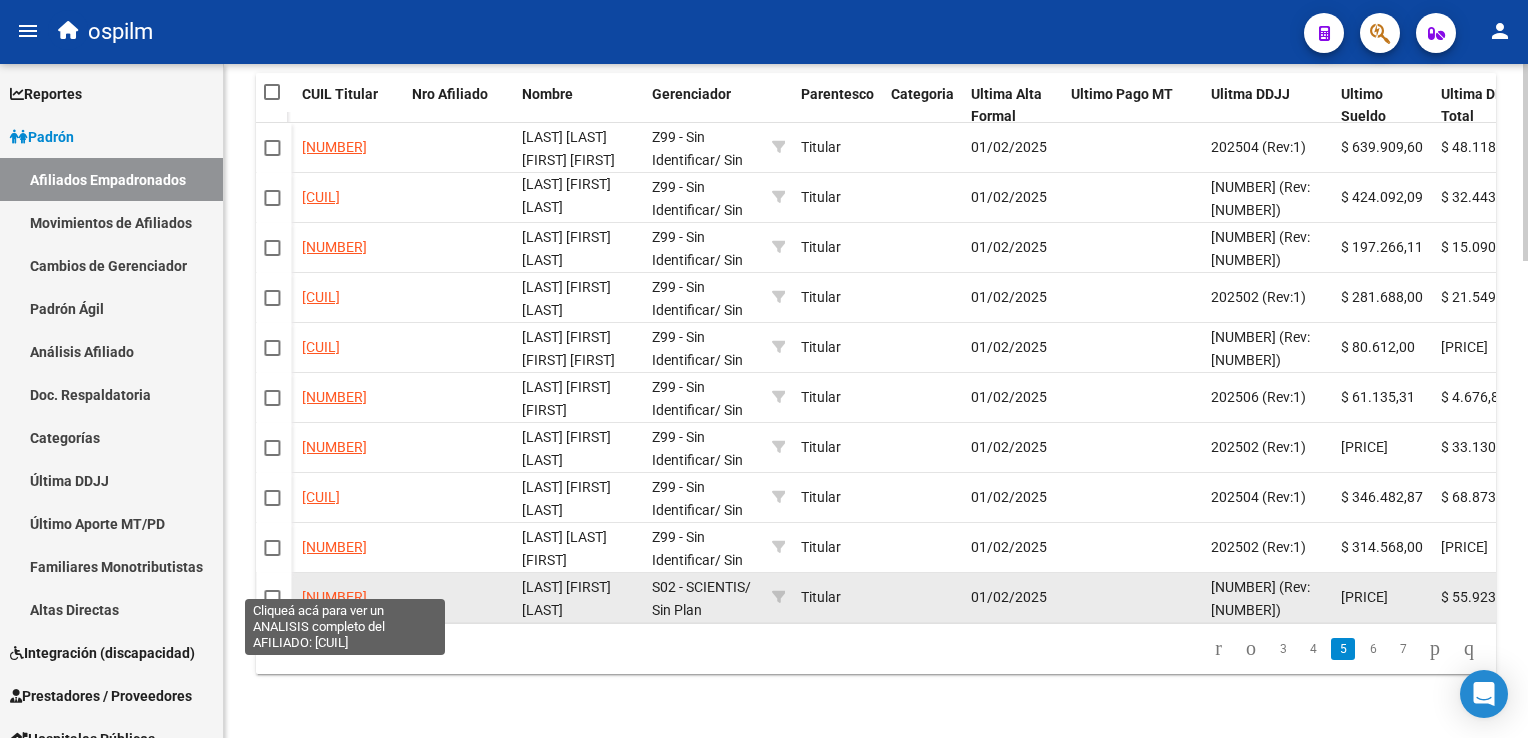 click on "[NUMBER]" 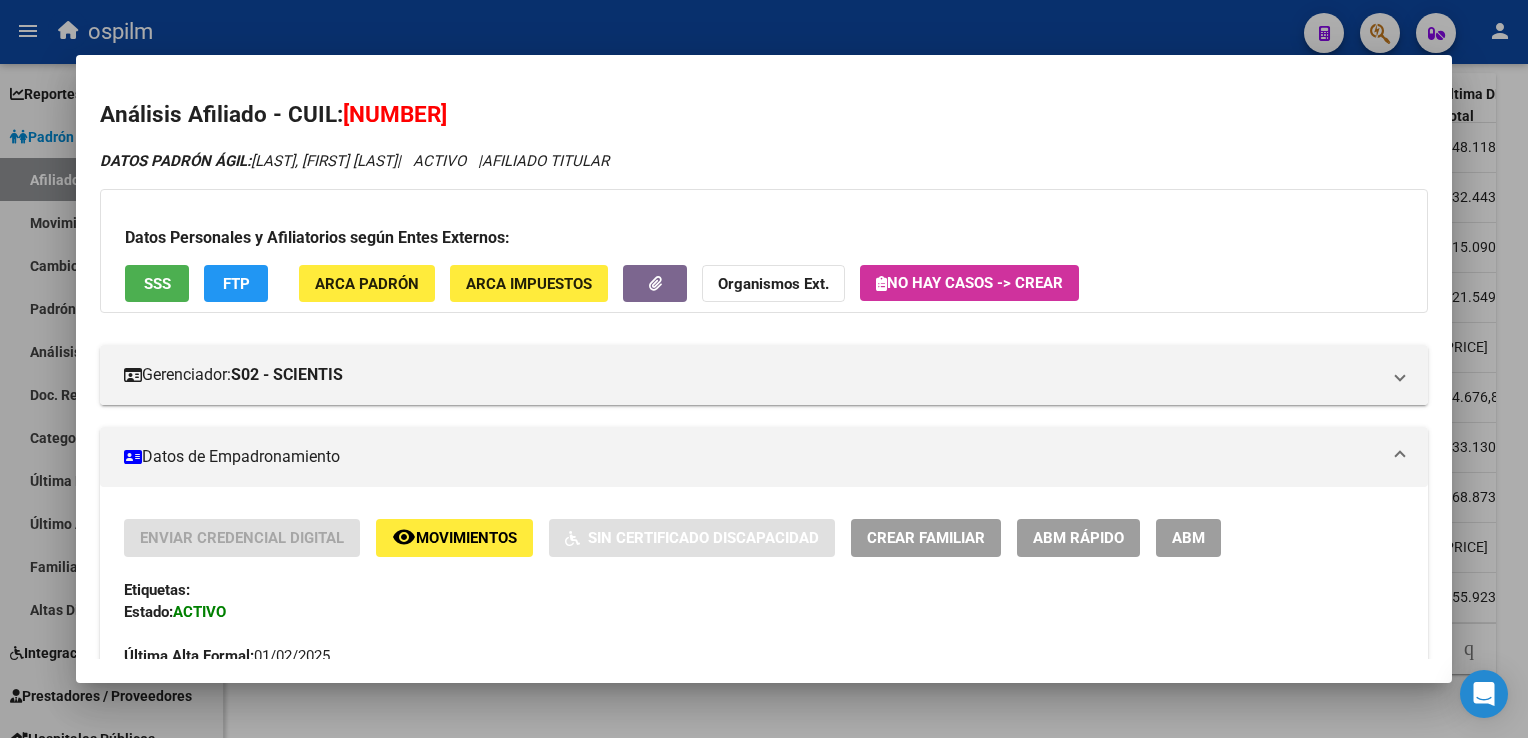 click on "SSS" at bounding box center [157, 284] 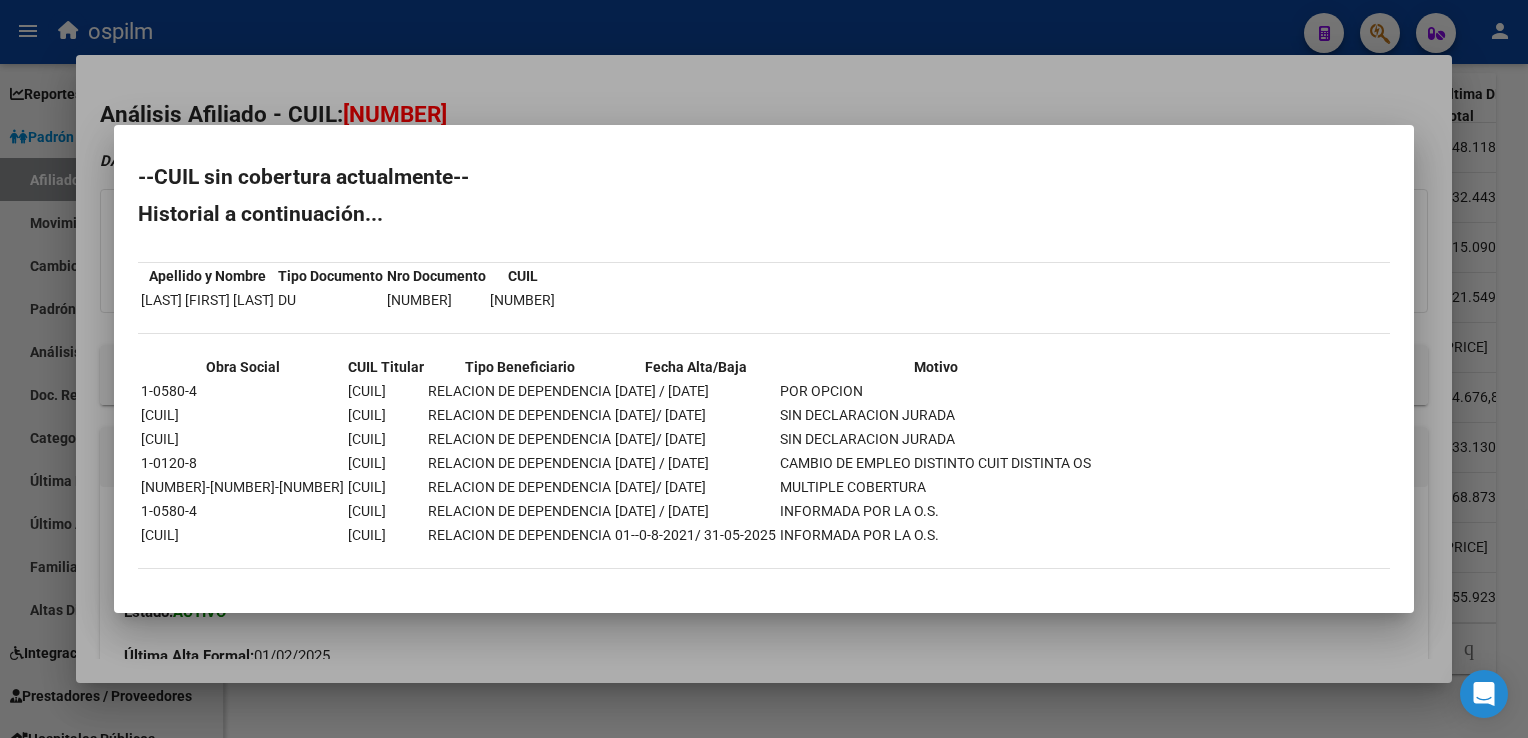 click at bounding box center [764, 369] 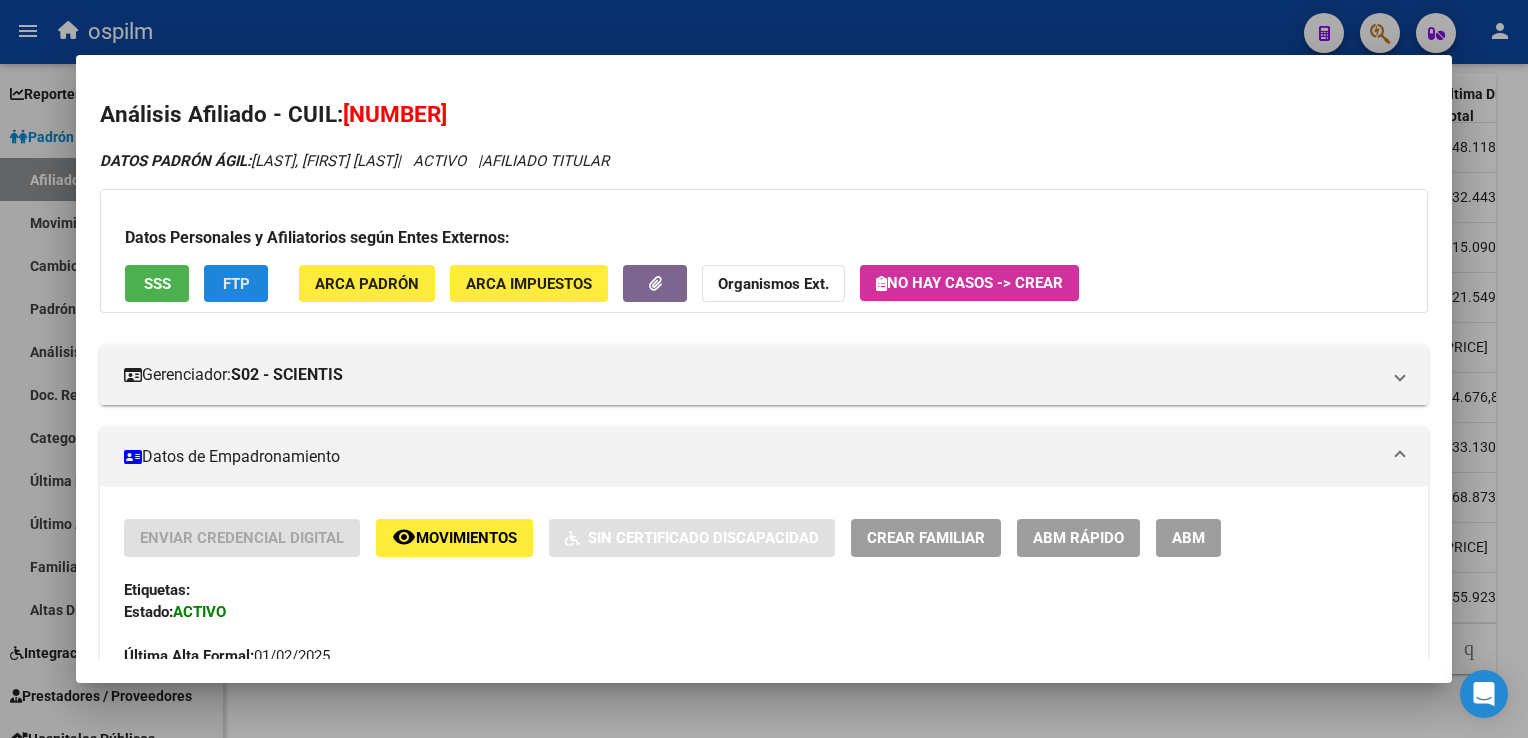 click on "FTP" 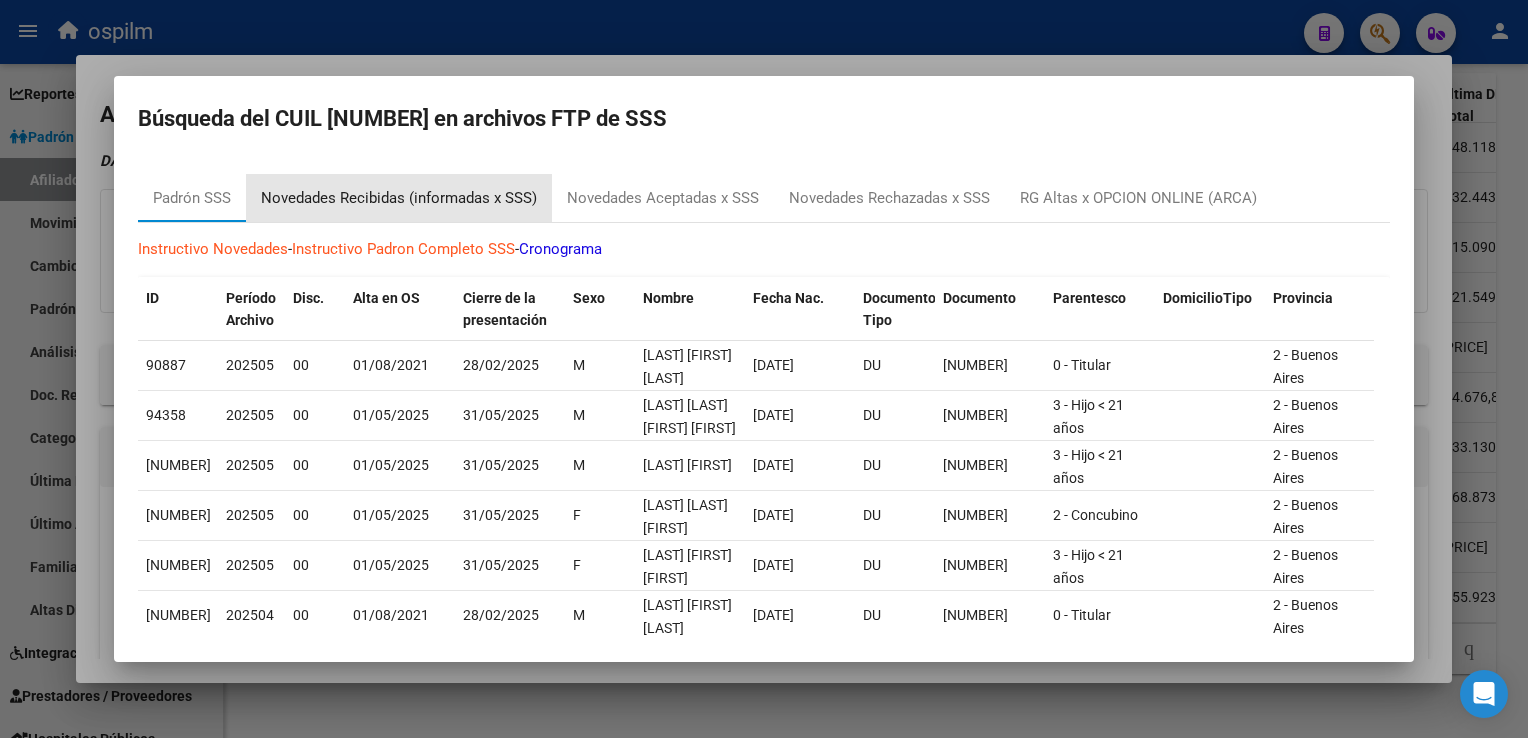 click on "Novedades Recibidas (informadas x SSS)" at bounding box center (399, 198) 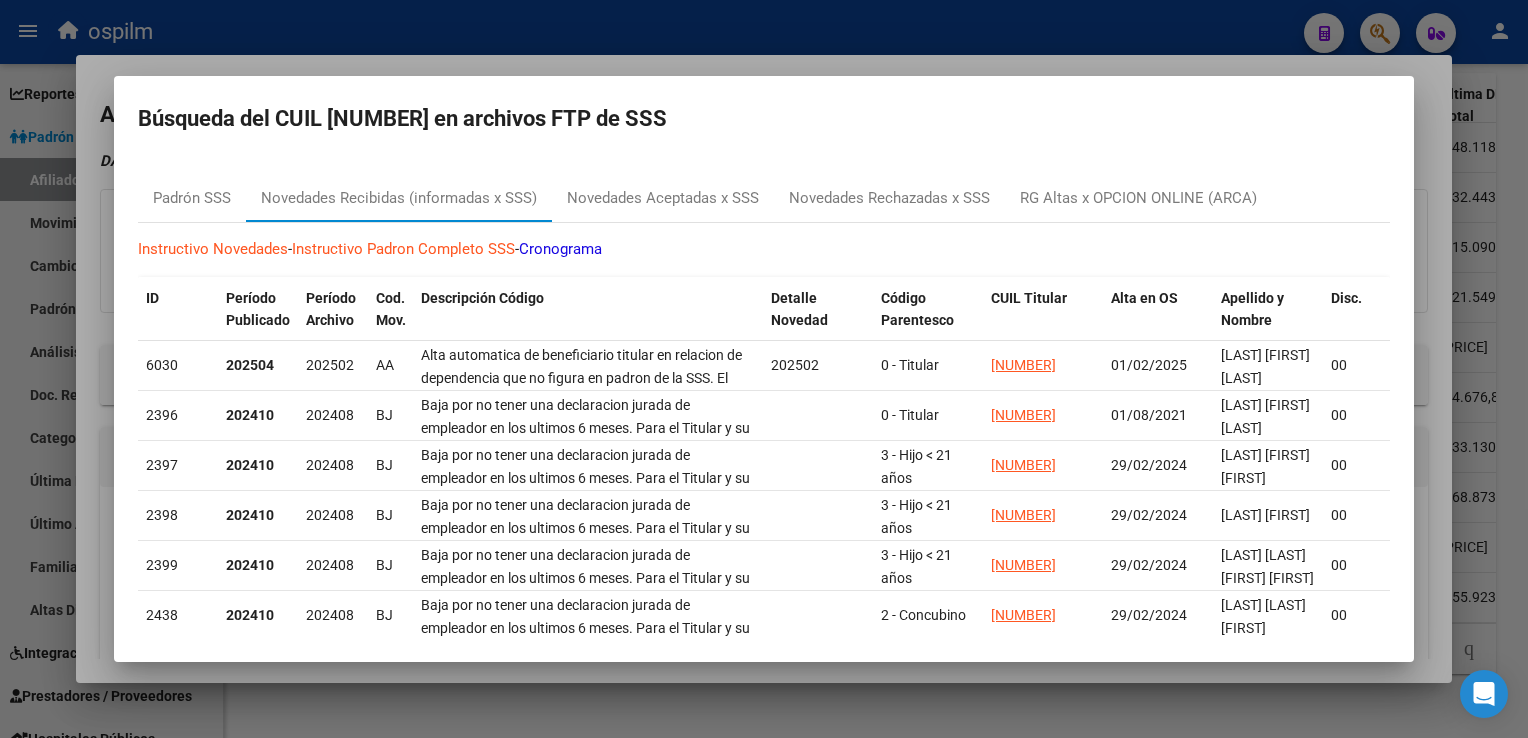 click at bounding box center (764, 369) 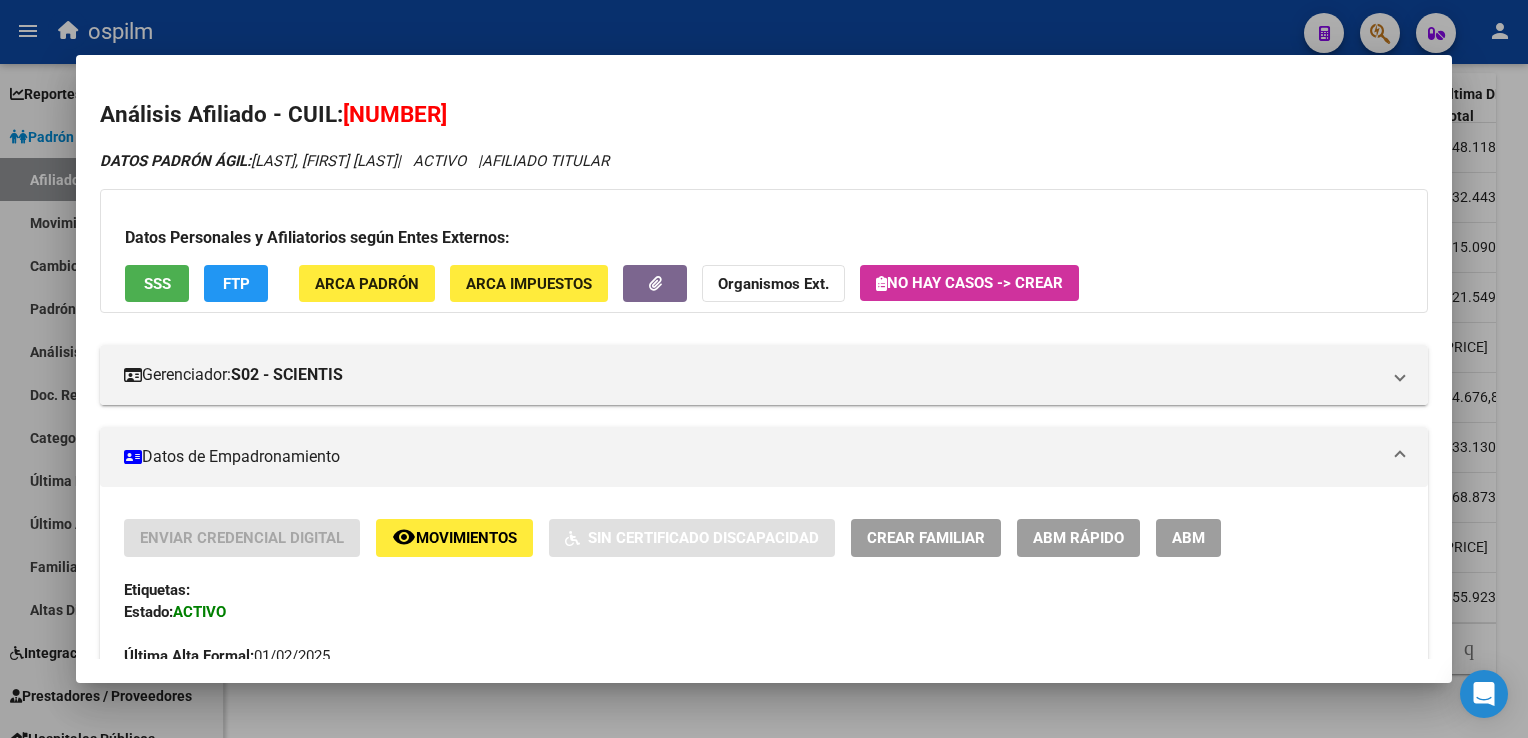 click on "SSS" at bounding box center (157, 284) 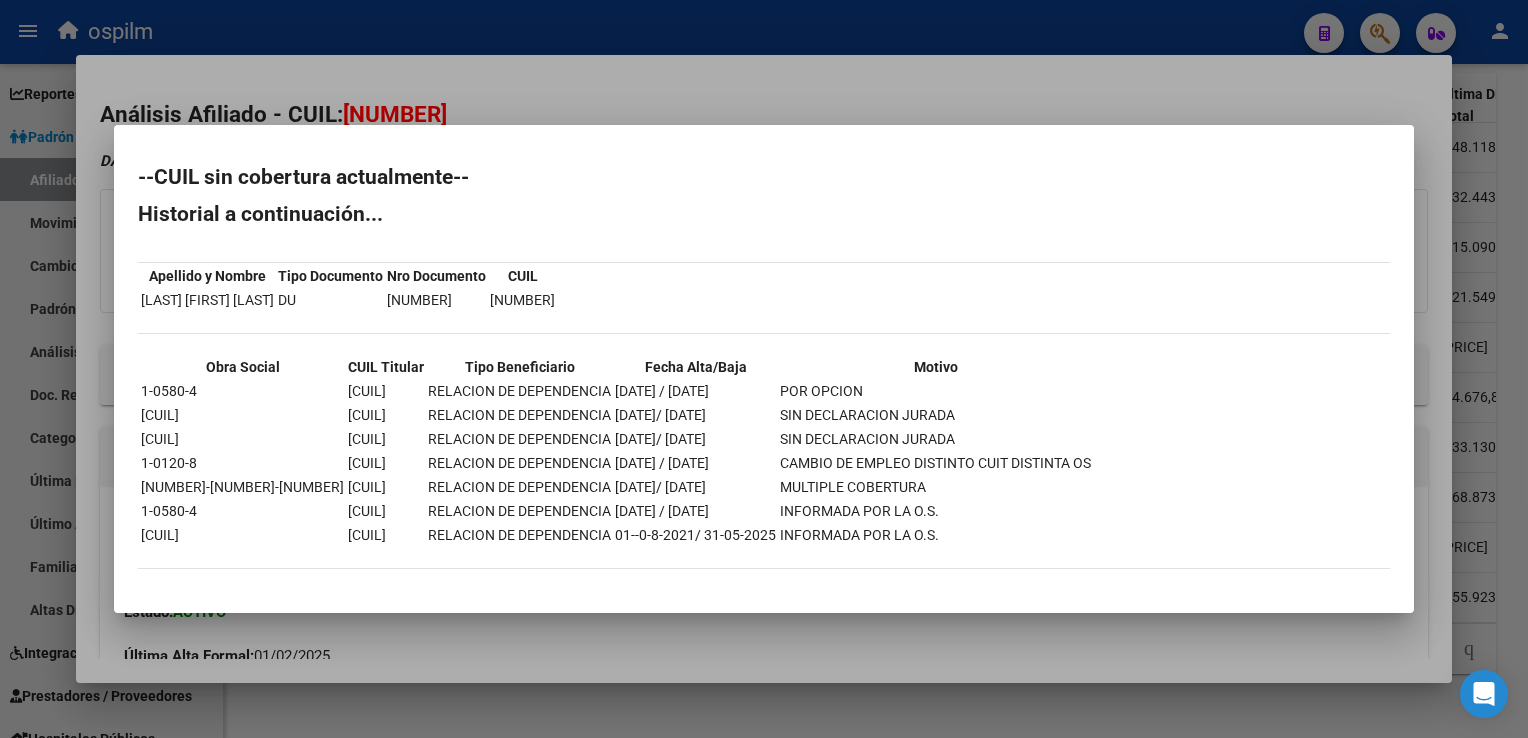 click at bounding box center [764, 369] 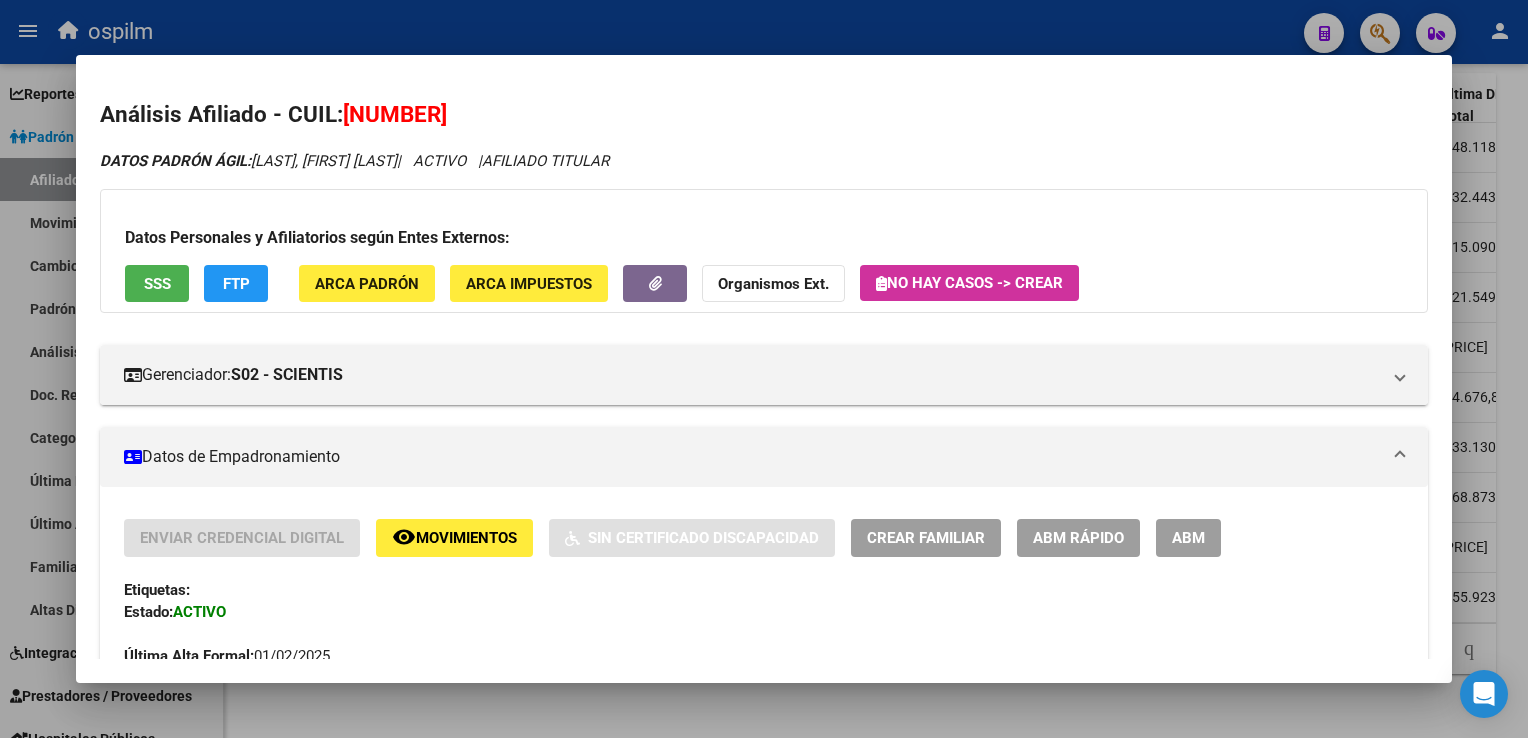 drag, startPoint x: 1526, startPoint y: 300, endPoint x: 1472, endPoint y: 262, distance: 66.0303 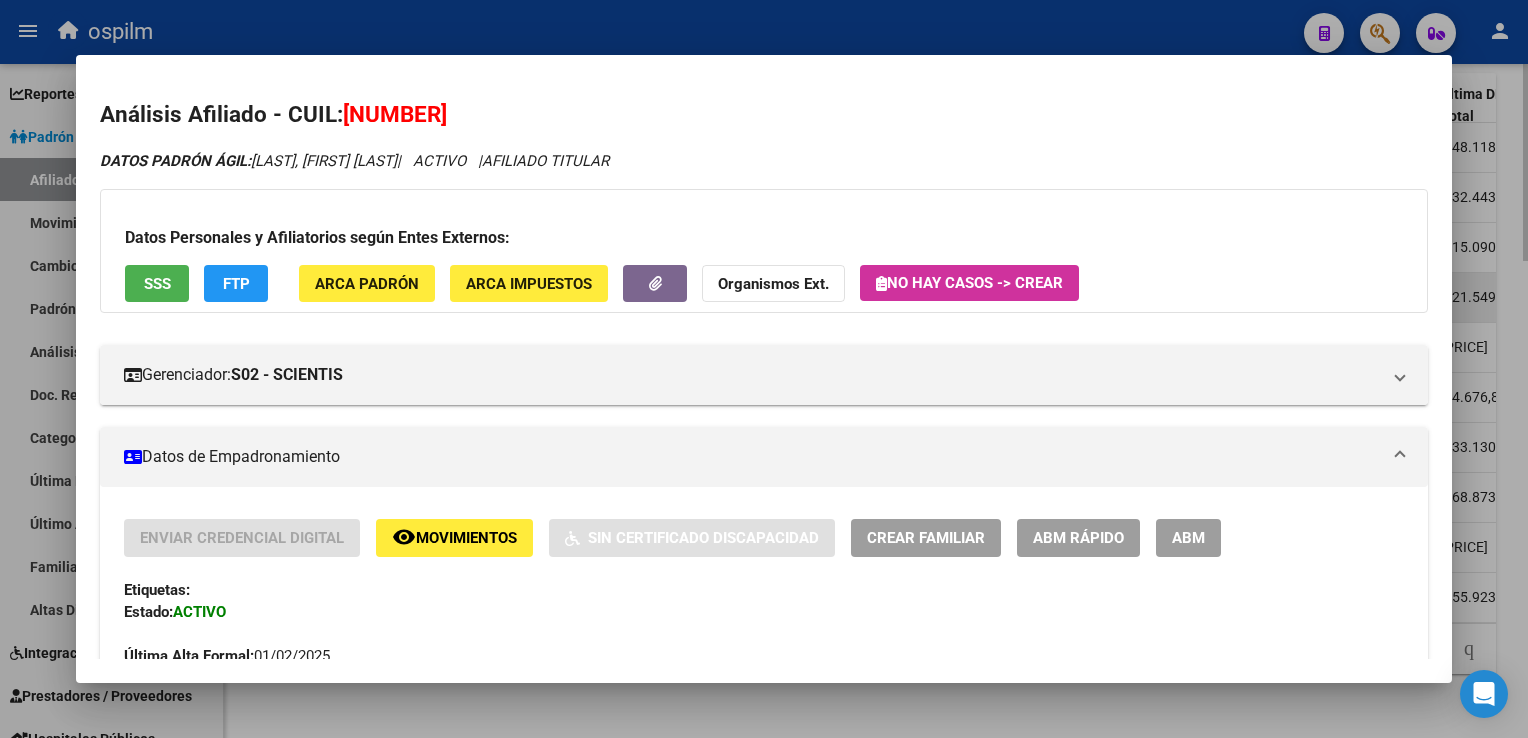 click at bounding box center (764, 369) 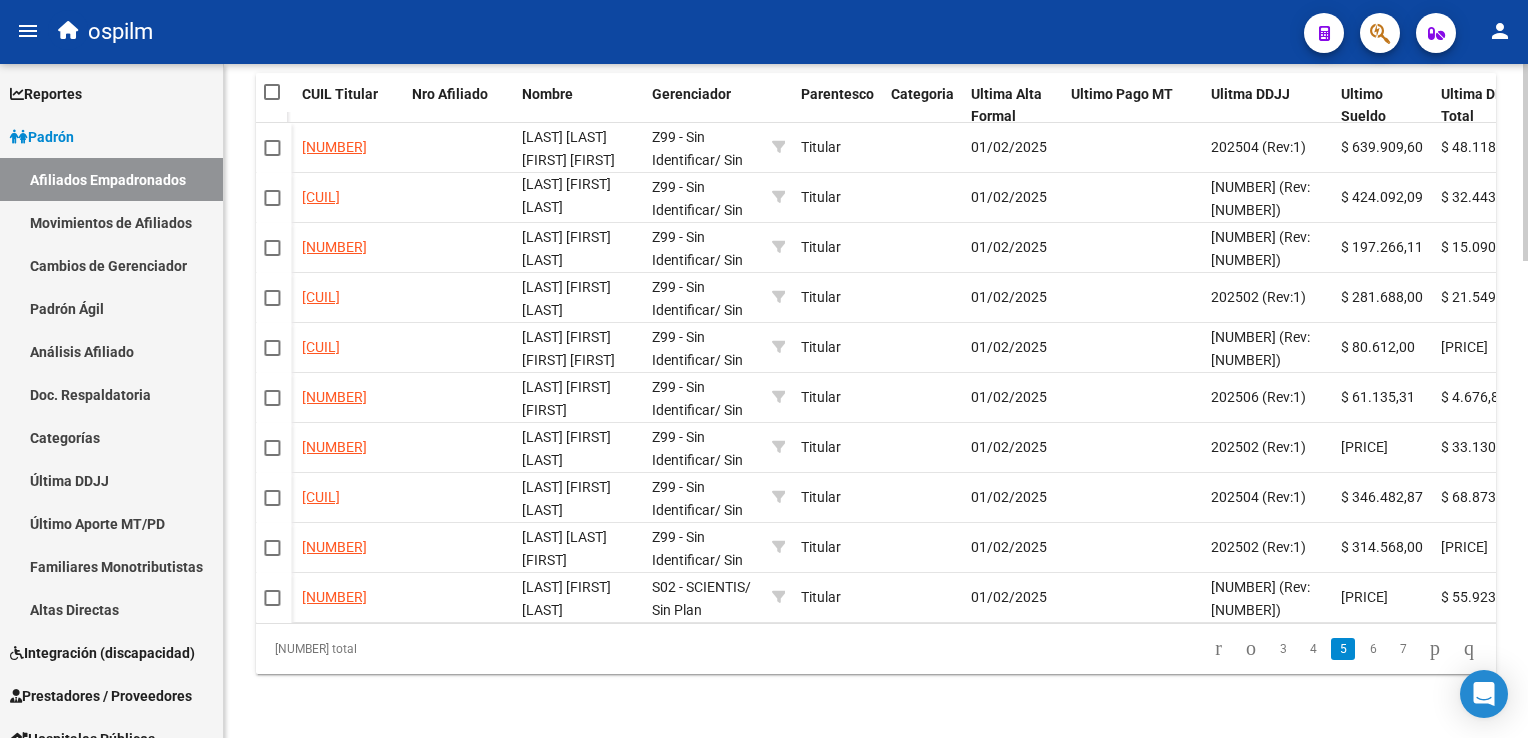 click at bounding box center (272, 92) 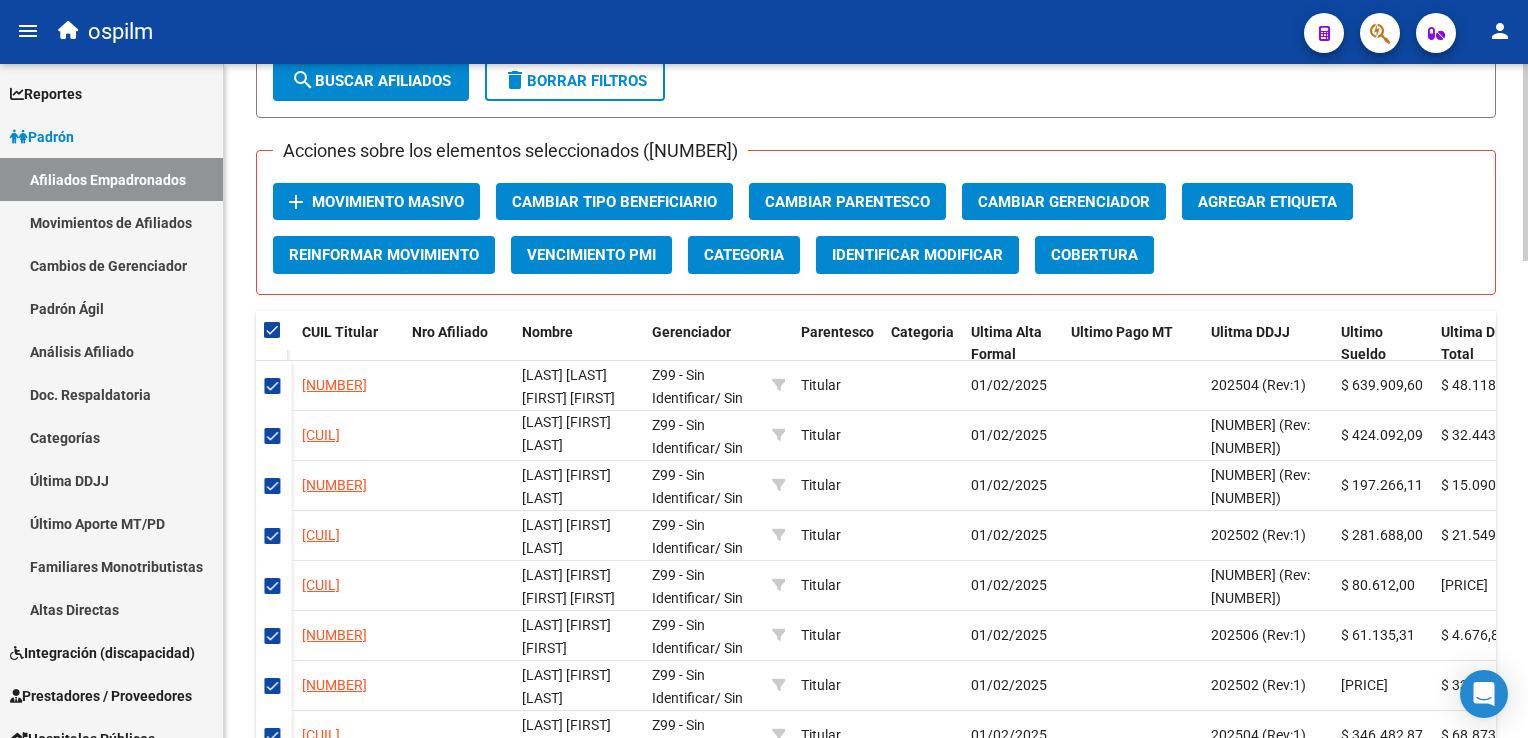 scroll, scrollTop: 1371, scrollLeft: 0, axis: vertical 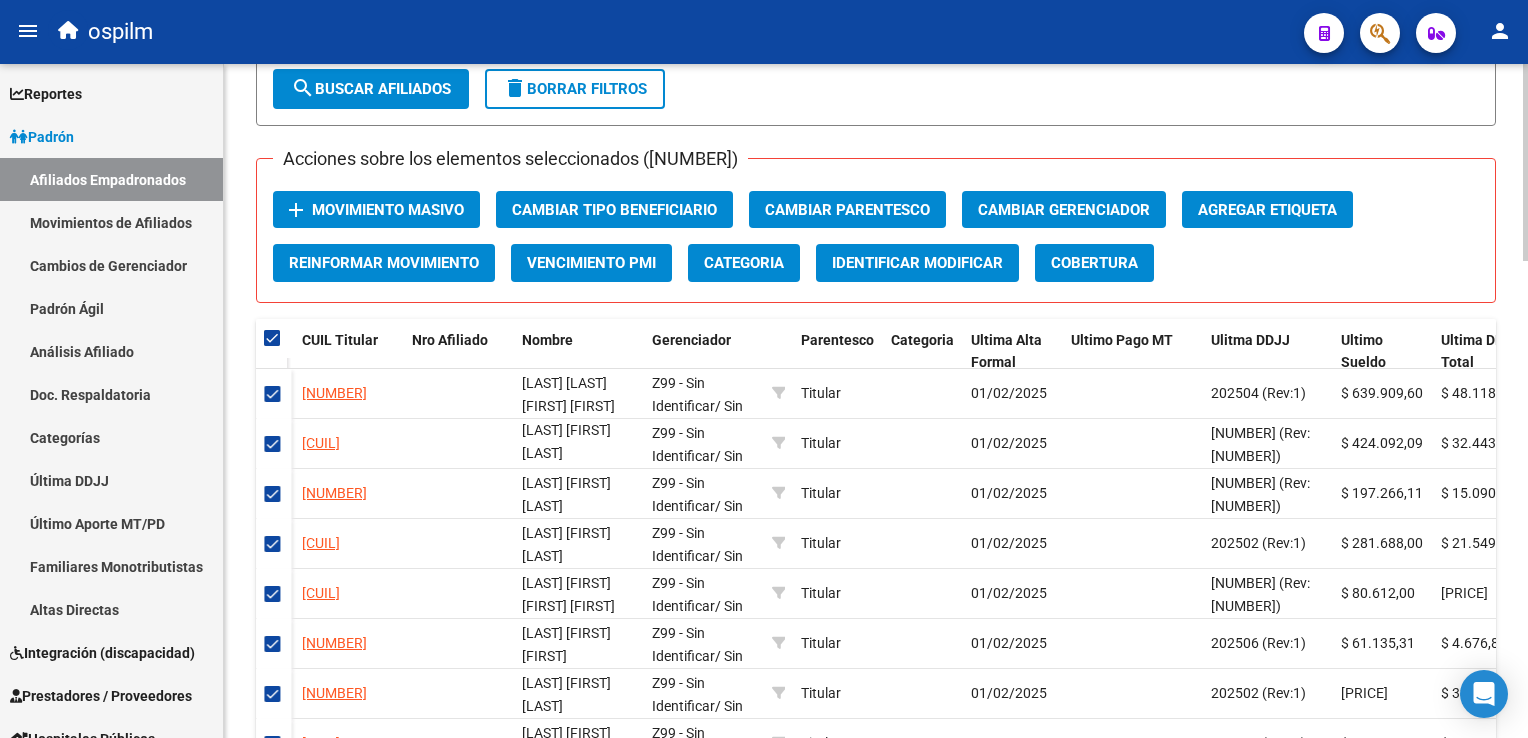 click 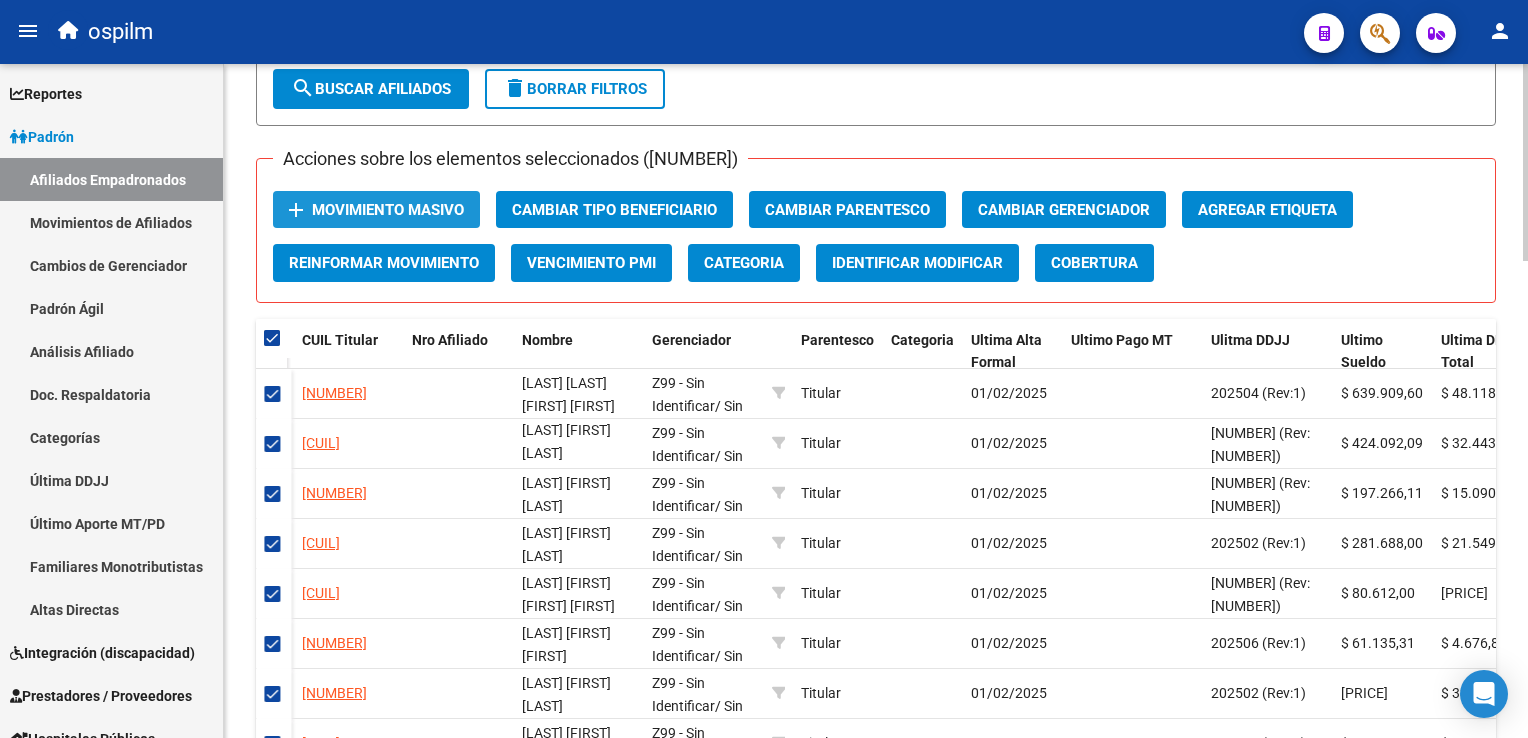 click on "Movimiento Masivo" 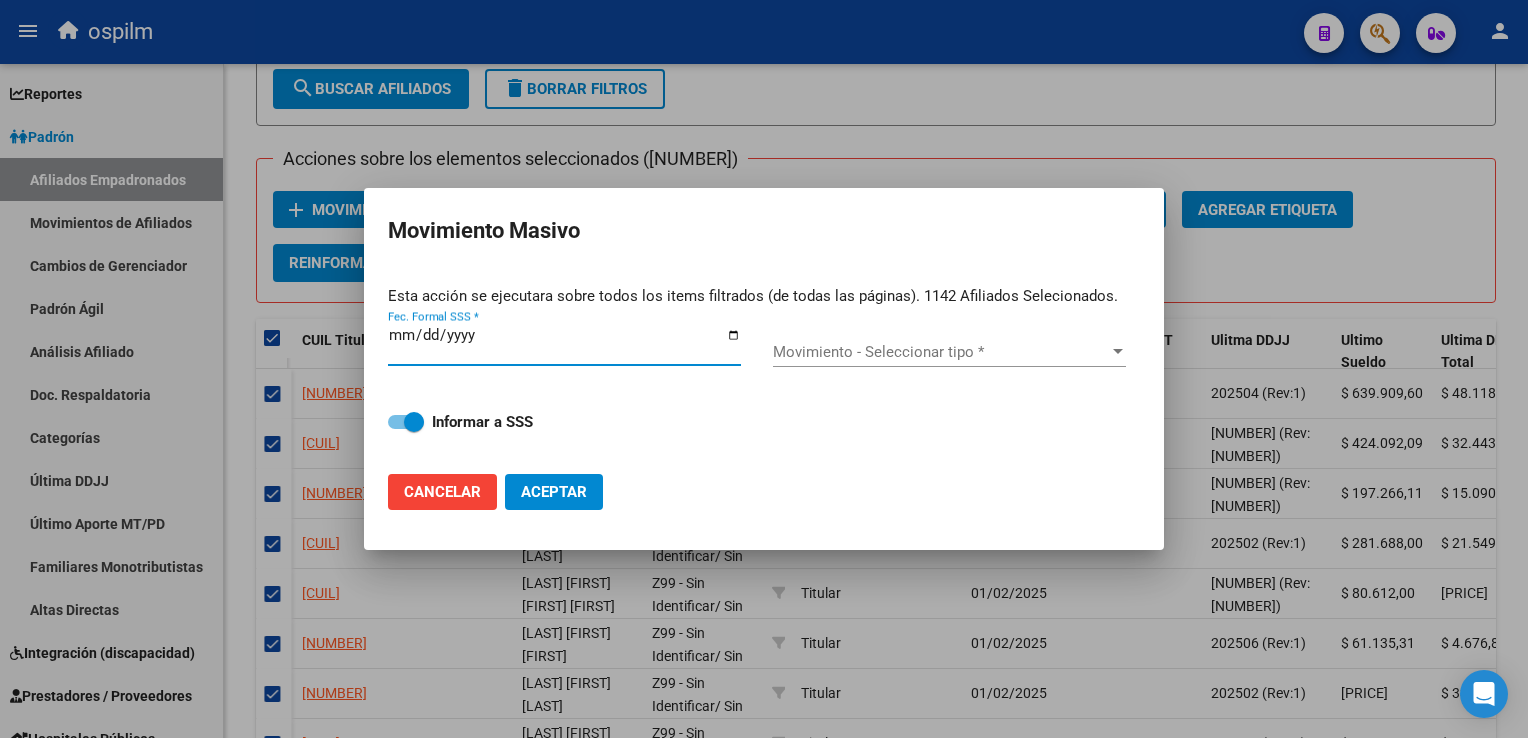 click on "Movimiento - Seleccionar tipo *" at bounding box center (940, 352) 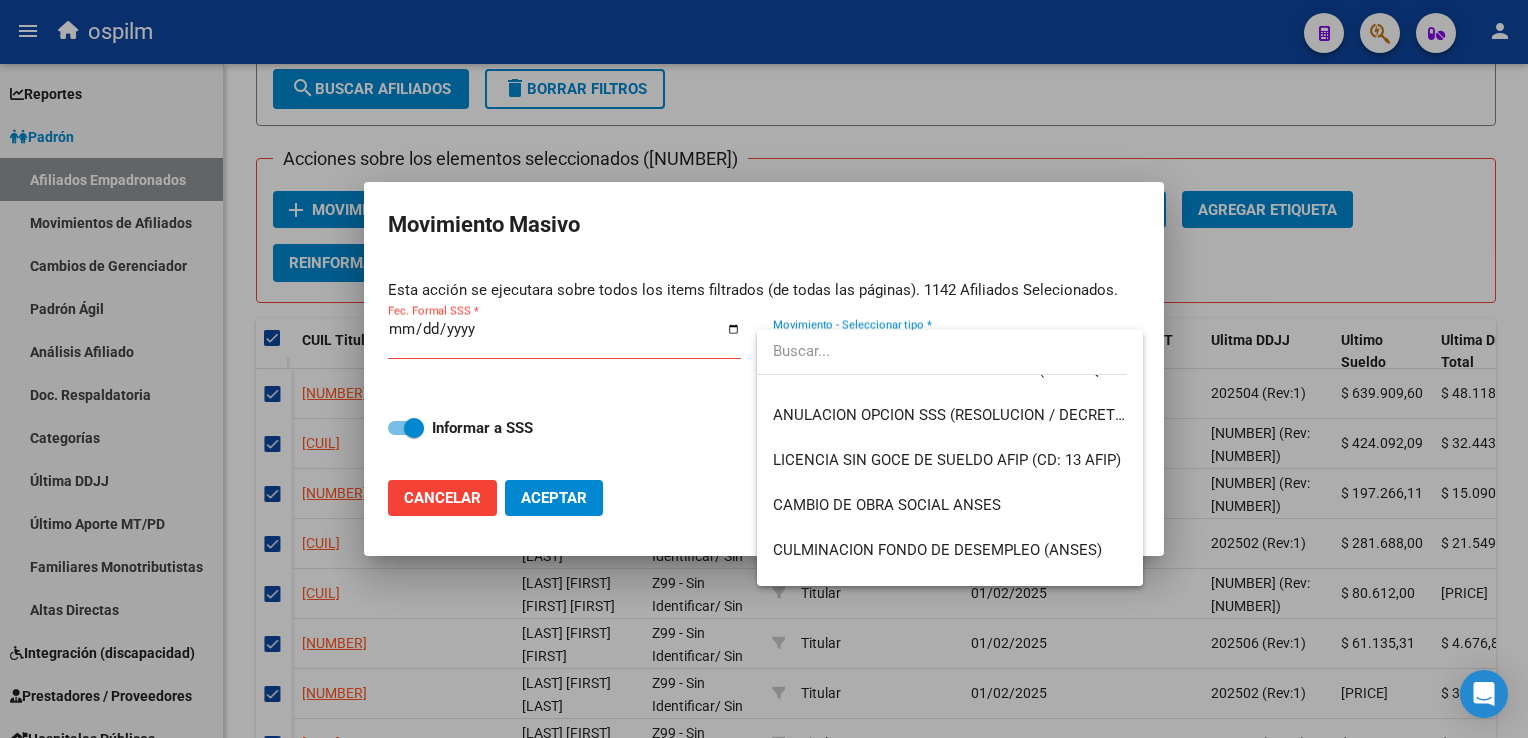 scroll, scrollTop: 394, scrollLeft: 0, axis: vertical 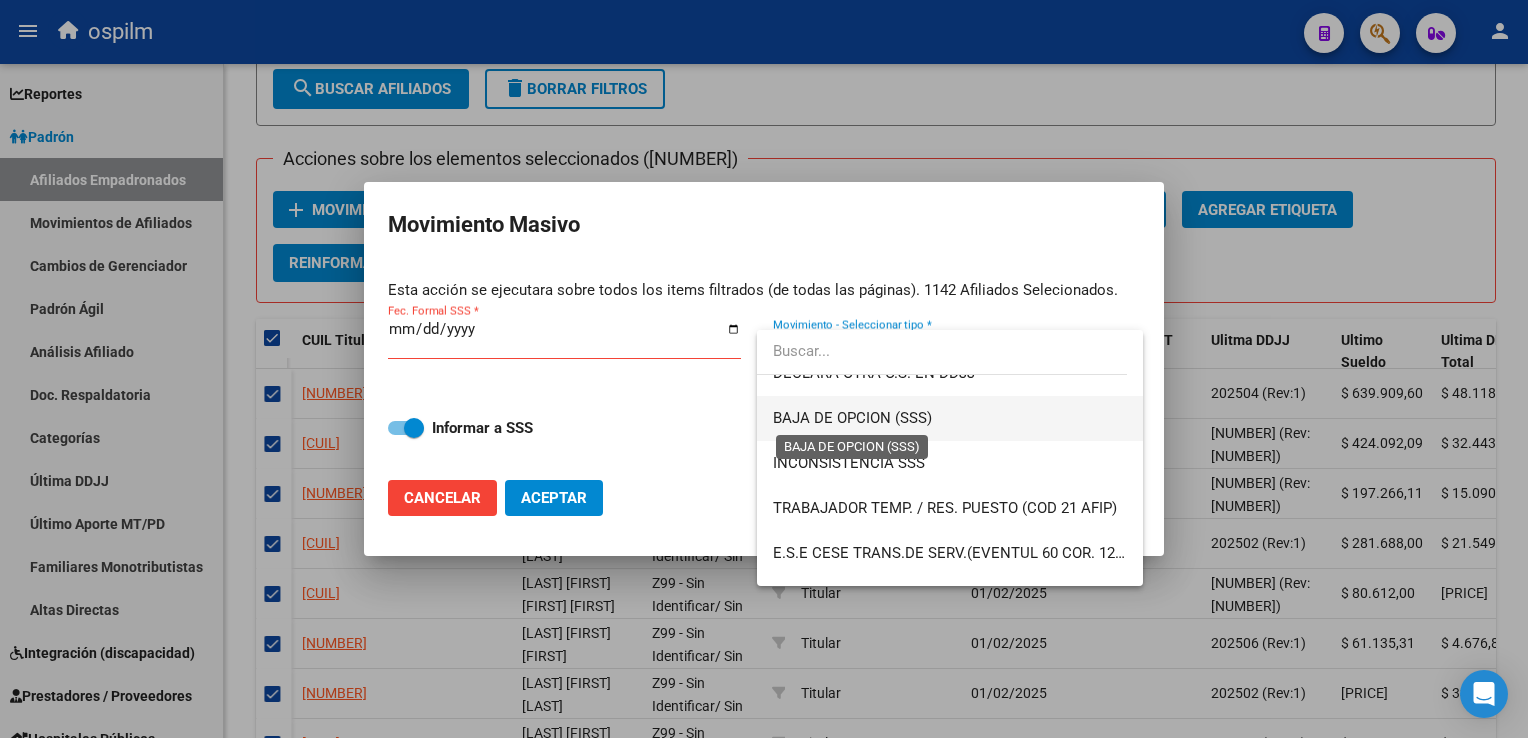 click on "BAJA DE OPCION (SSS)" at bounding box center [852, 418] 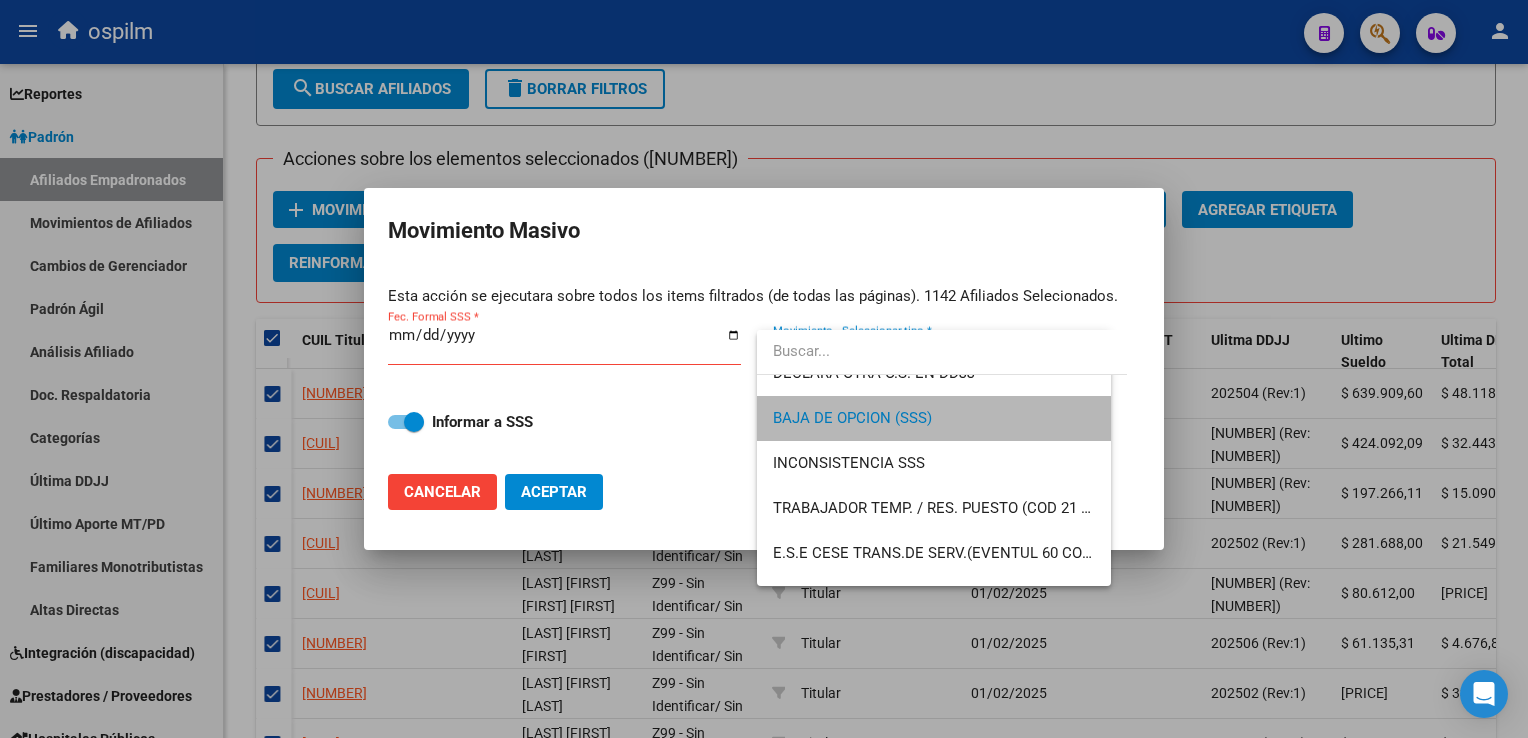 scroll, scrollTop: 855, scrollLeft: 0, axis: vertical 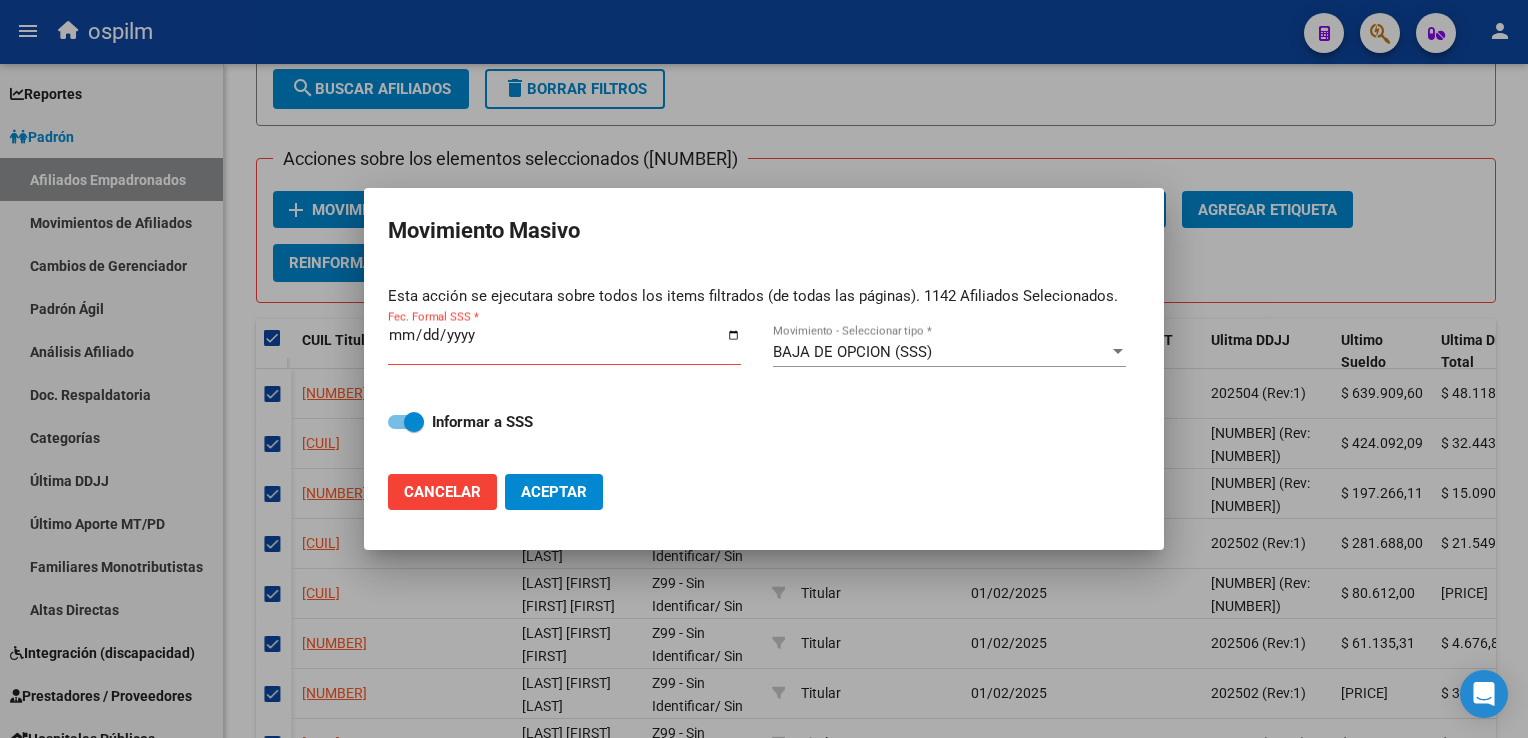 click on "Esta acción se ejecutara sobre todos los items filtrados (de todas las páginas). 1142 Afiliados Selecionados.    Fec. Formal SSS * BAJA DE OPCION (SSS) Movimiento - Seleccionar tipo *   Informar a SSS" at bounding box center [764, 363] 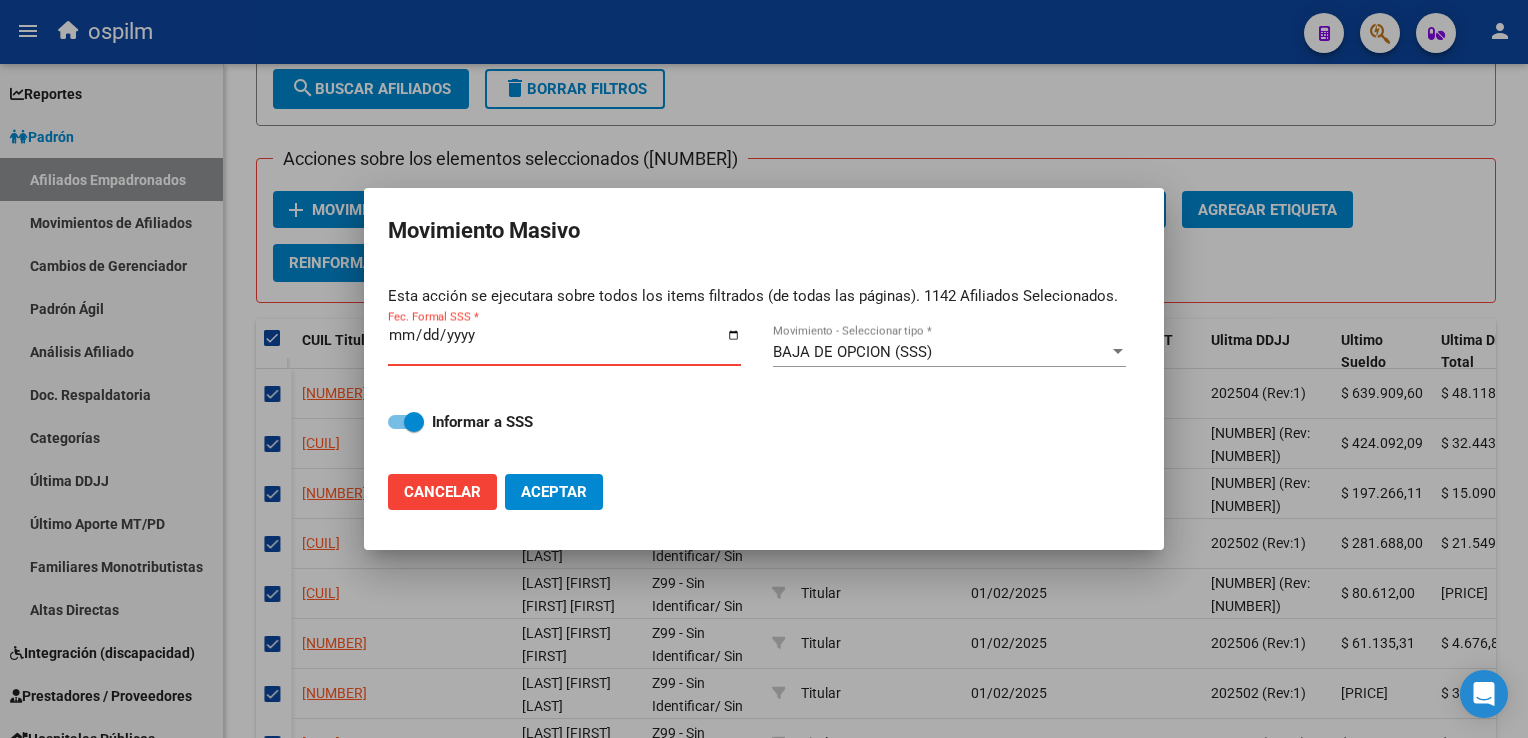click on "Fec. Formal SSS *" at bounding box center [564, 343] 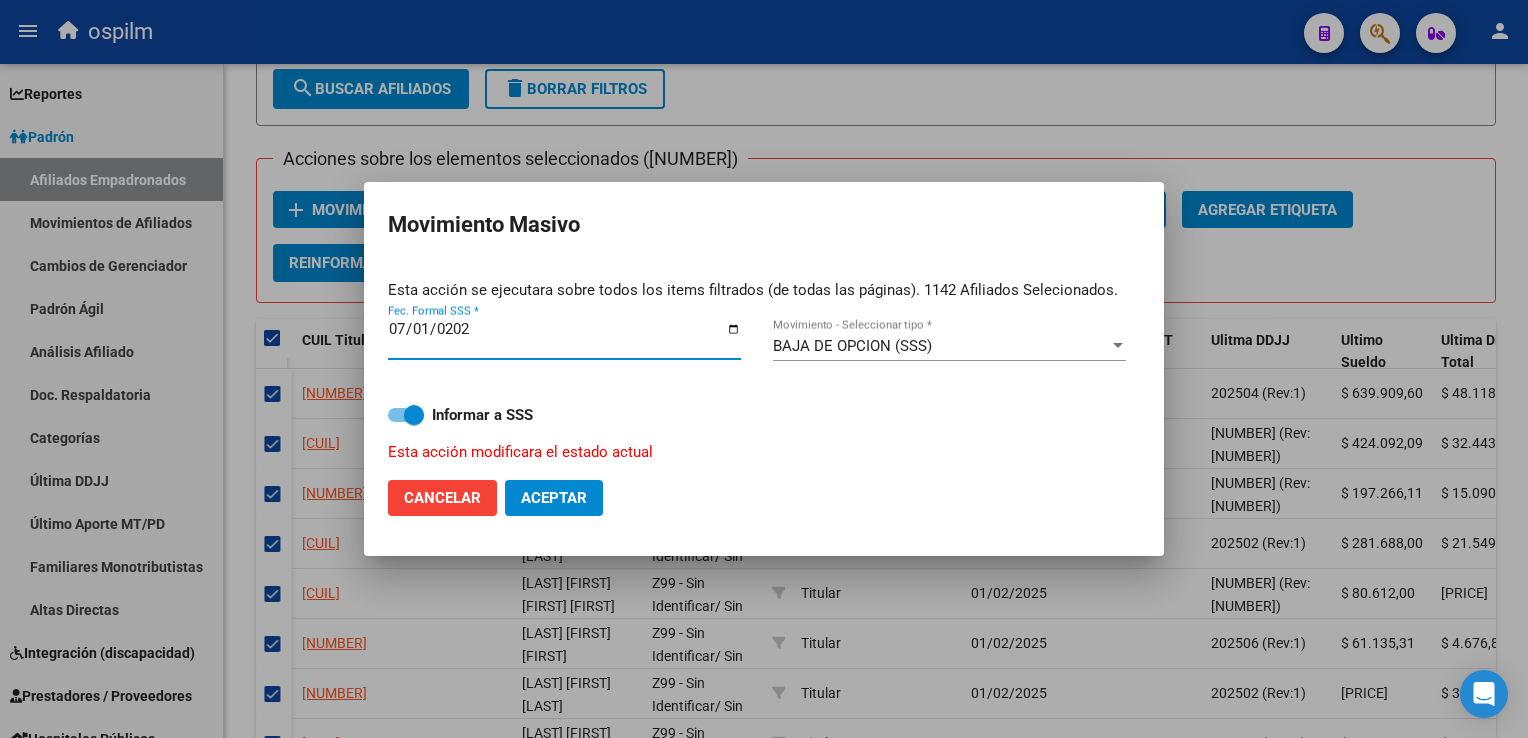 type on "2025-07-01" 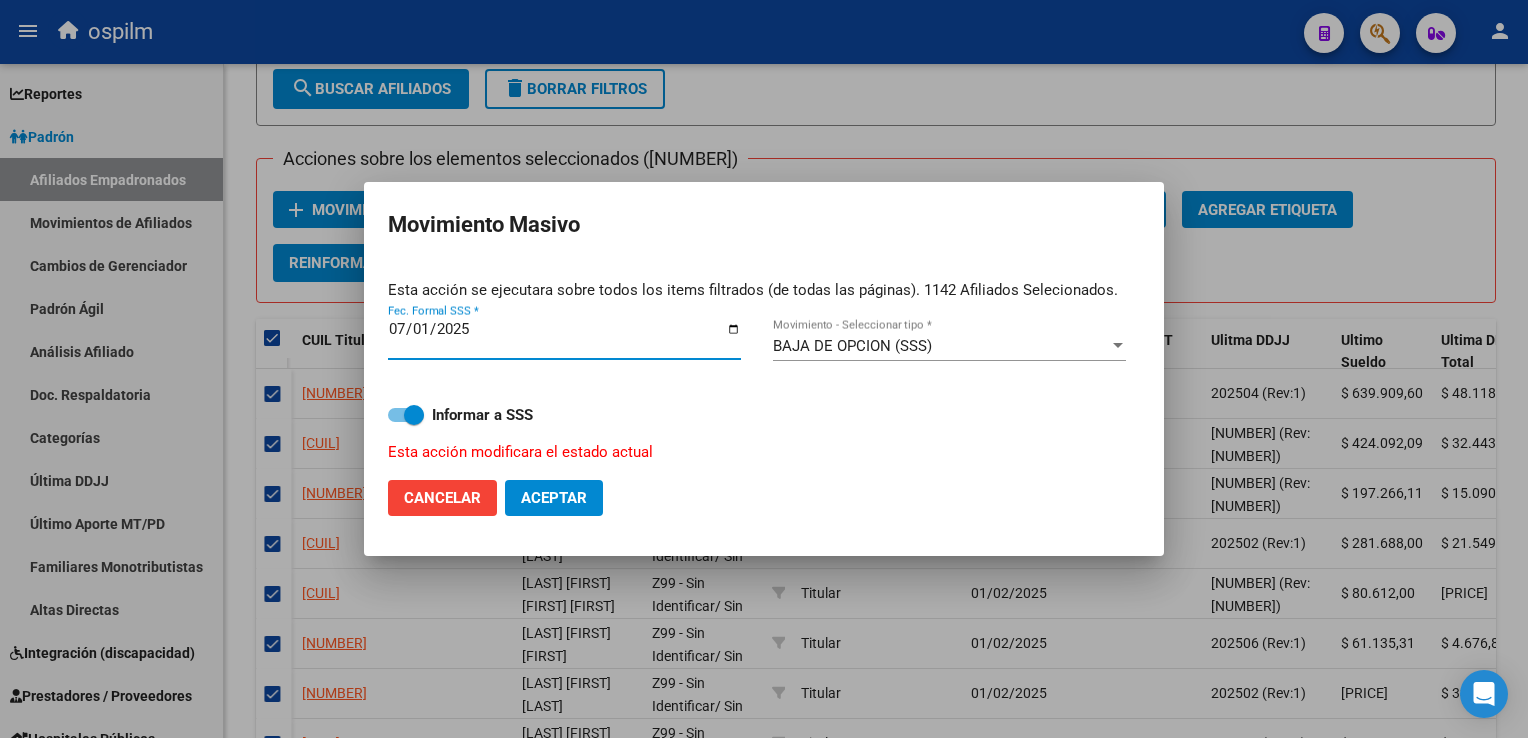 click on "Aceptar" 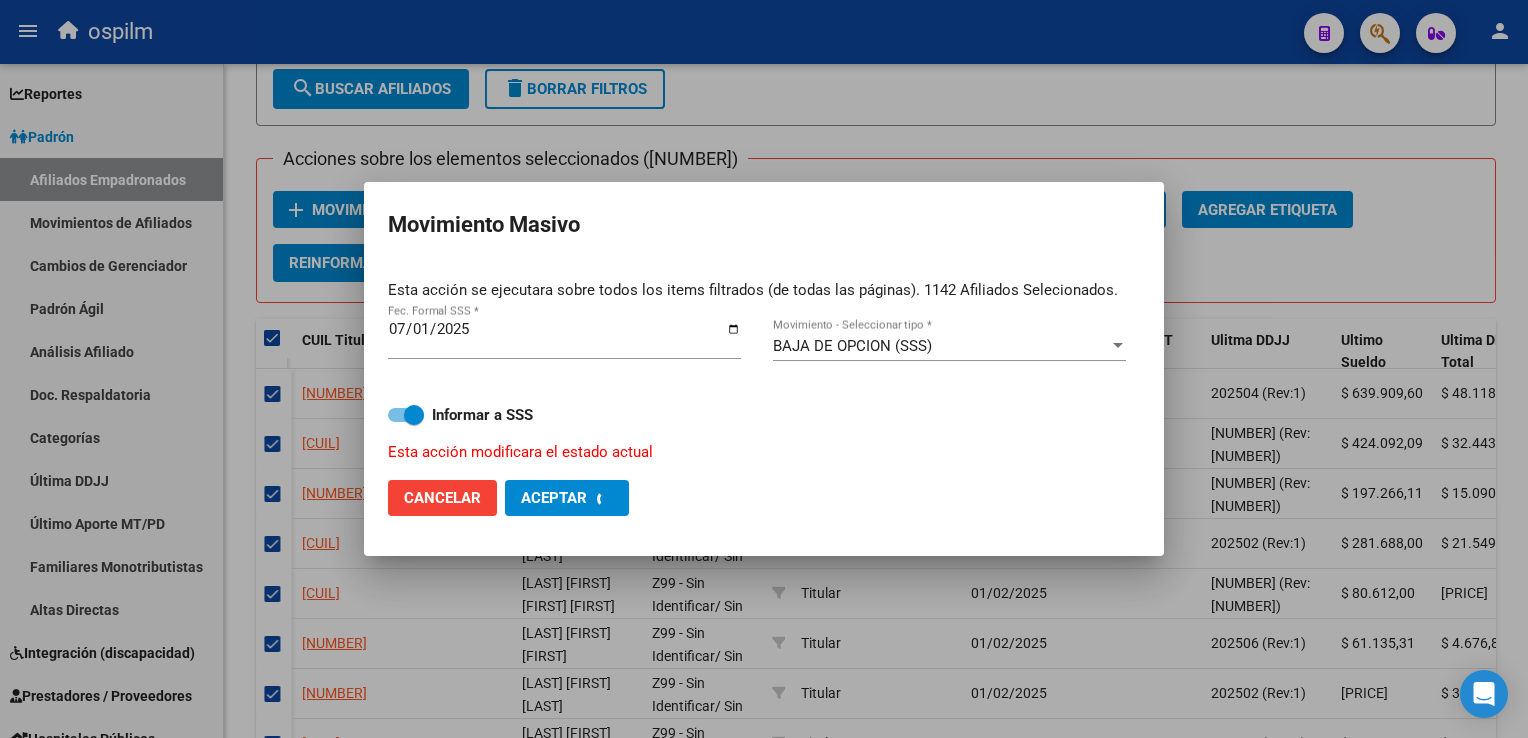 checkbox on "false" 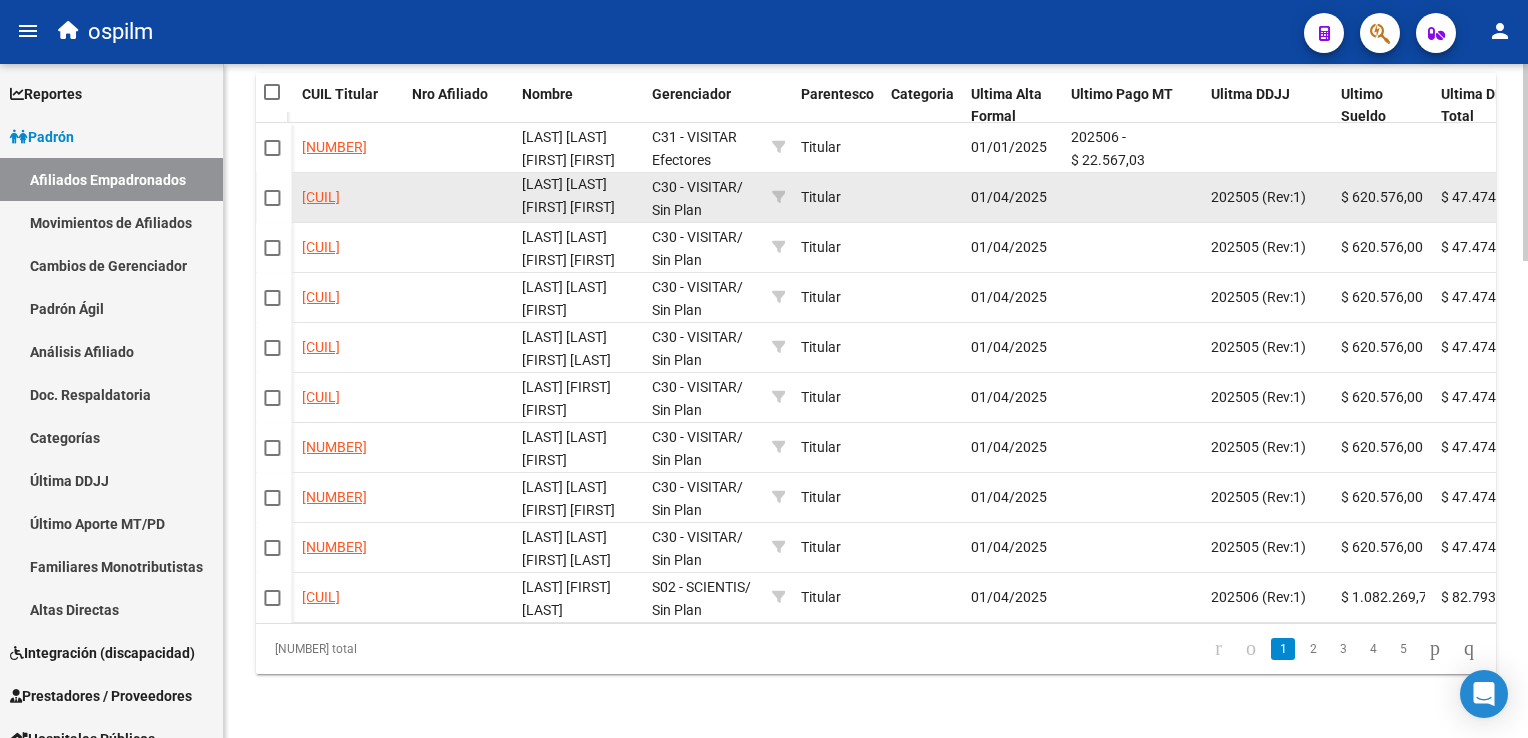 scroll, scrollTop: 694, scrollLeft: 0, axis: vertical 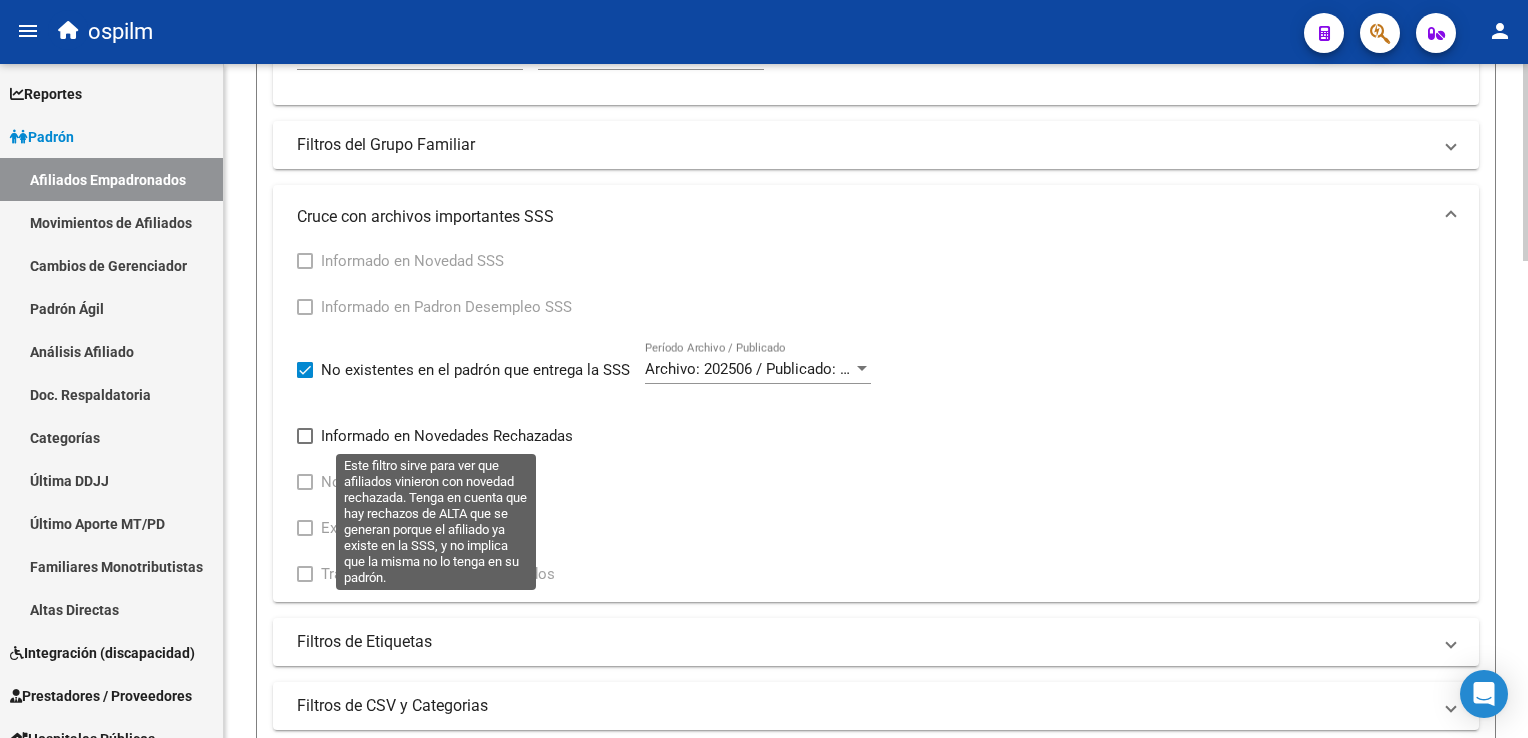 click at bounding box center [305, 436] 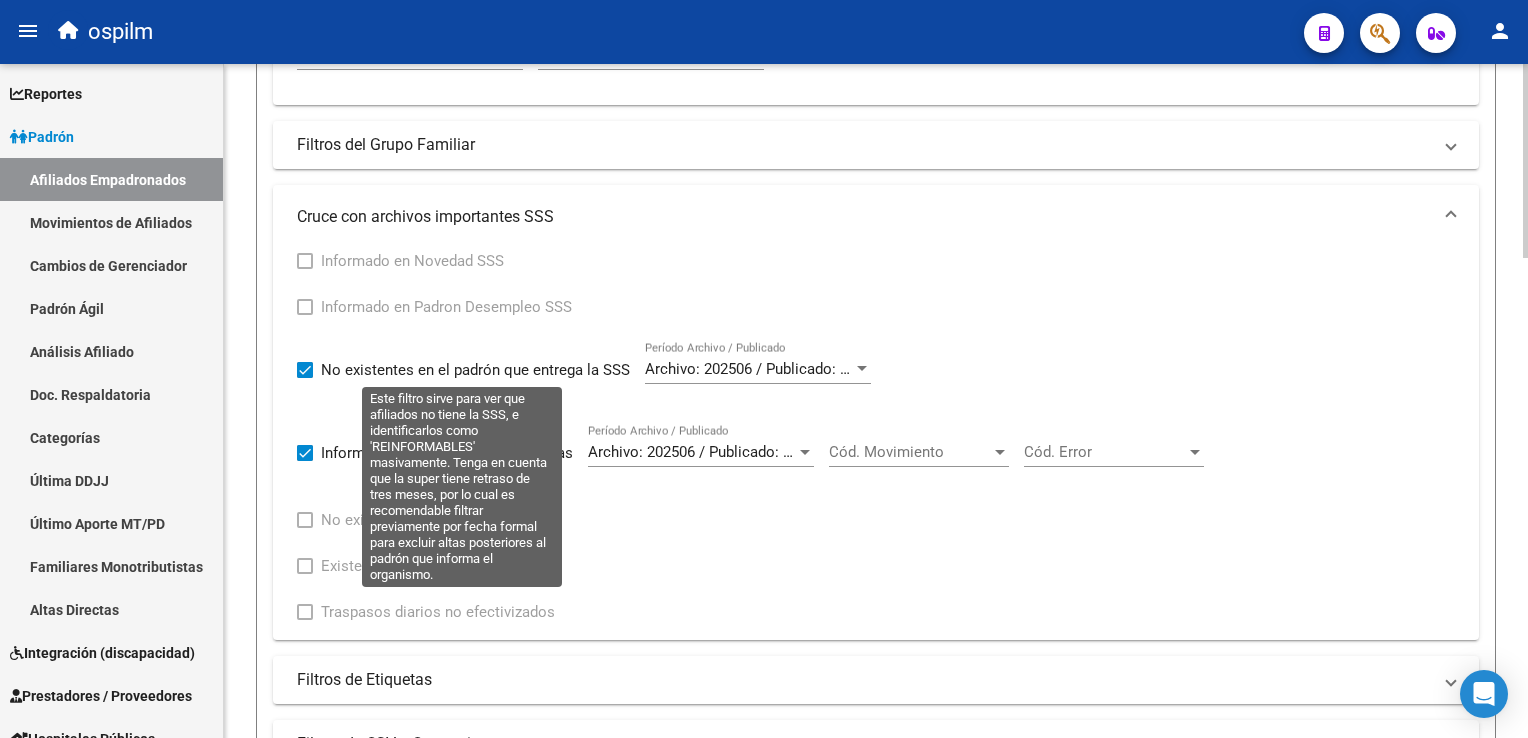 click on "No existentes en el padrón que entrega la SSS" at bounding box center (463, 370) 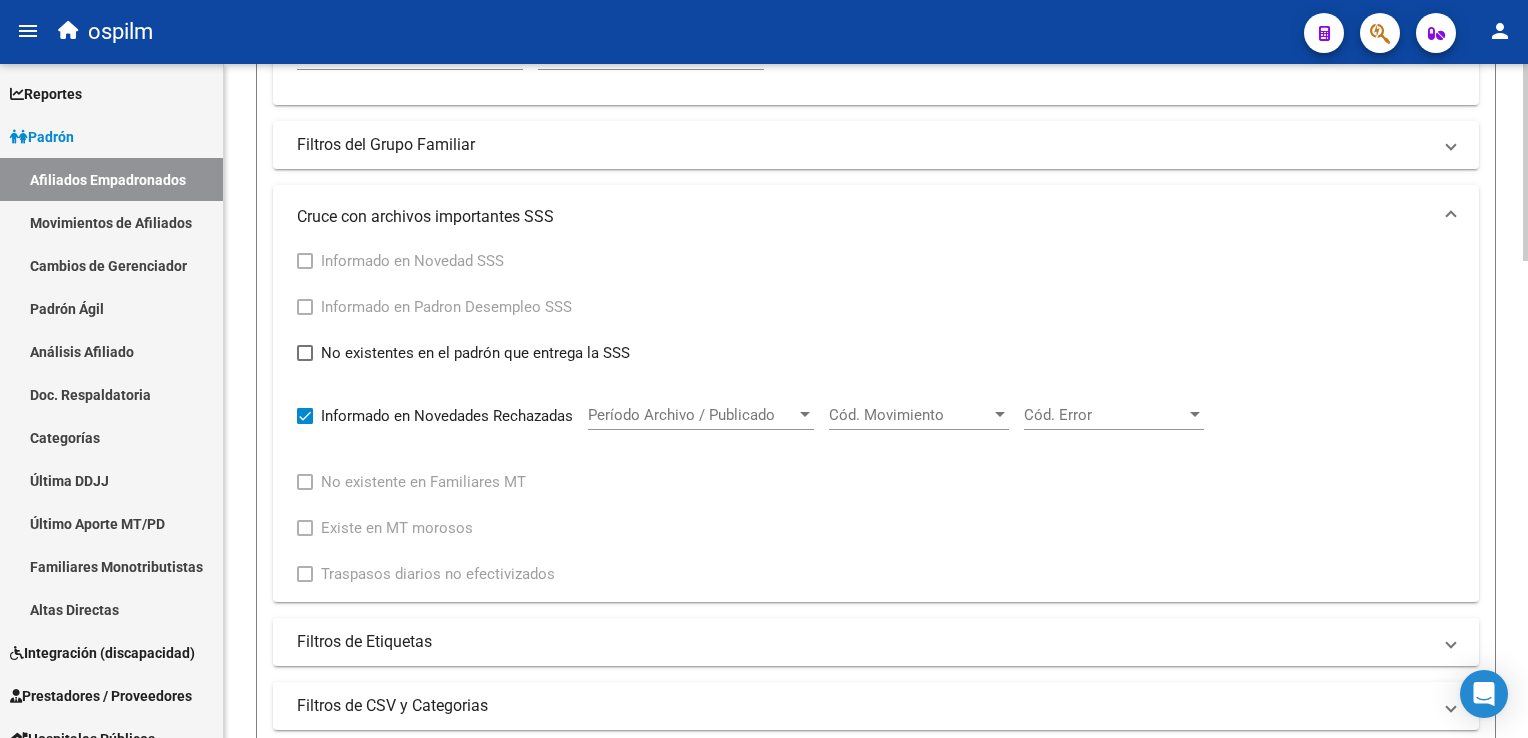scroll, scrollTop: 752, scrollLeft: 0, axis: vertical 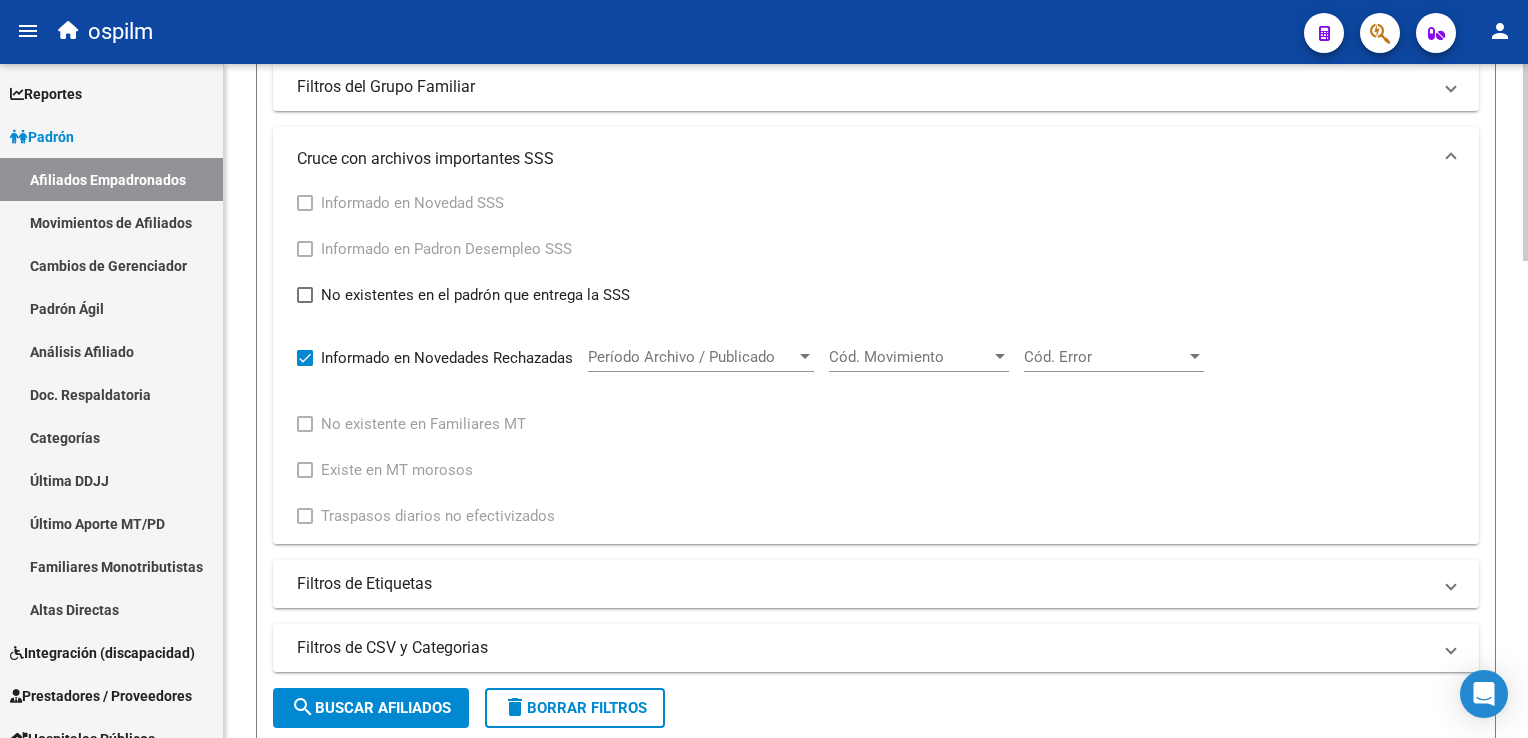 click 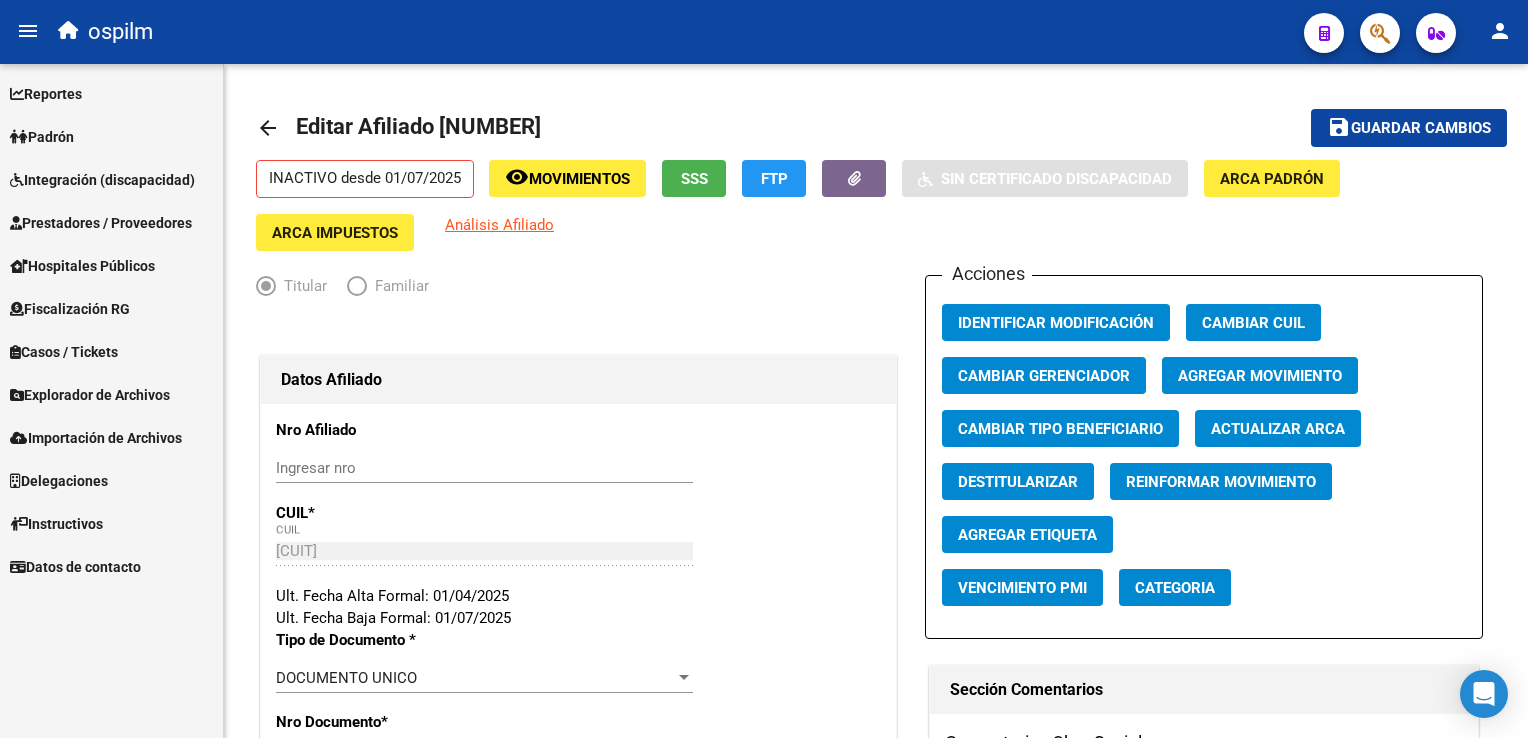 scroll, scrollTop: 0, scrollLeft: 0, axis: both 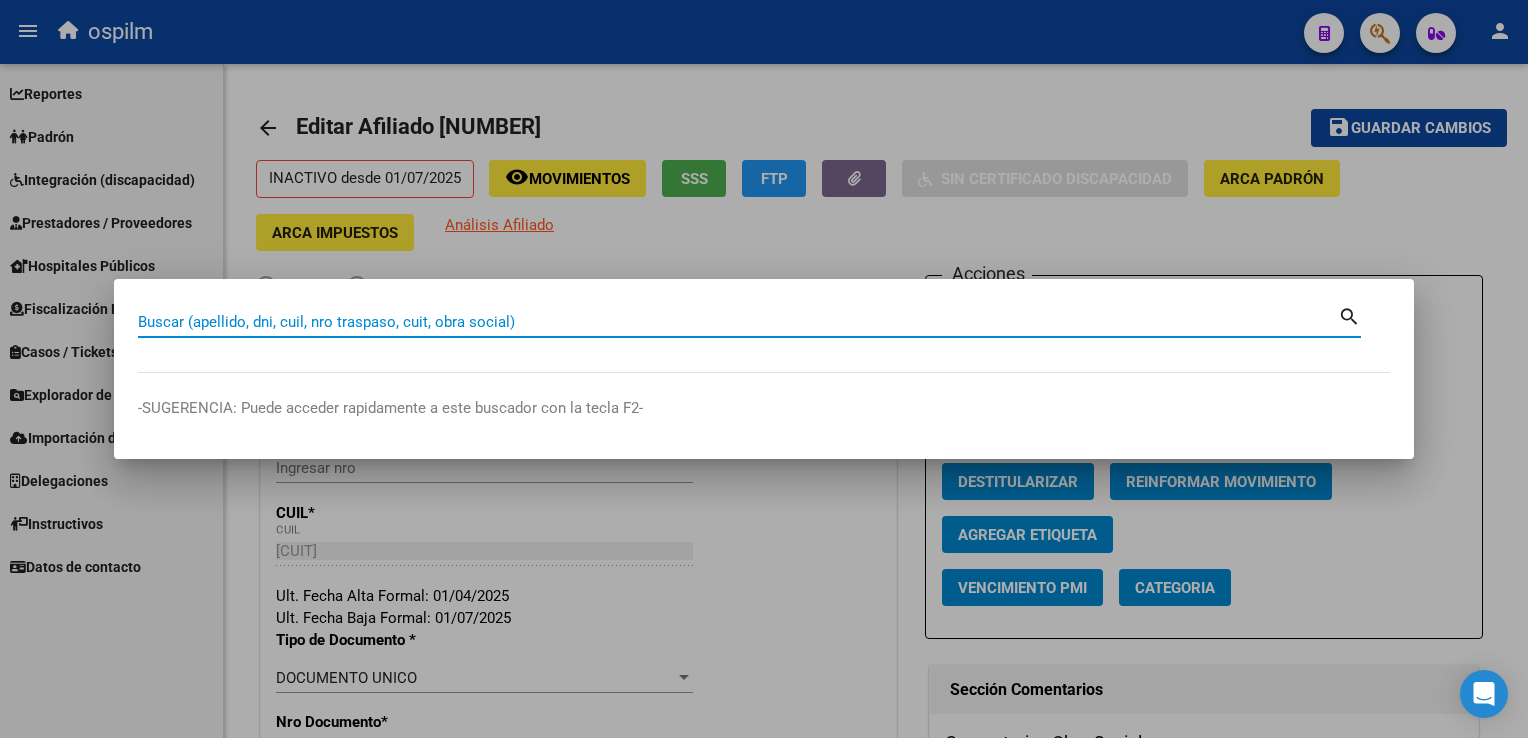 paste on "[NUMBER]" 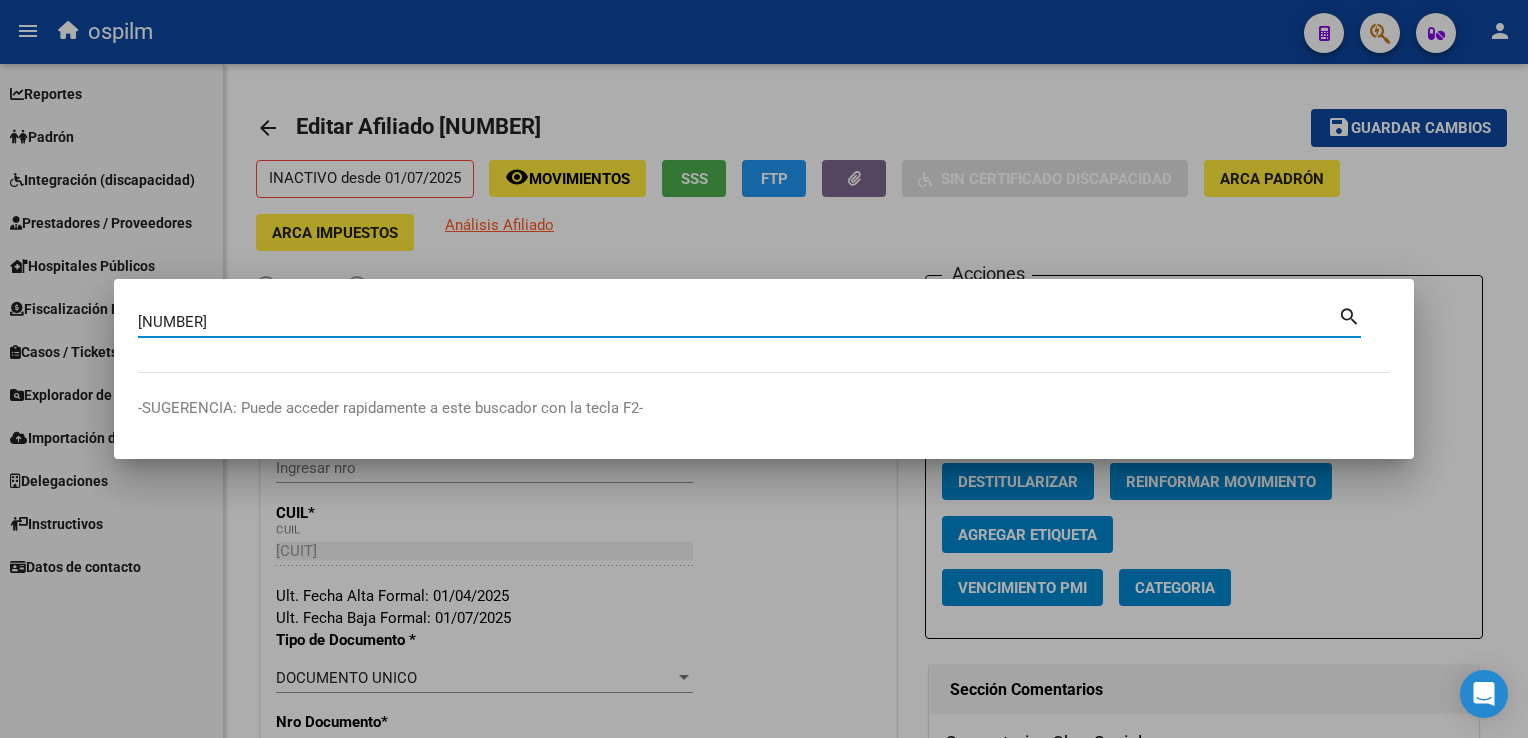 type on "[NUMBER]" 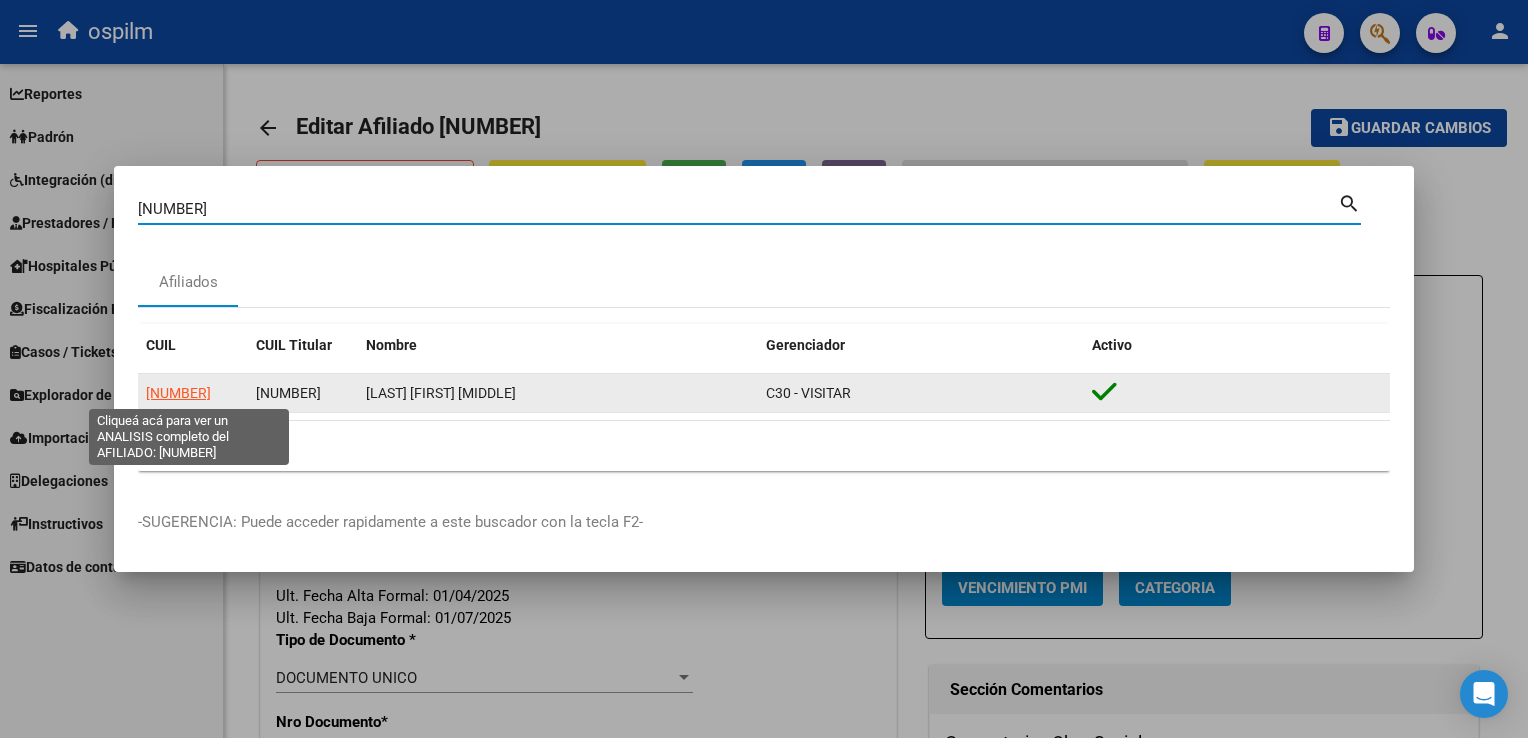 click on "[NUMBER]" 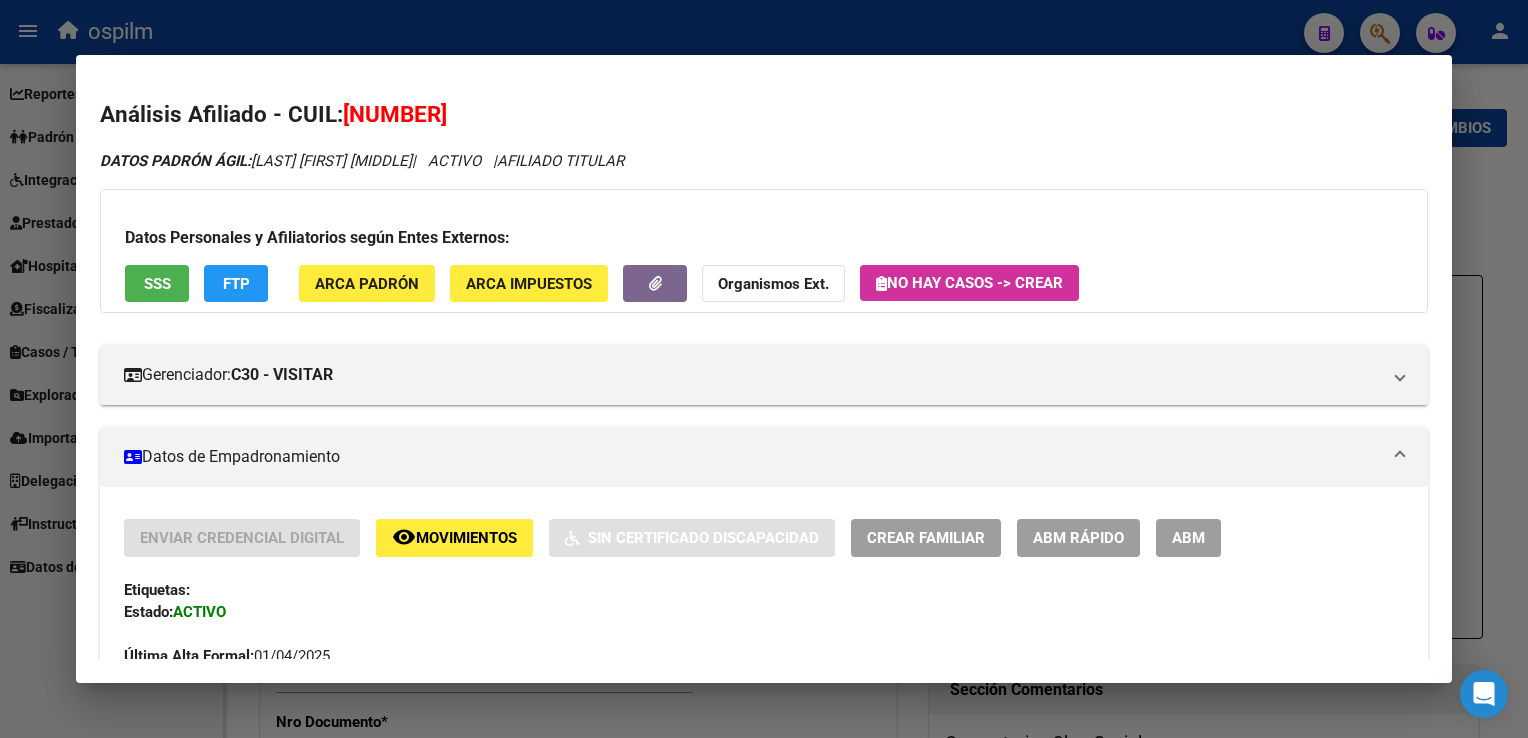 click on "SSS" at bounding box center (157, 283) 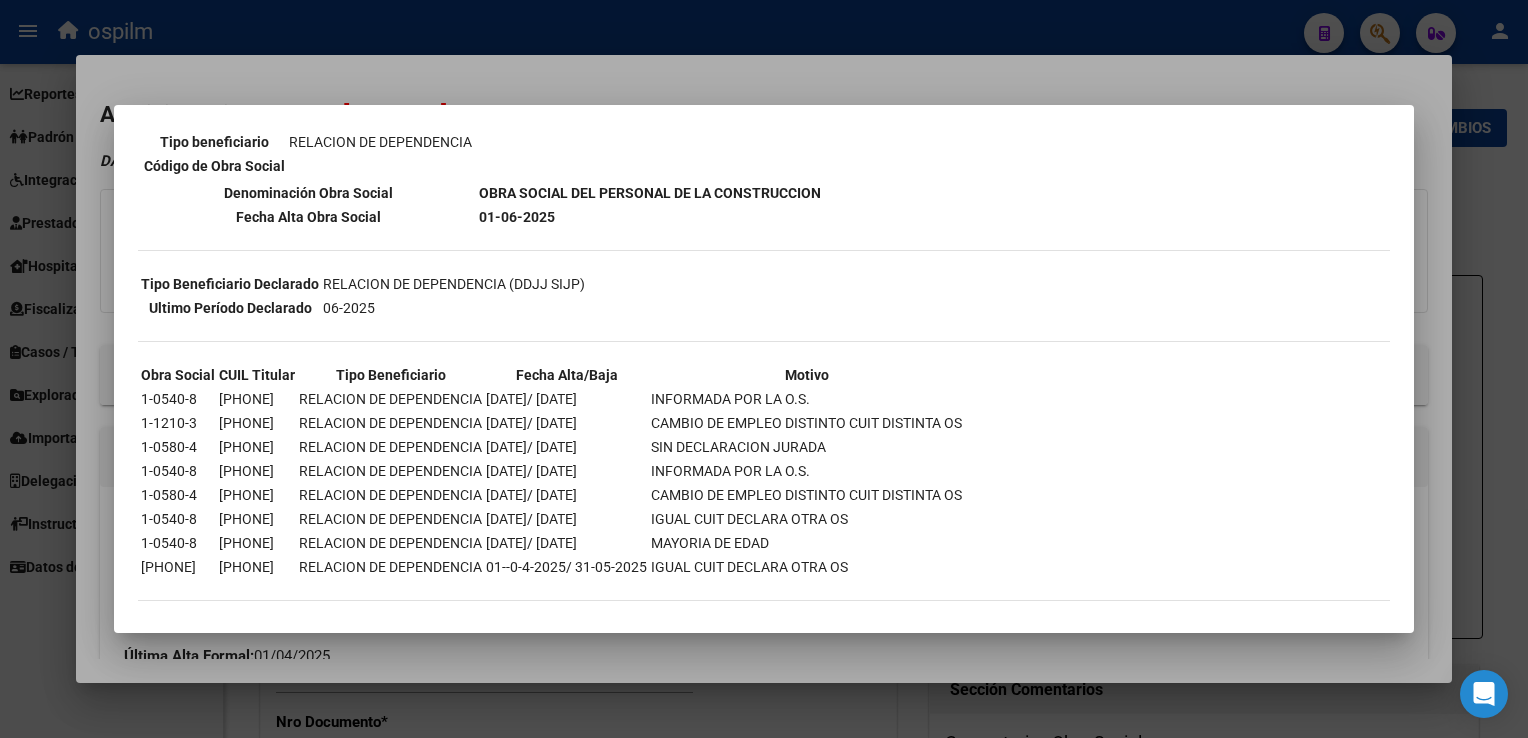 scroll, scrollTop: 0, scrollLeft: 0, axis: both 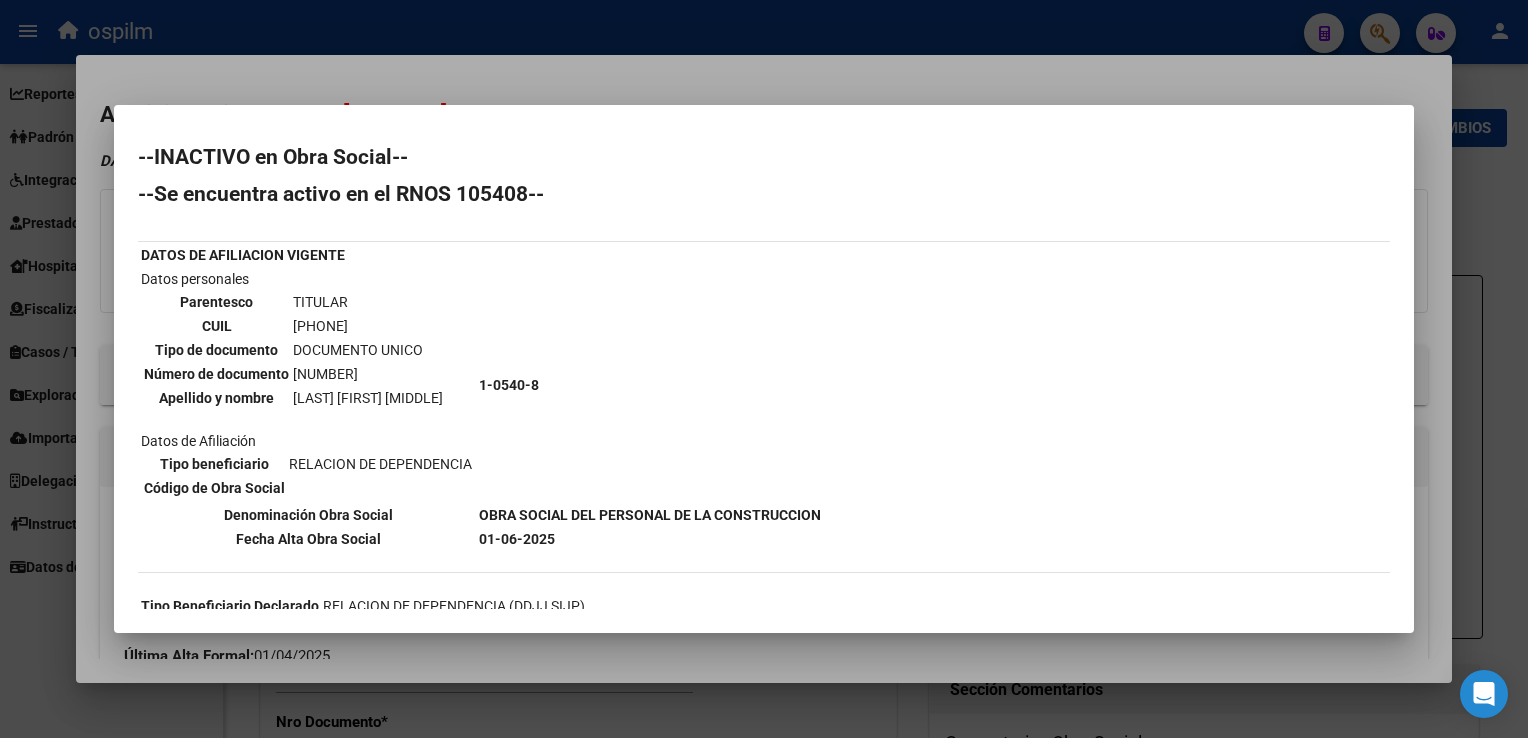 click at bounding box center (764, 369) 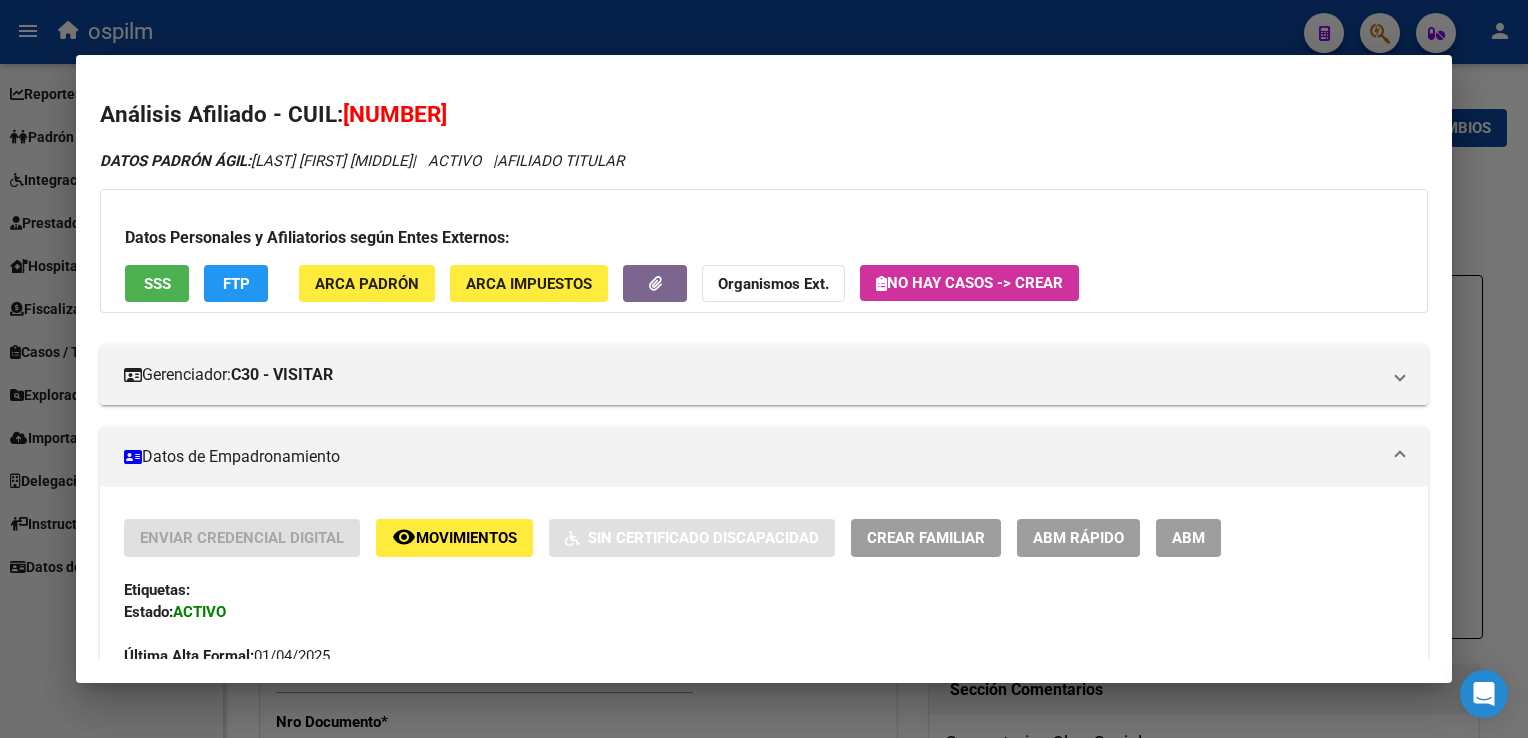 click on "FTP" 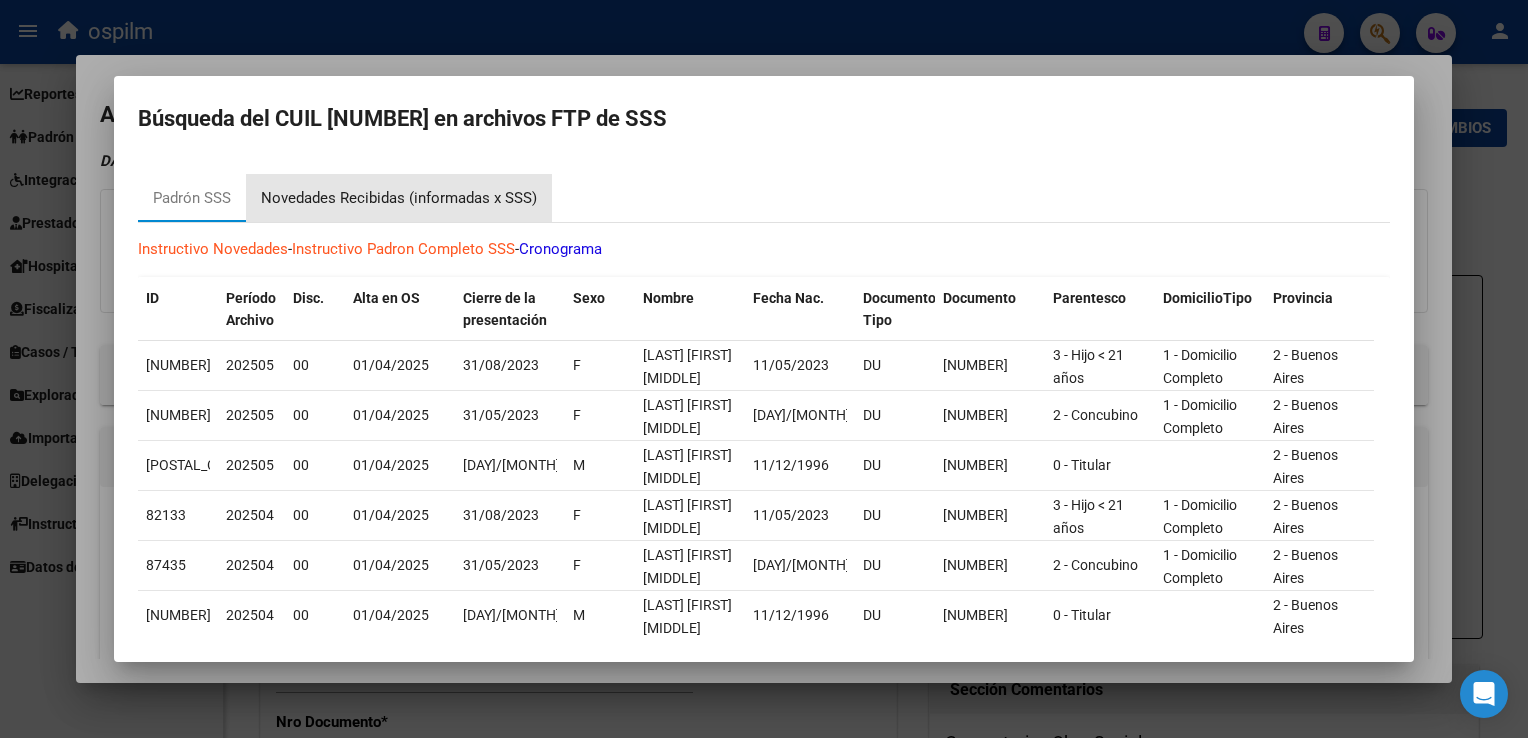 click on "Novedades Recibidas (informadas x SSS)" at bounding box center (399, 198) 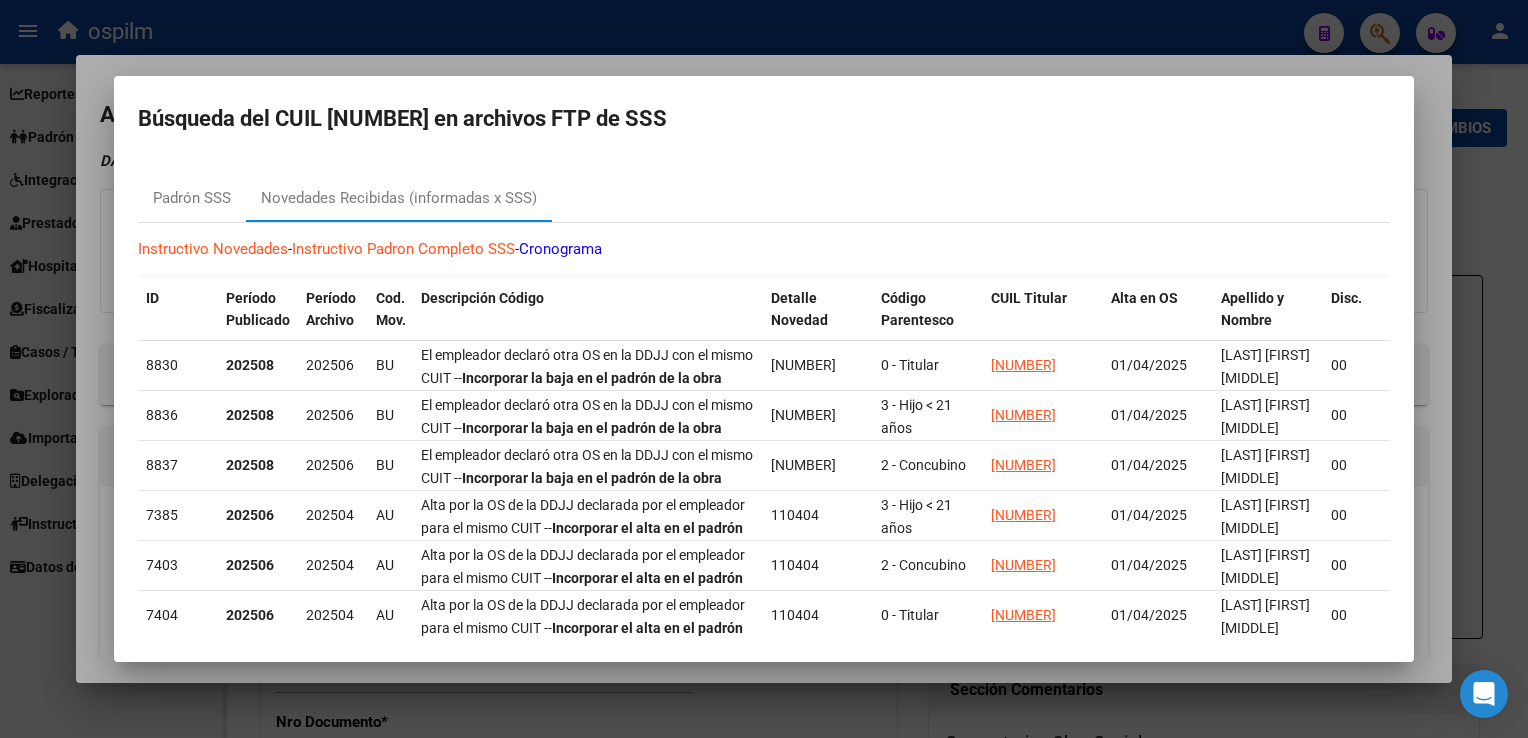 click at bounding box center [764, 369] 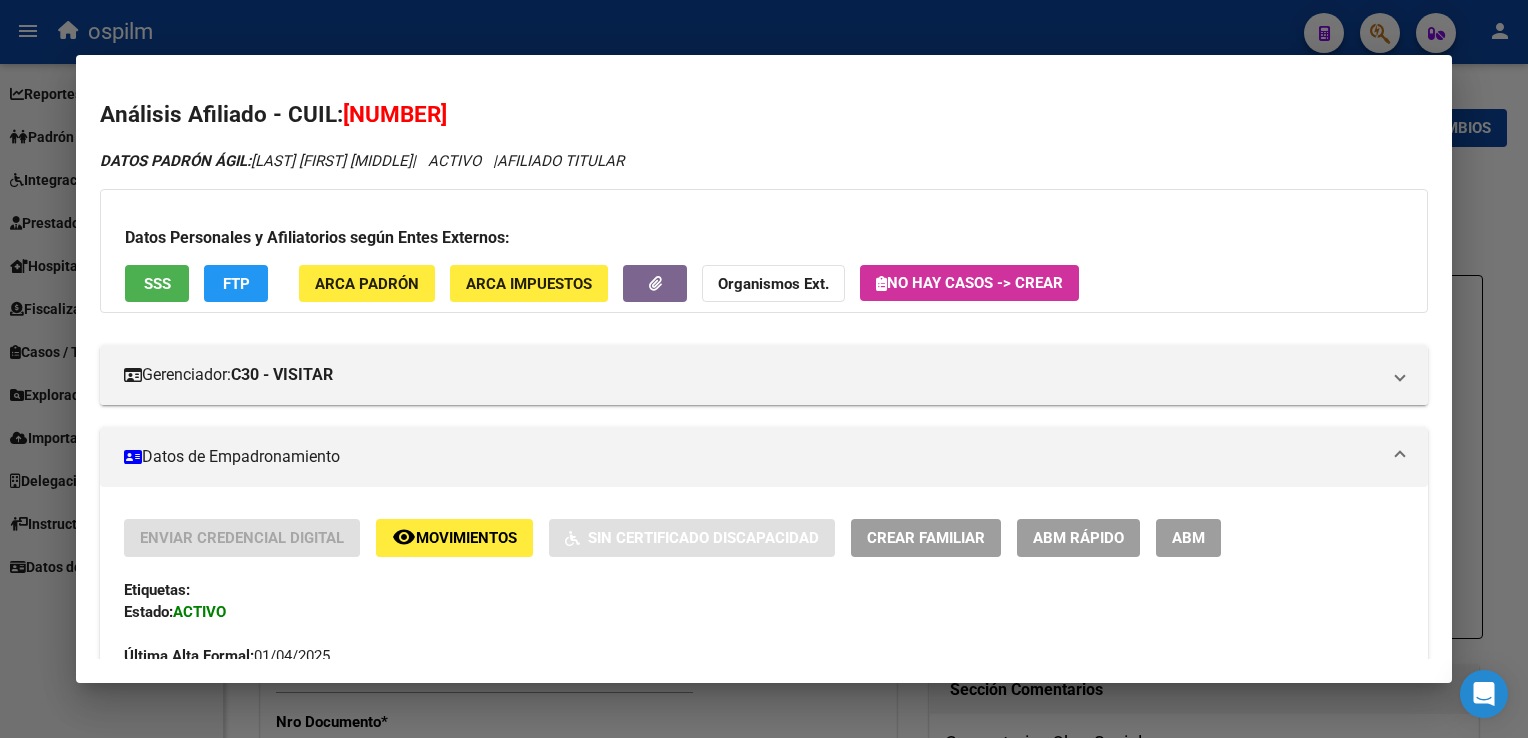 click on "ABM" at bounding box center [1188, 539] 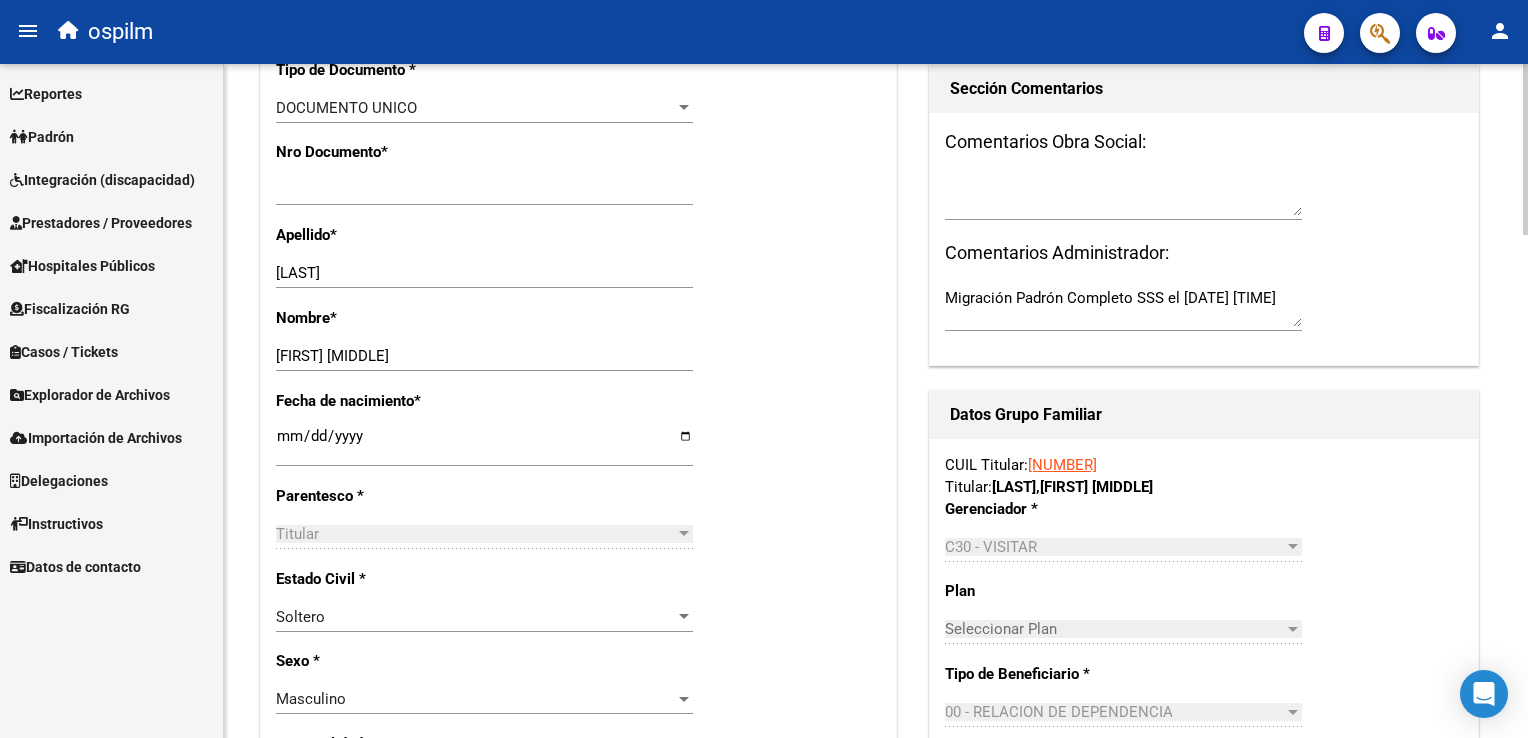 scroll, scrollTop: 611, scrollLeft: 0, axis: vertical 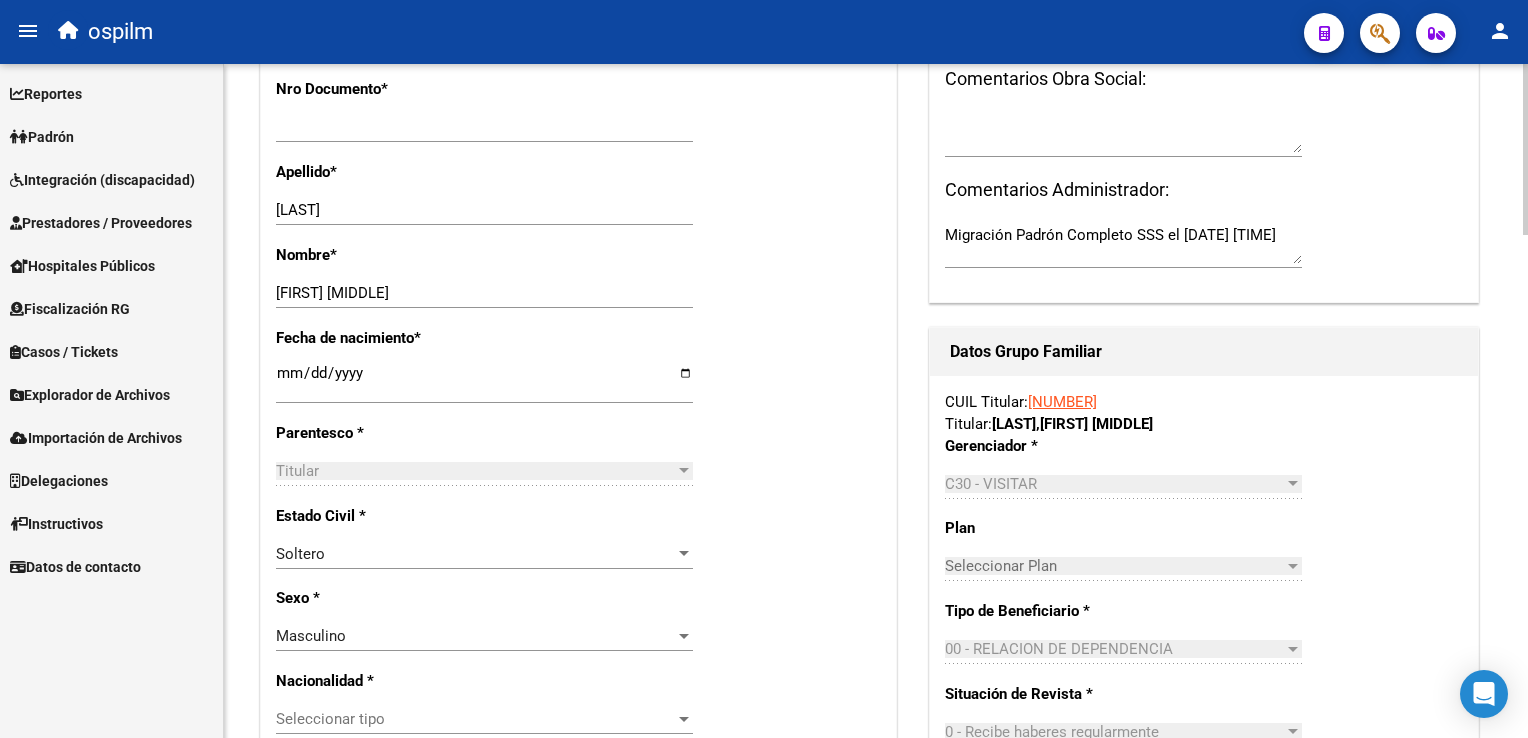 click on "menu   ospilm  person    Firma Express     Reportes Ingresos Devengados Análisis Histórico Detalles Transferencias RG sin DDJJ Detalles por CUIL RG Detalles - MT/PD MT morosos Egresos Devengados Comprobantes Recibidos Facturación Apócrifa Auditorías x Área Auditorías x Usuario Ítems de Auditorías x Usuario Padrón Traspasos x O.S. Traspasos x Gerenciador Traspasos x Provincia Nuevos Aportantes Métricas - Padrón SSS Métricas - Crecimiento Población    Padrón Afiliados Empadronados Movimientos de Afiliados Cambios de Gerenciador Padrón Ágil Análisis Afiliado Doc. Respaldatoria Categorías Última DDJJ Último Aporte MT/PD Familiares Monotributistas Altas Directas    Integración (discapacidad) Certificado Discapacidad    Prestadores / Proveedores Facturas - Listado/Carga Facturas Sin Auditar Facturas - Documentación Pagos x Transferencia Auditorías - Listado Auditorías - Comentarios Auditorías - Cambios Área Auditoría - Ítems Prestadores - Listado Prestadores - Docu. Actas" at bounding box center [764, 369] 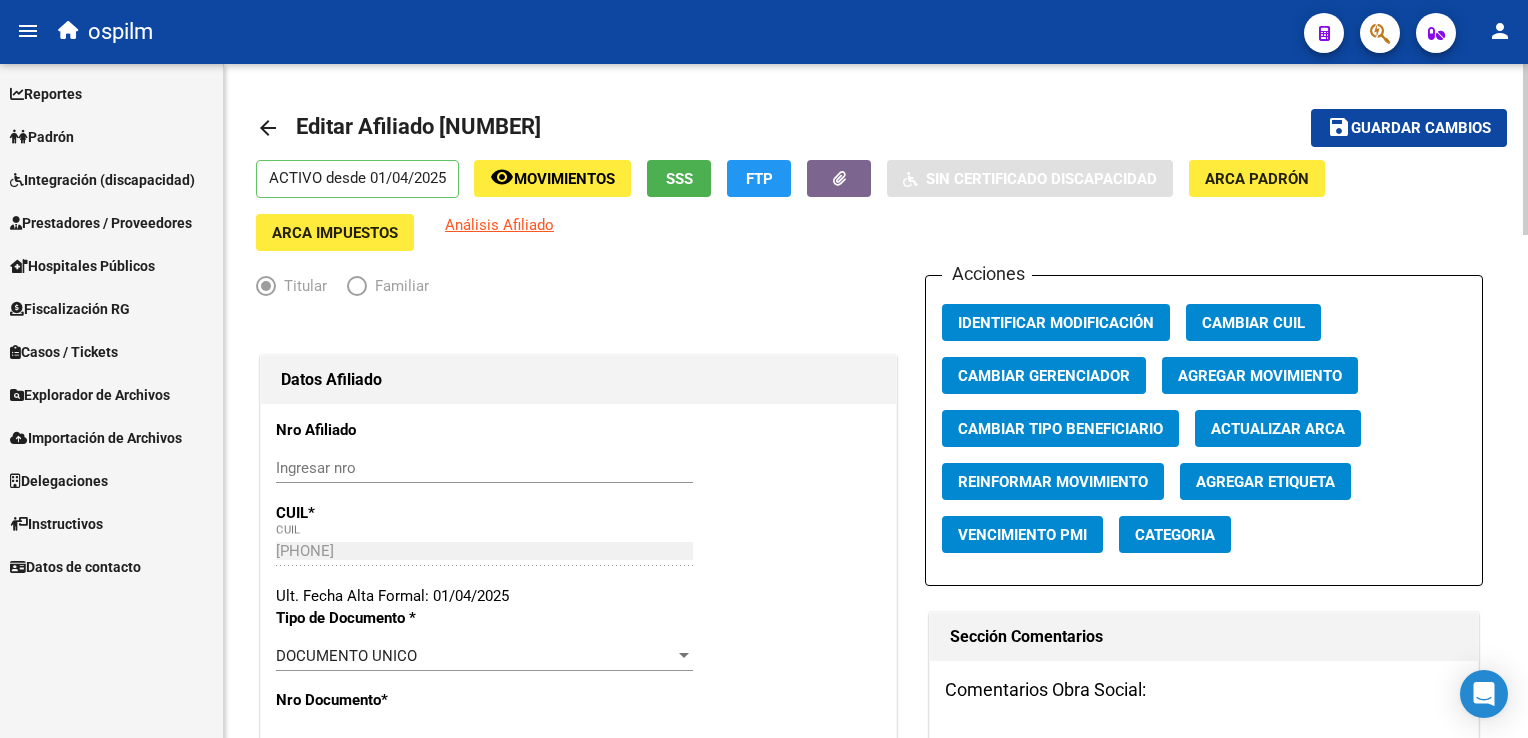 click on "remove_red_eye Movimientos" 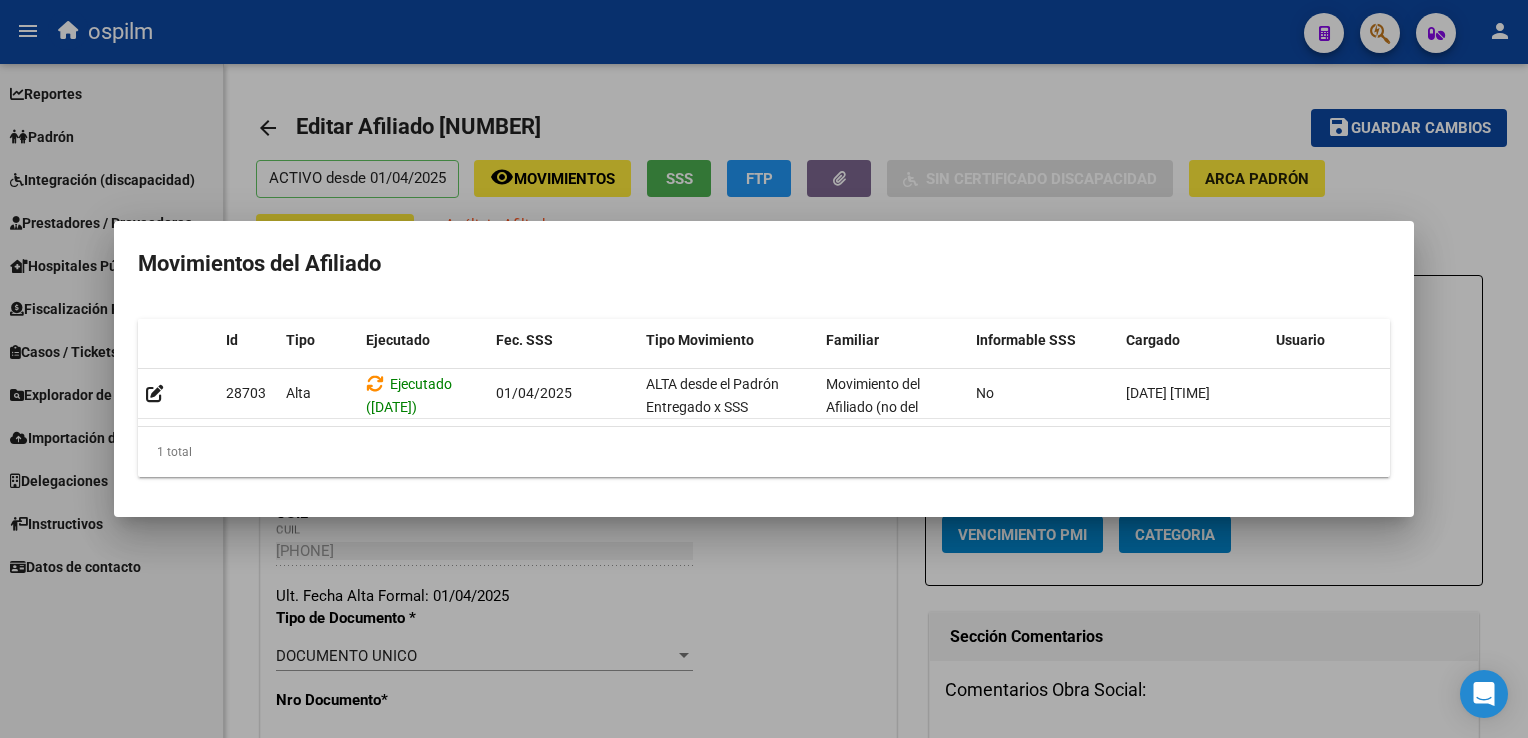 click at bounding box center [764, 369] 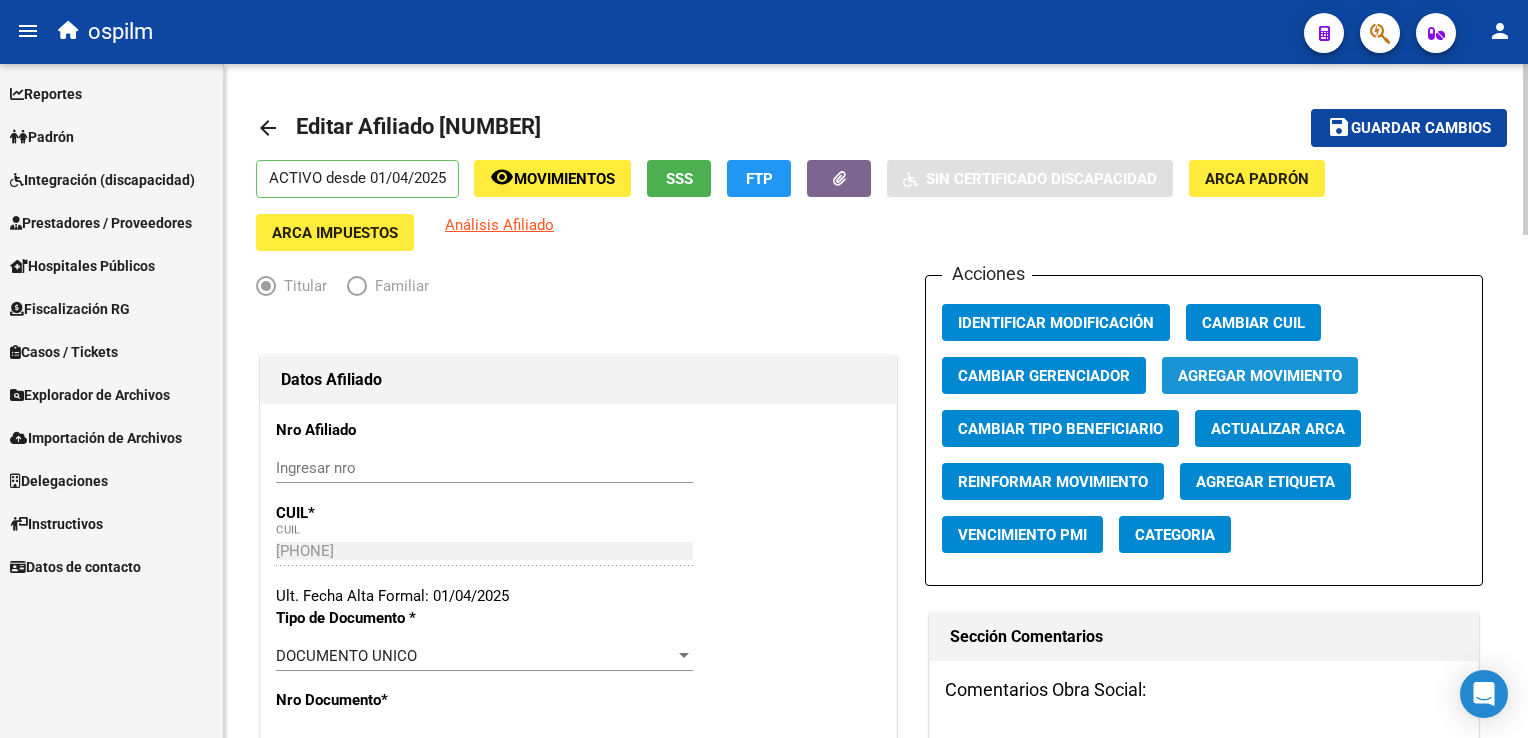 click on "Agregar Movimiento" 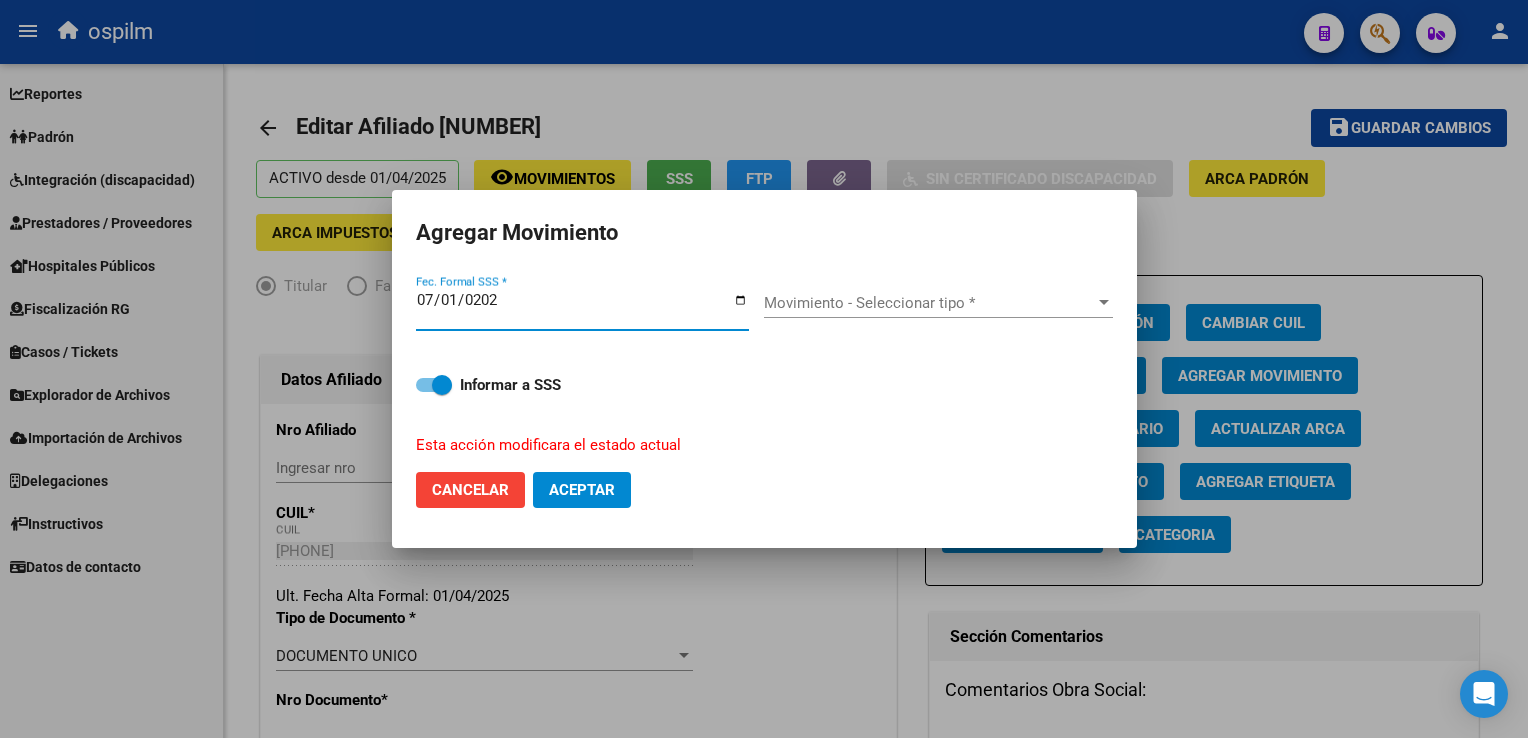 type on "2025-07-01" 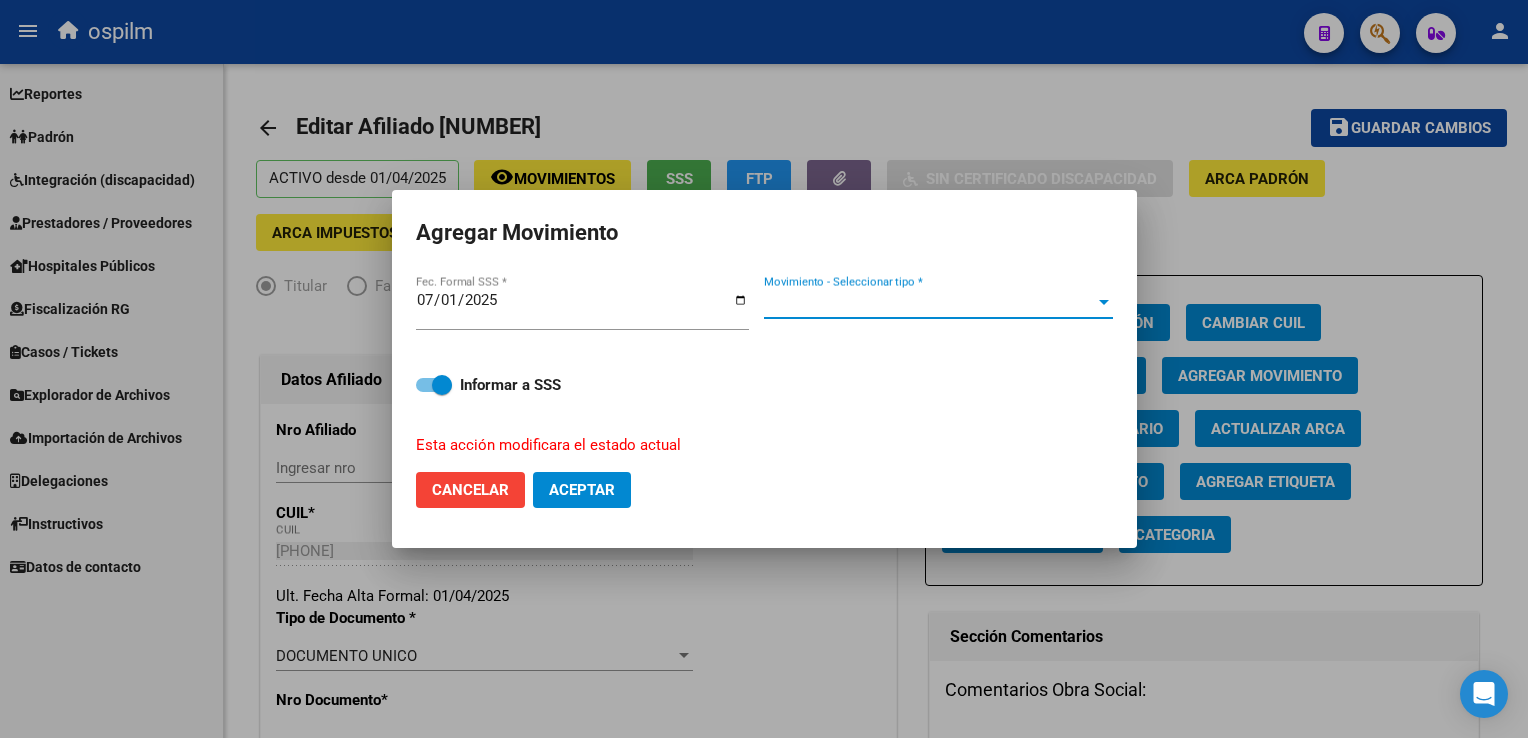 click on "Movimiento - Seleccionar tipo *" at bounding box center [929, 303] 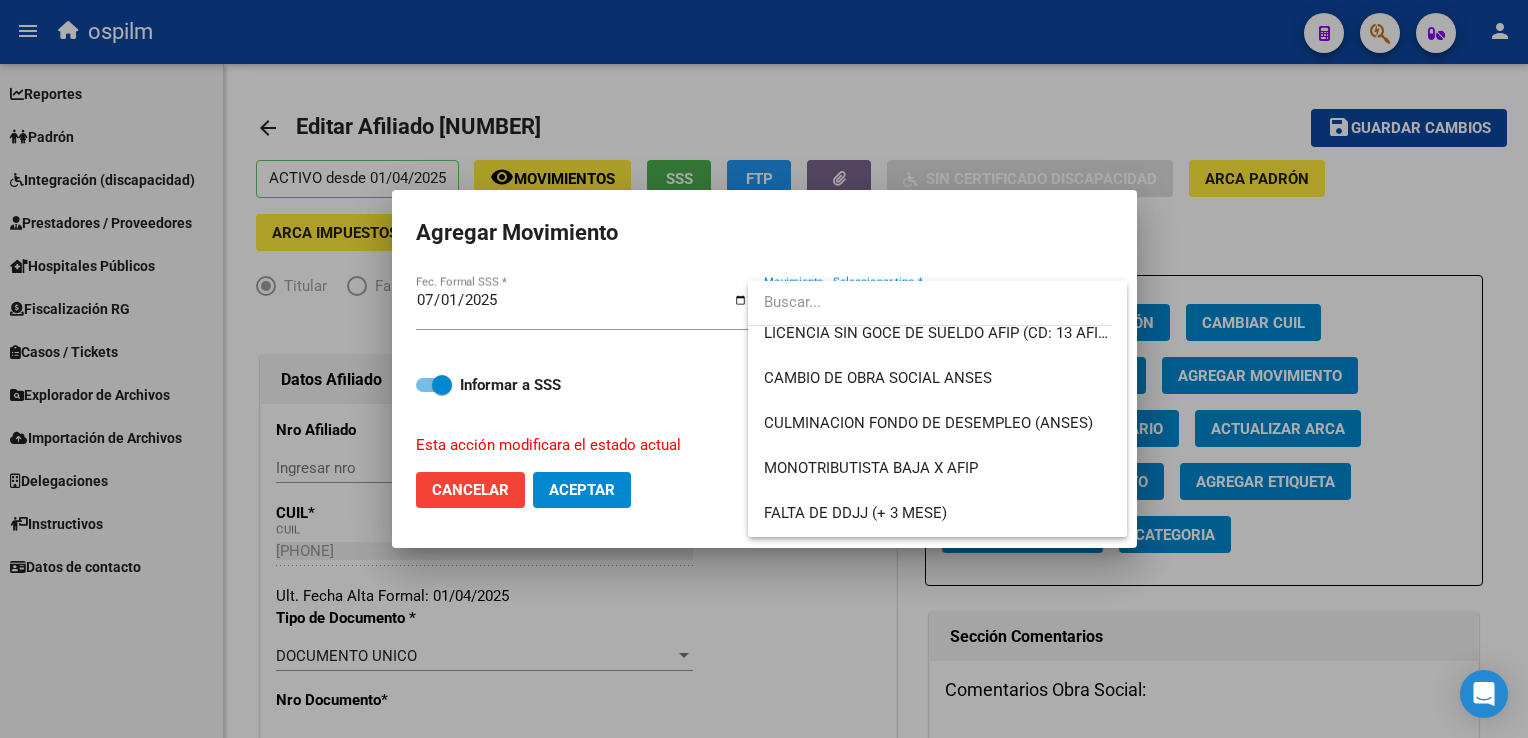 scroll, scrollTop: 446, scrollLeft: 0, axis: vertical 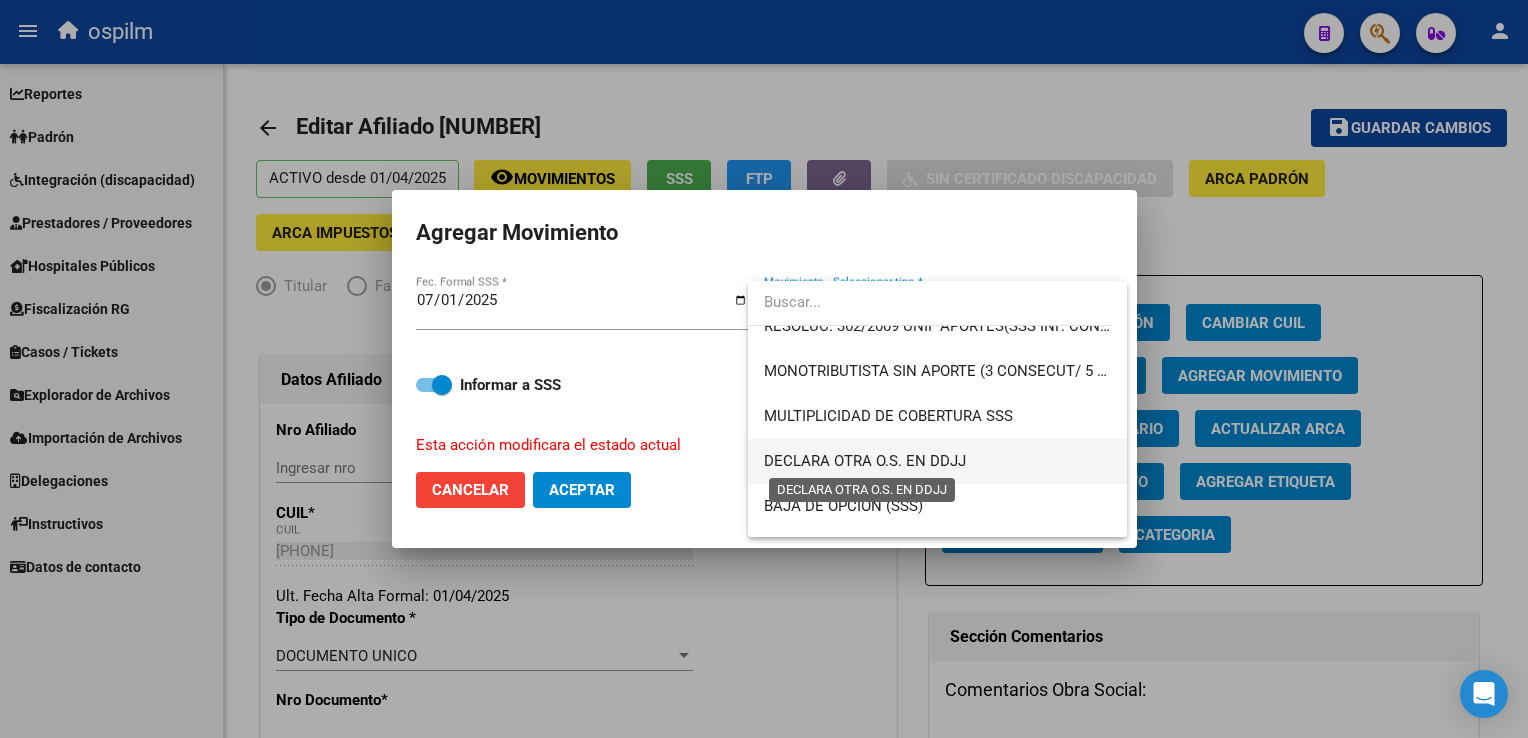 click on "DECLARA OTRA O.S. EN DDJJ" at bounding box center (865, 461) 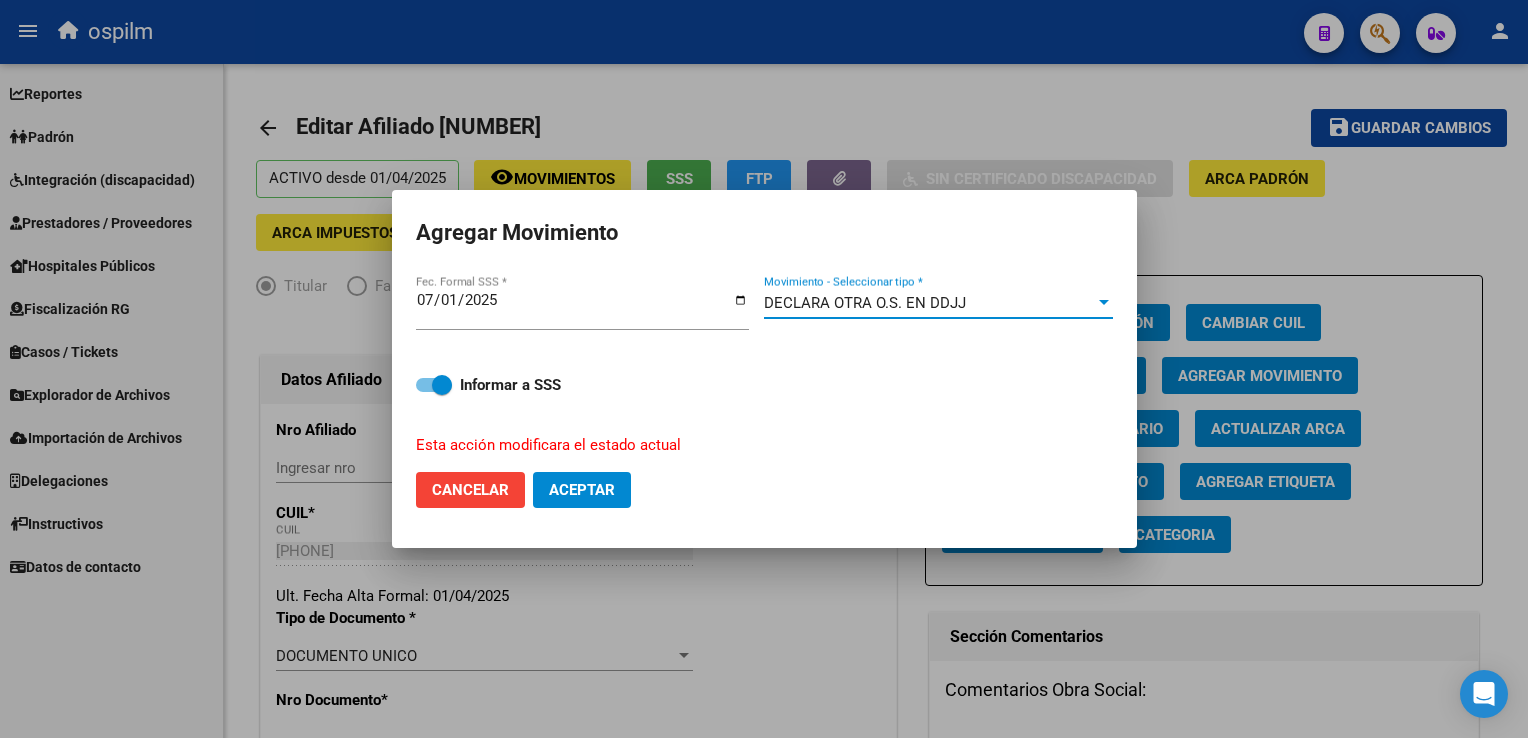 click on "Aceptar" 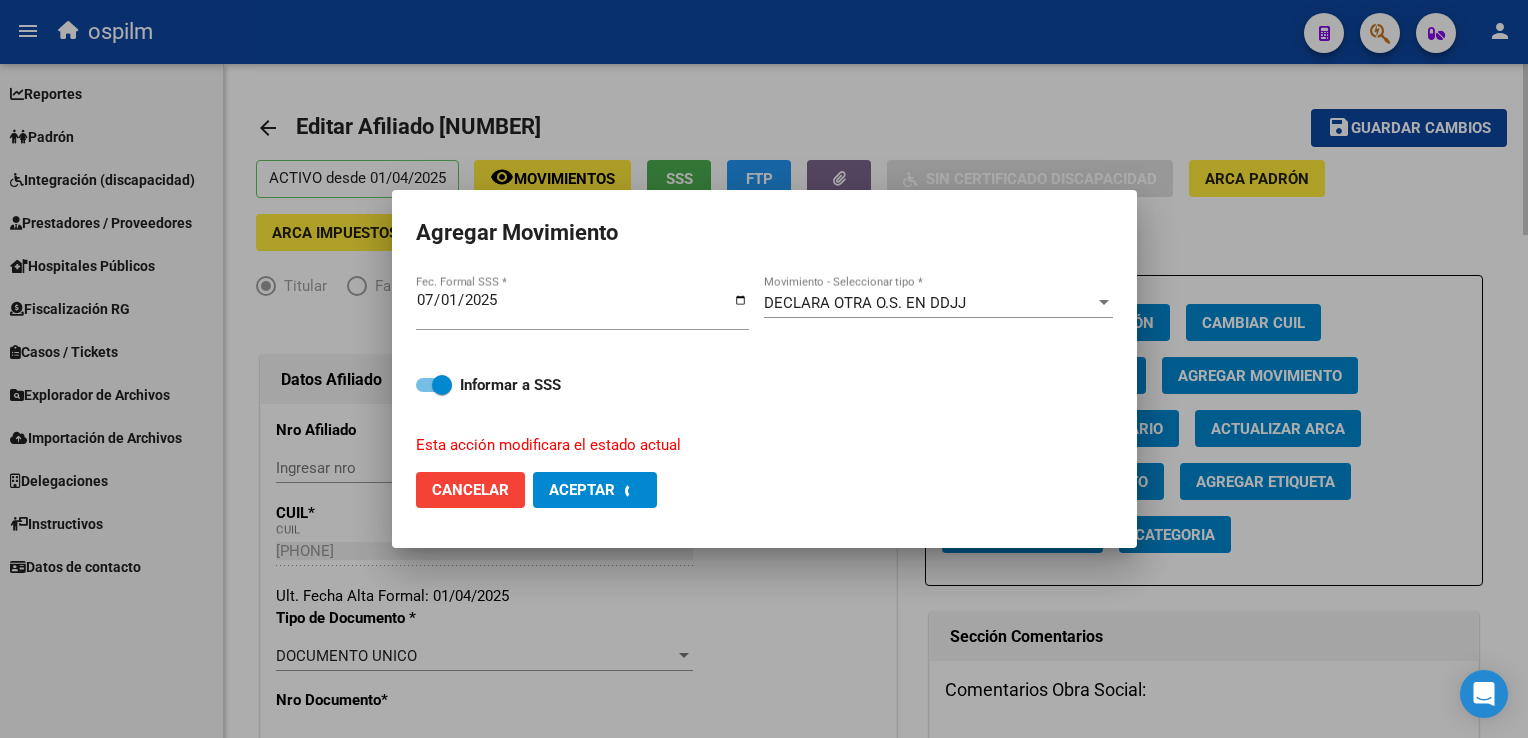 checkbox on "false" 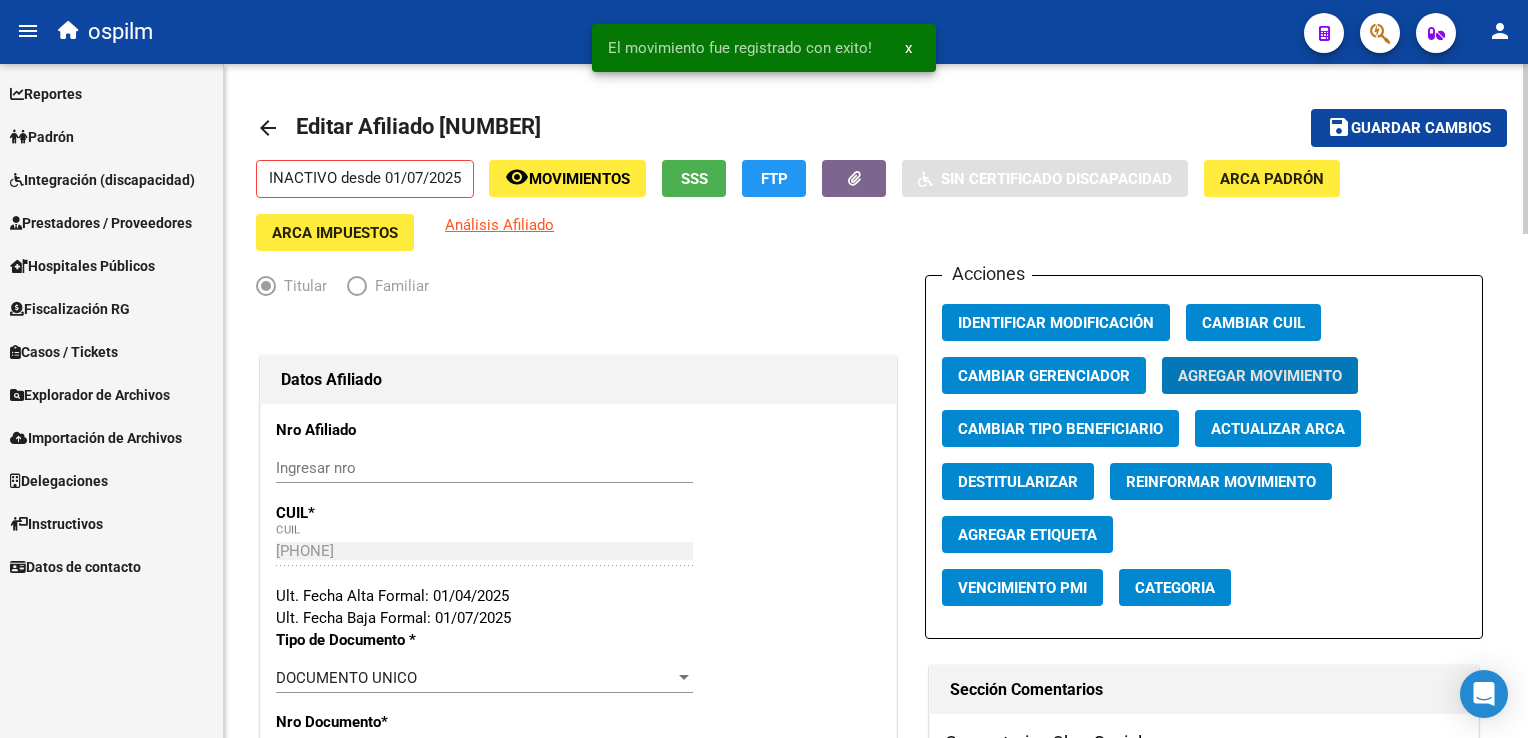 click on "Guardar cambios" 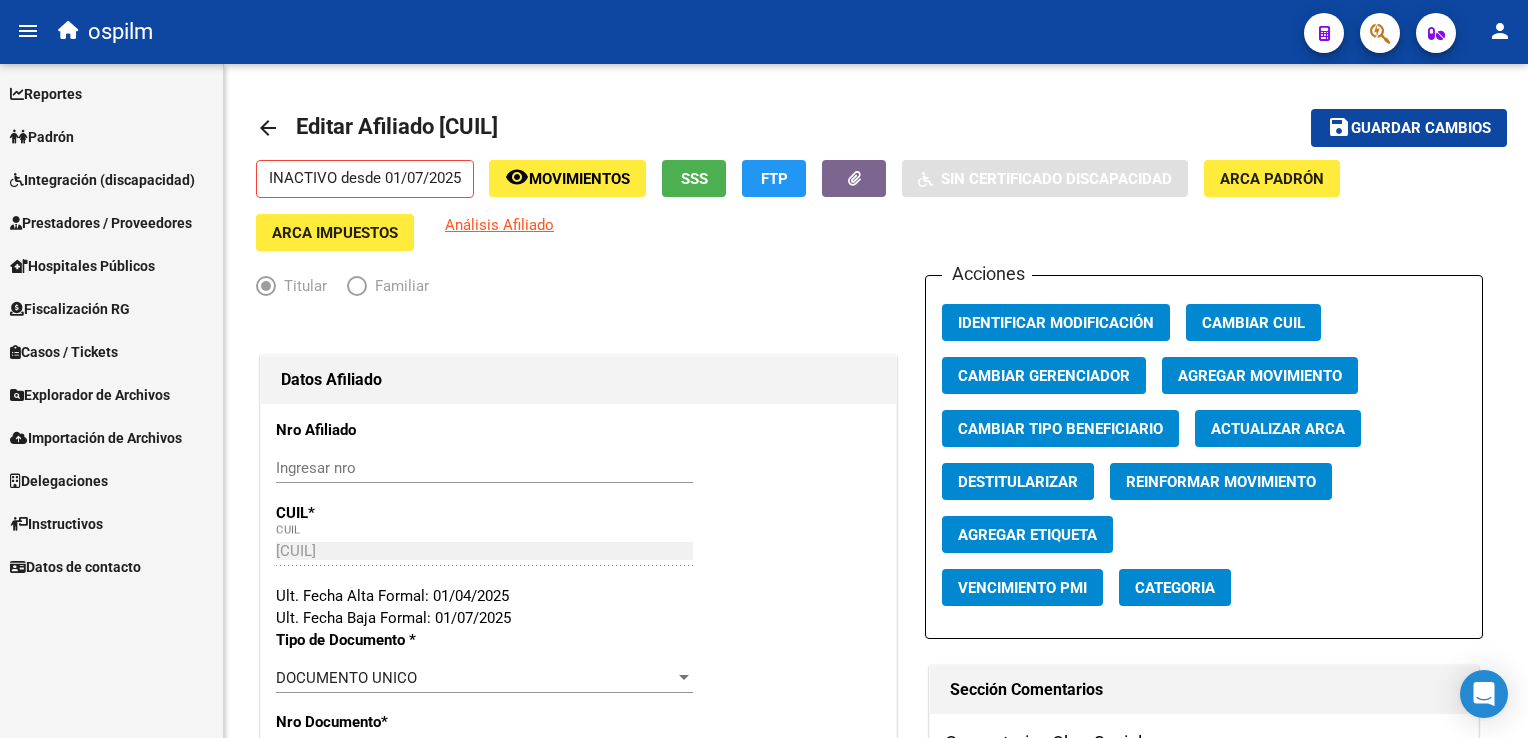 scroll, scrollTop: 0, scrollLeft: 0, axis: both 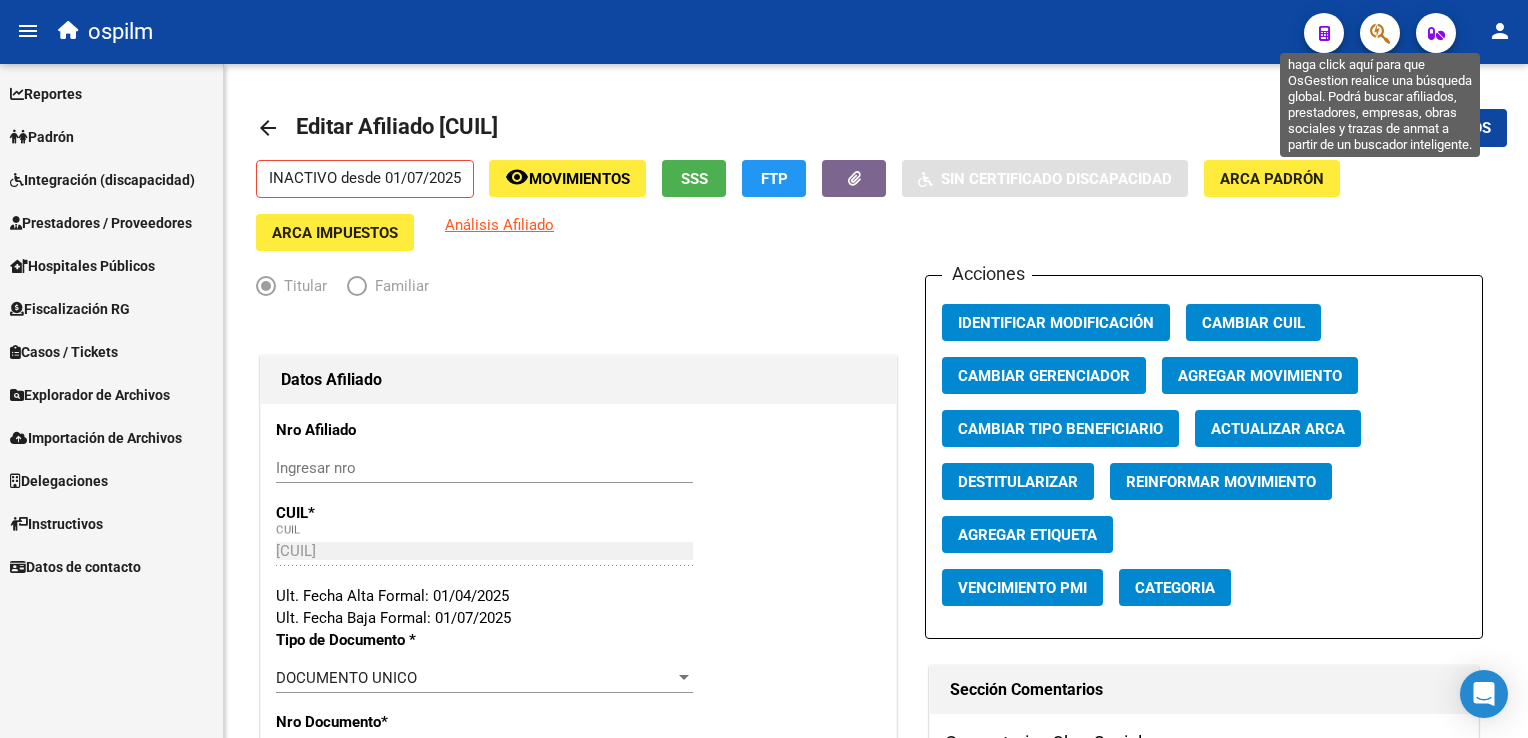 click 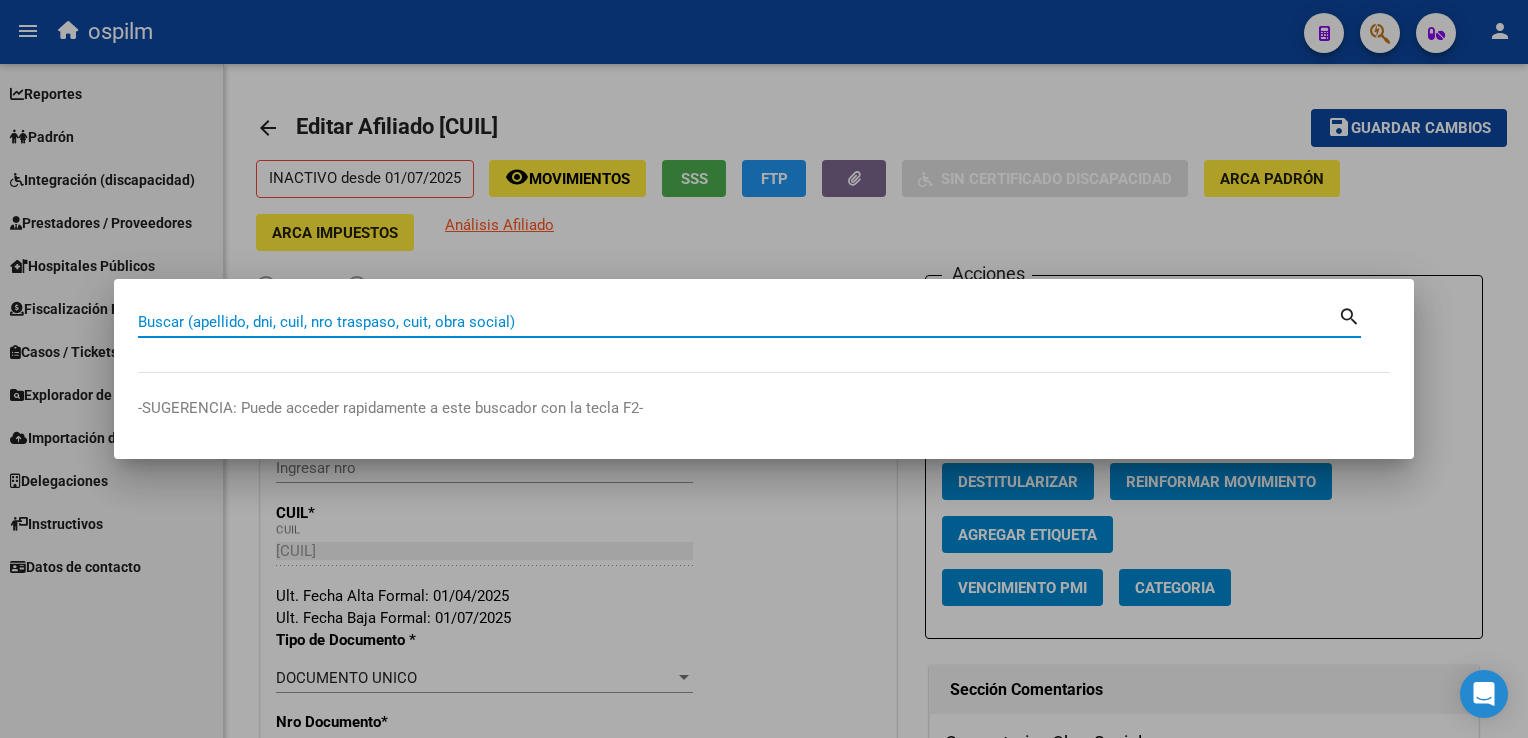 paste on "20563339471" 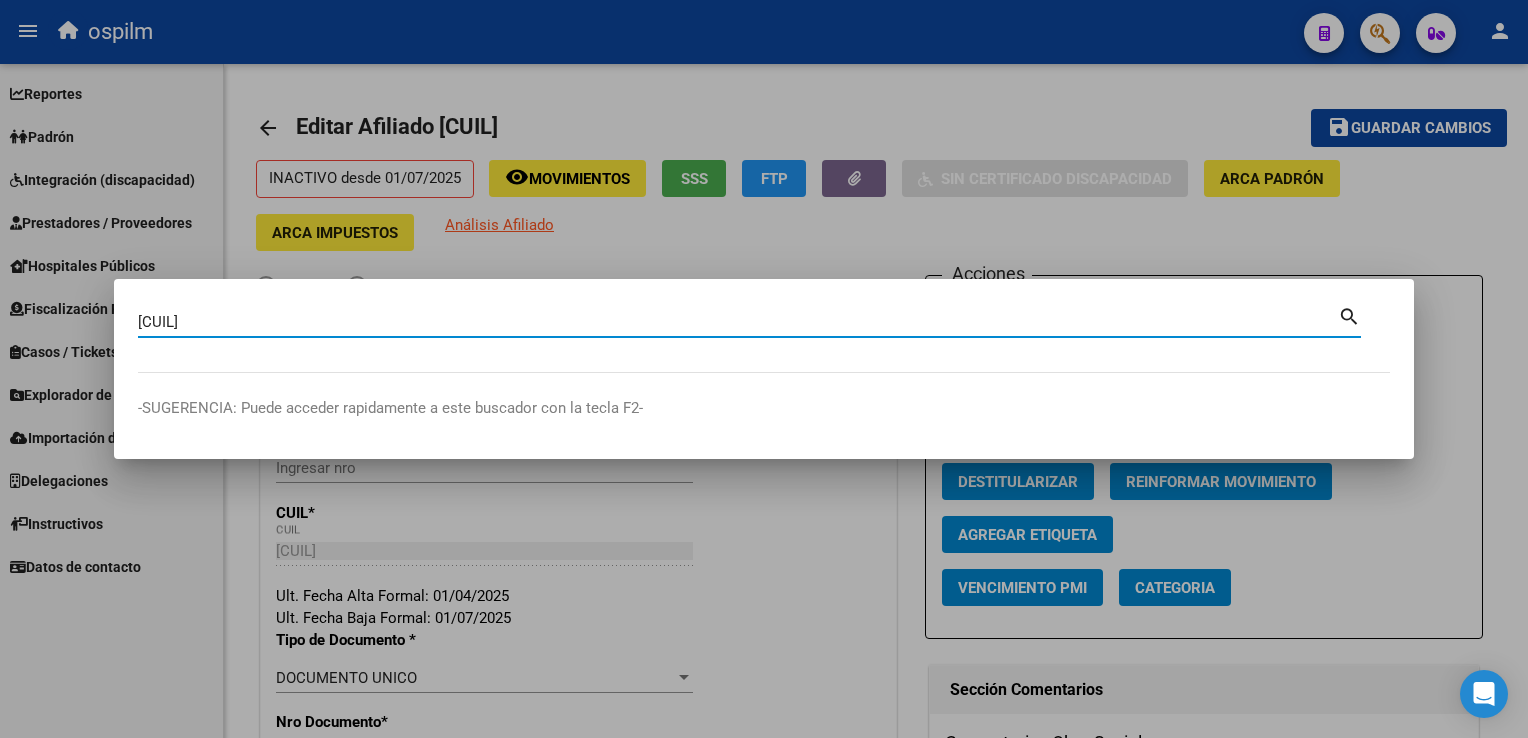 type on "20563339471" 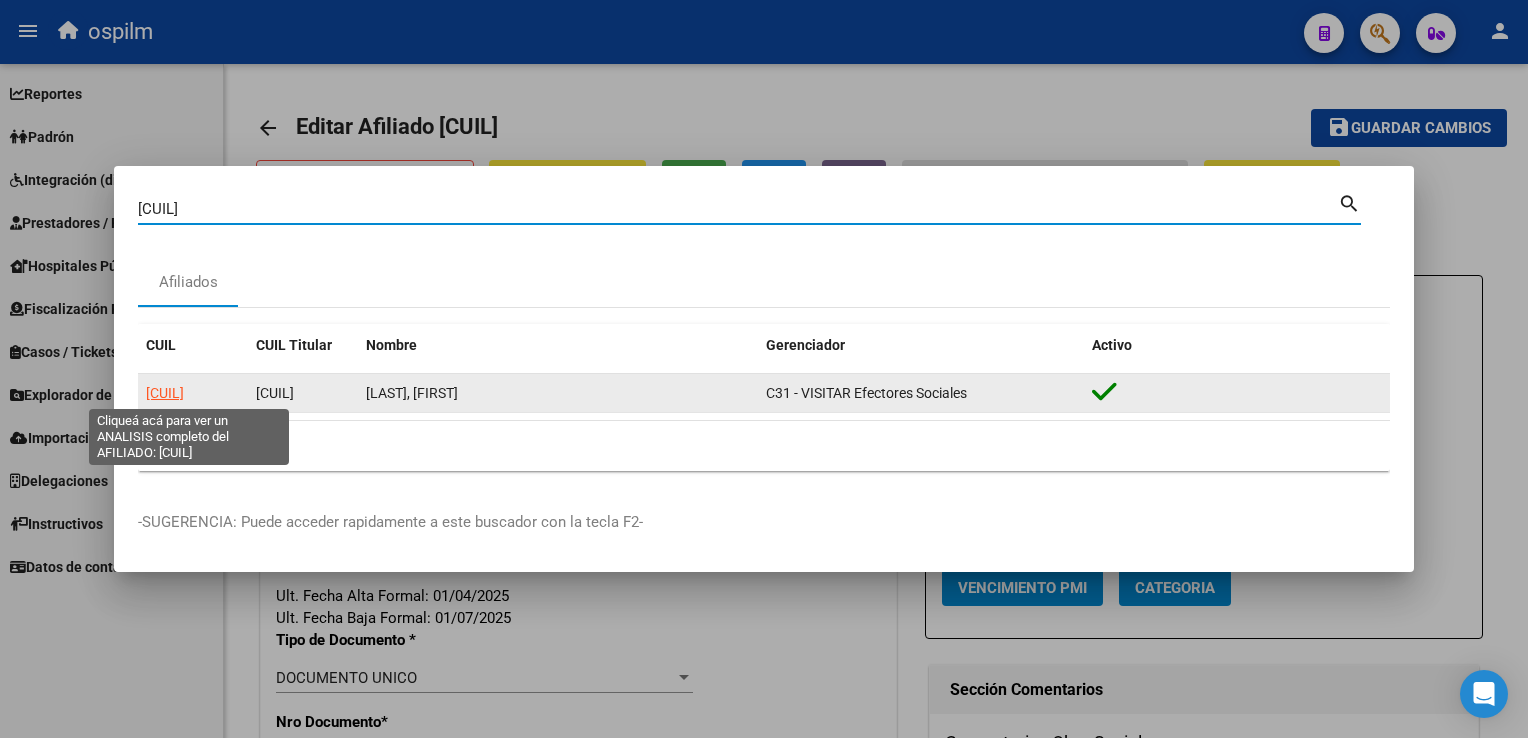 click on "20563339471" 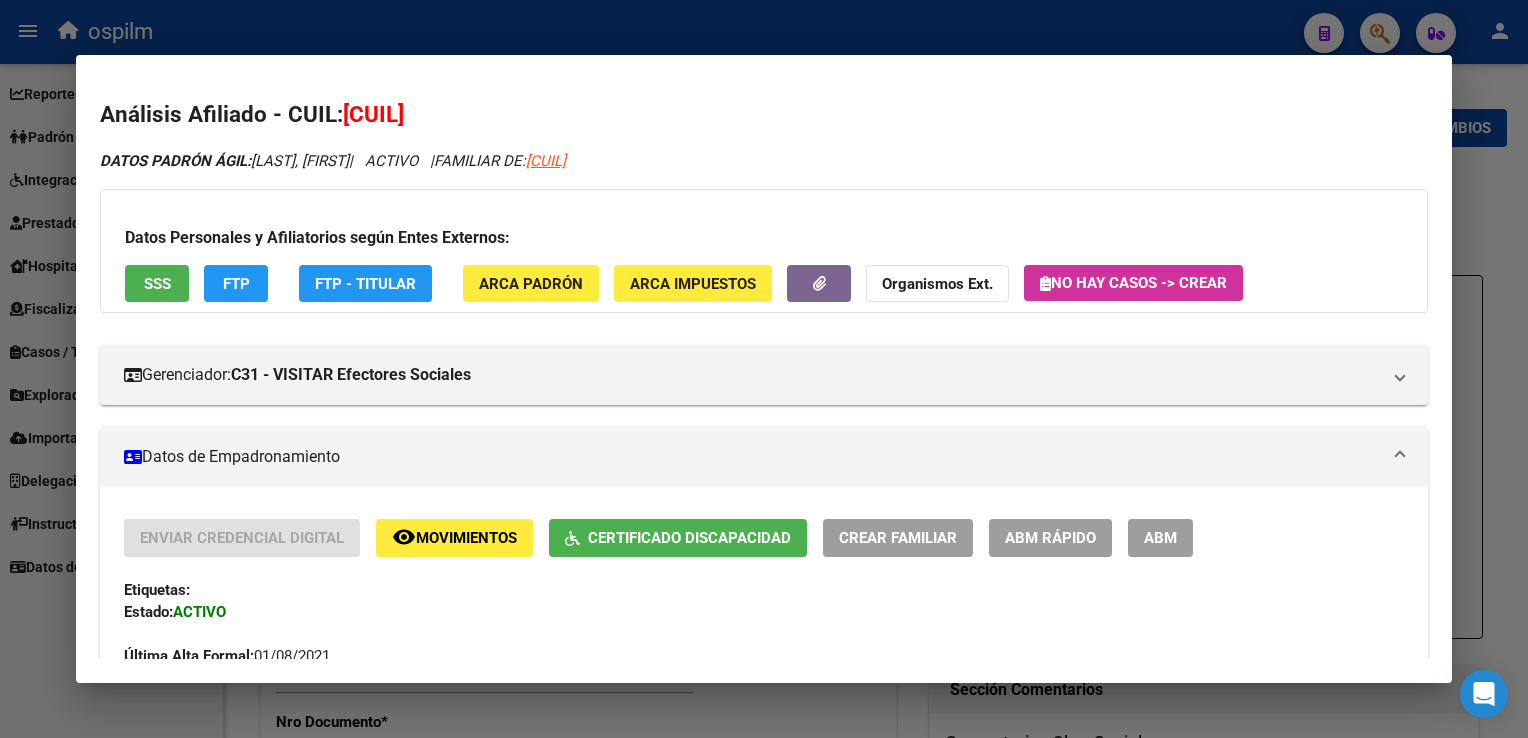 click on "SSS" at bounding box center [157, 284] 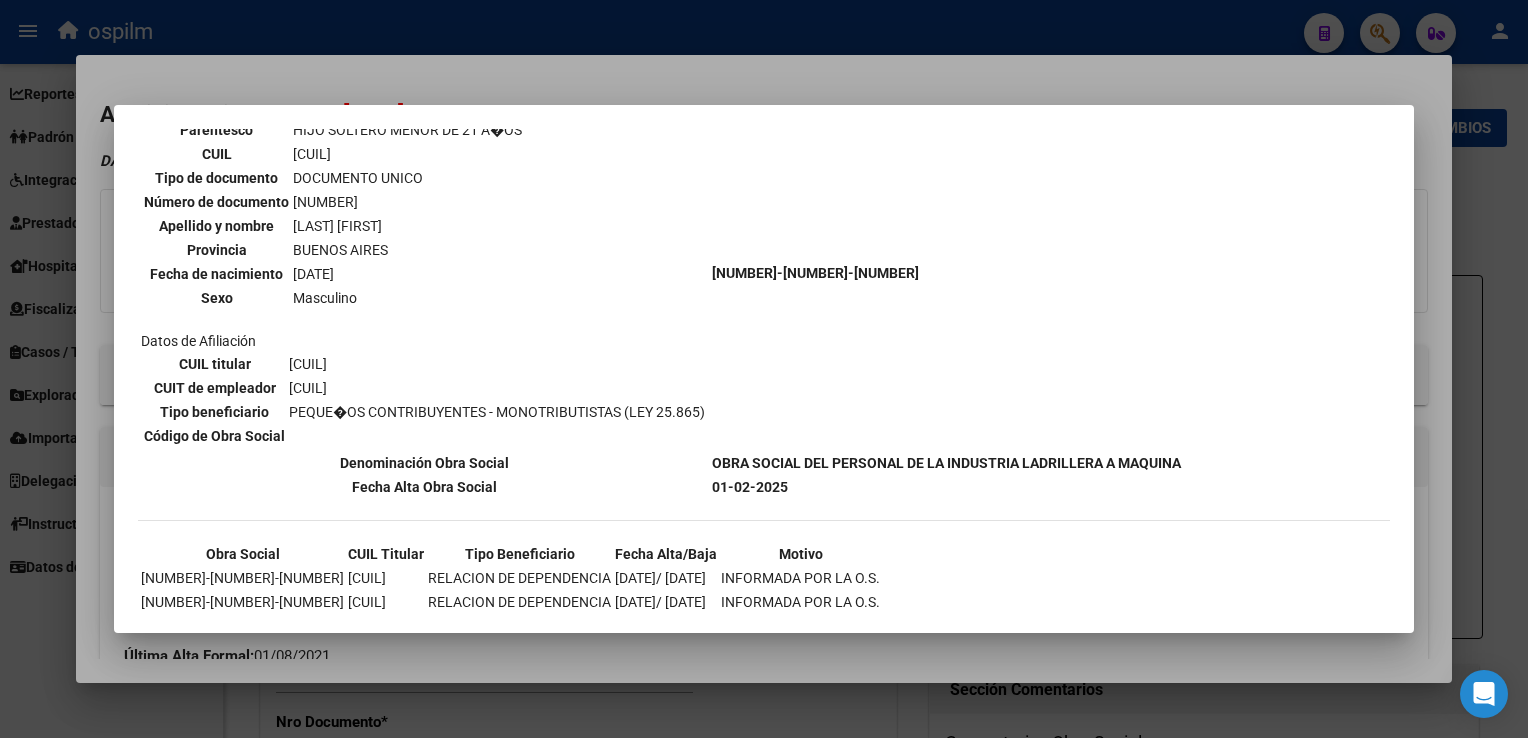 scroll, scrollTop: 635, scrollLeft: 0, axis: vertical 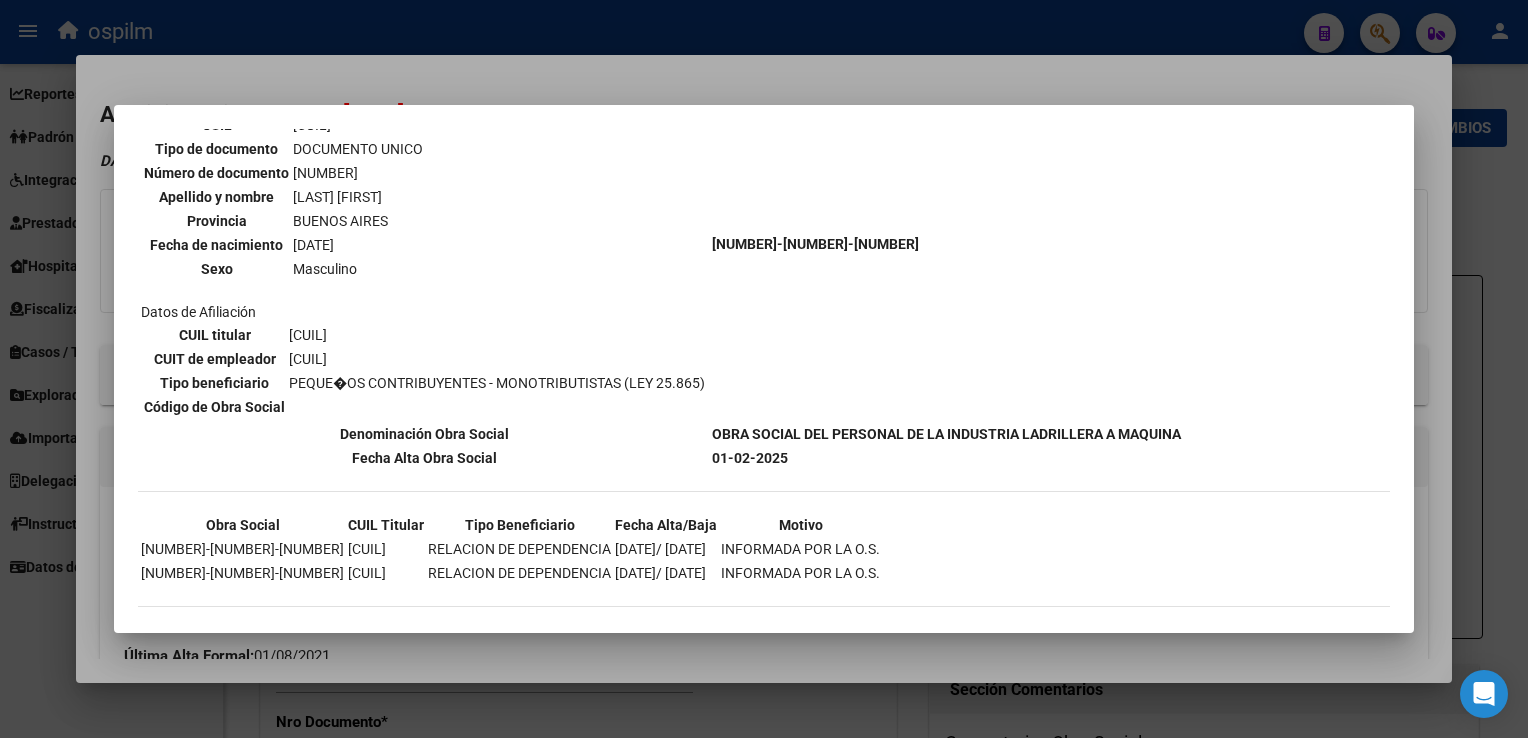 click at bounding box center [764, 369] 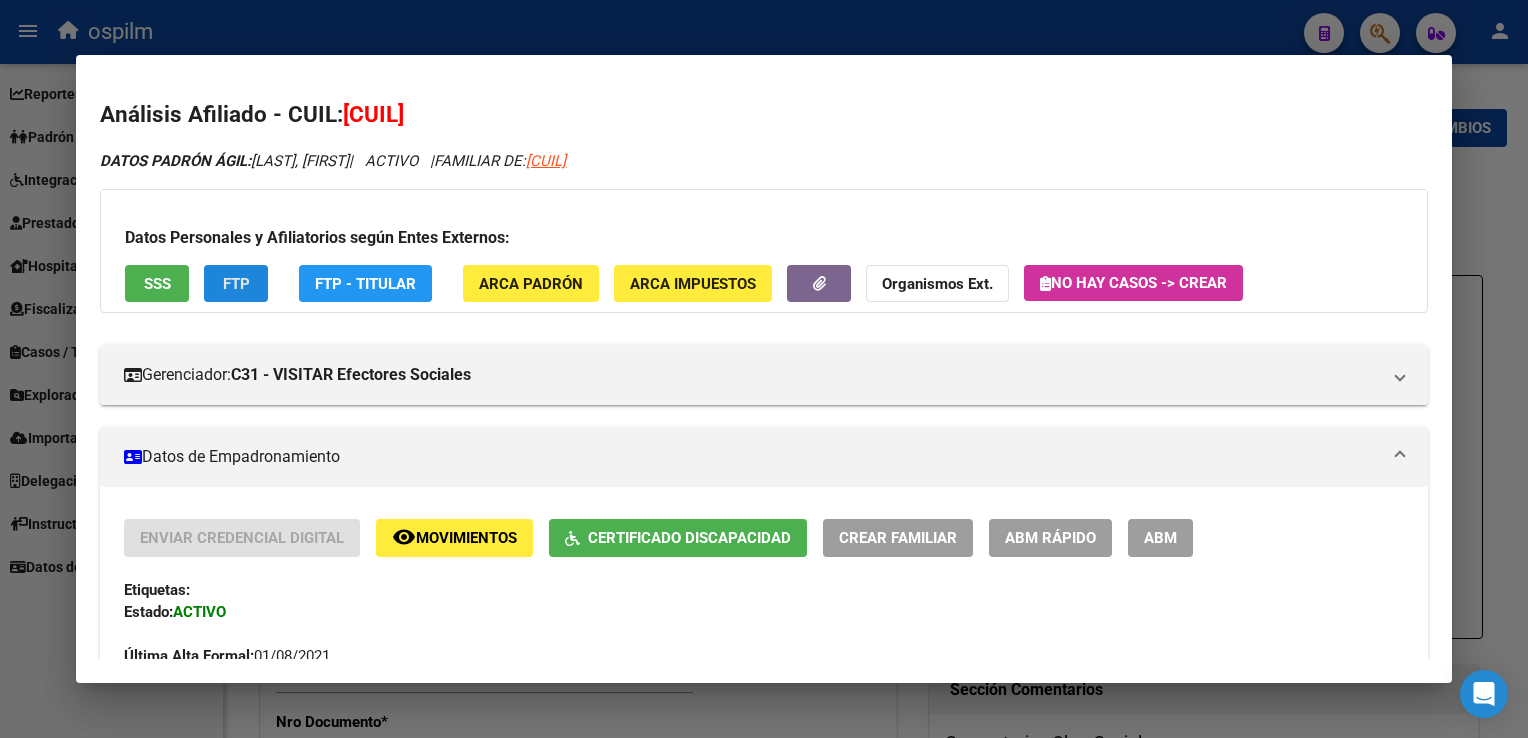 click on "FTP" 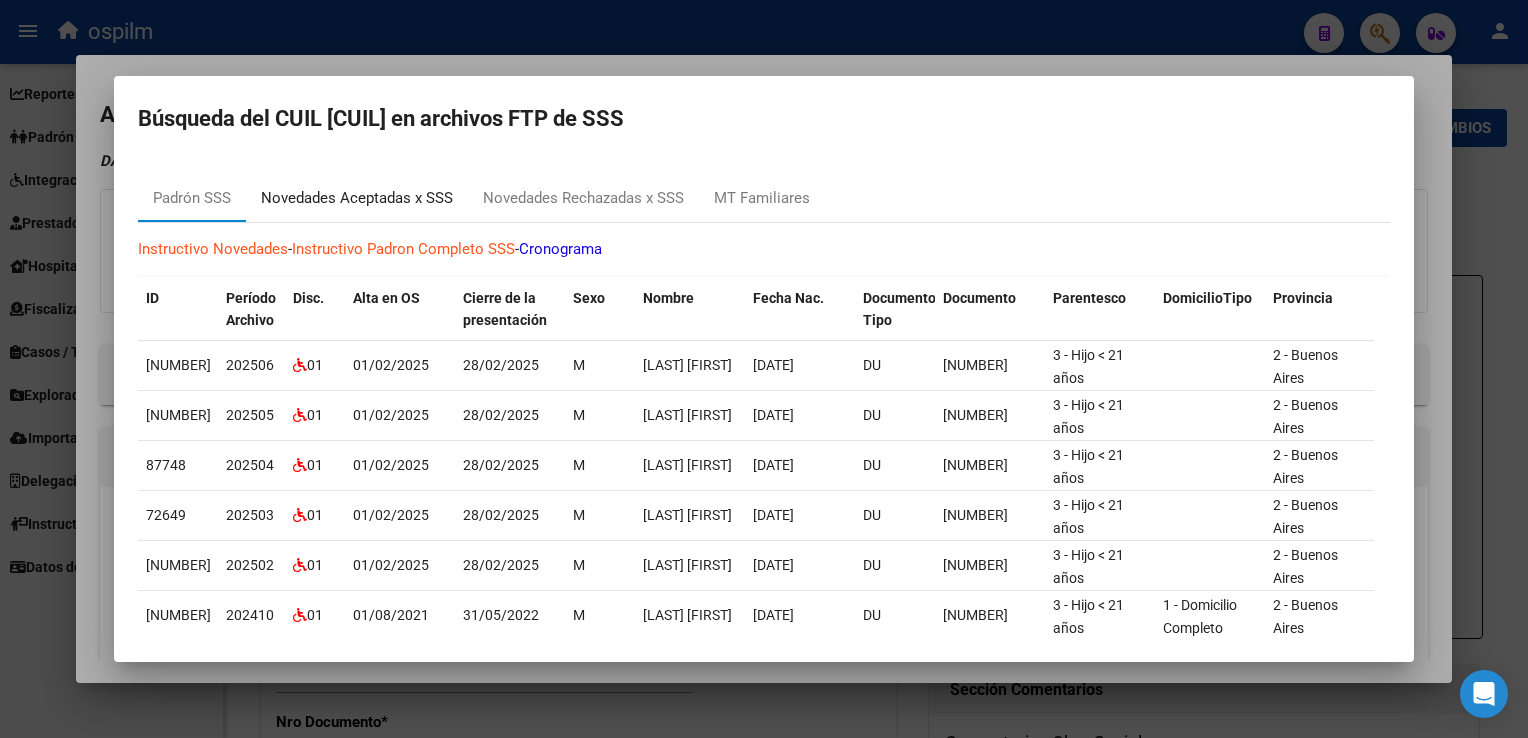 click on "Novedades Aceptadas x SSS" at bounding box center (357, 198) 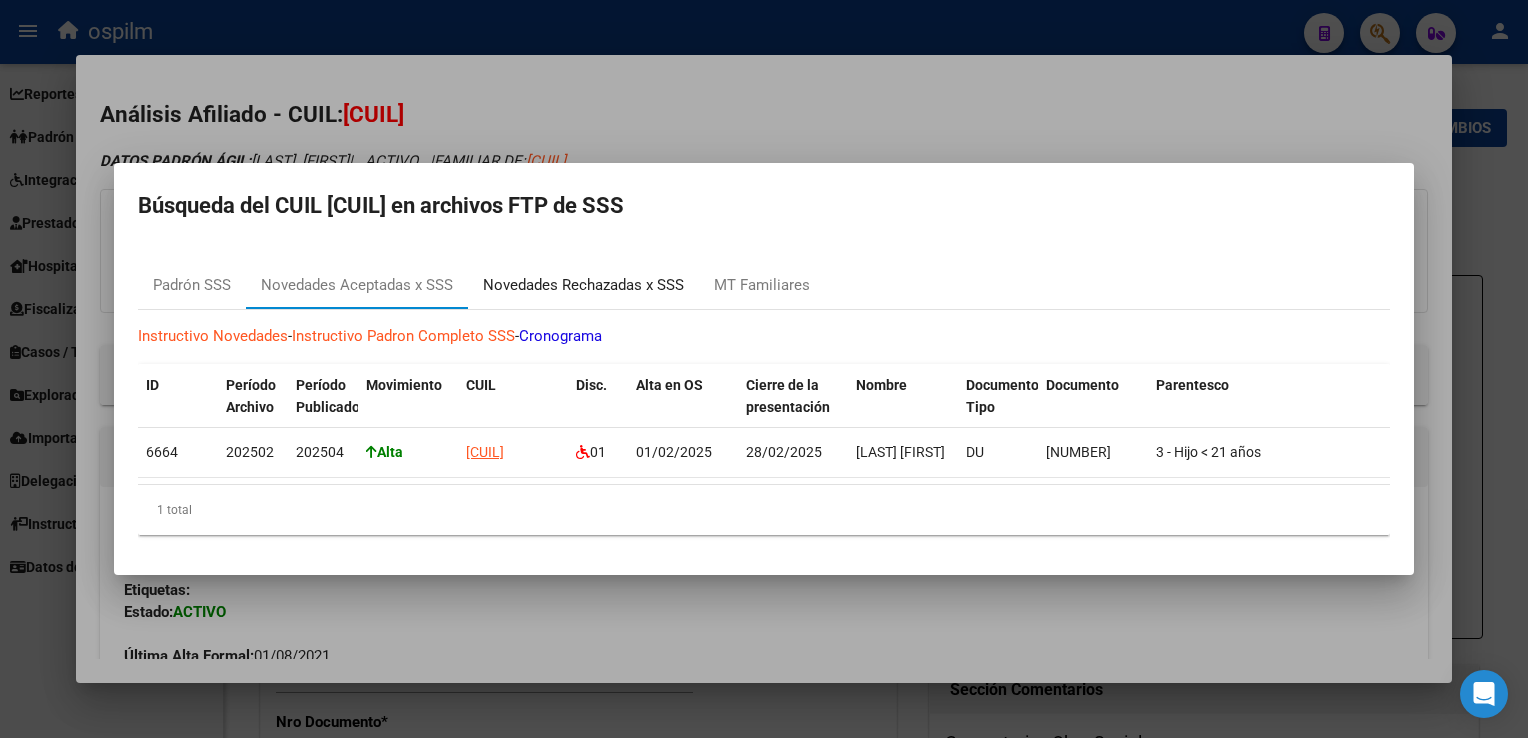 click on "Novedades Rechazadas x SSS" at bounding box center [583, 285] 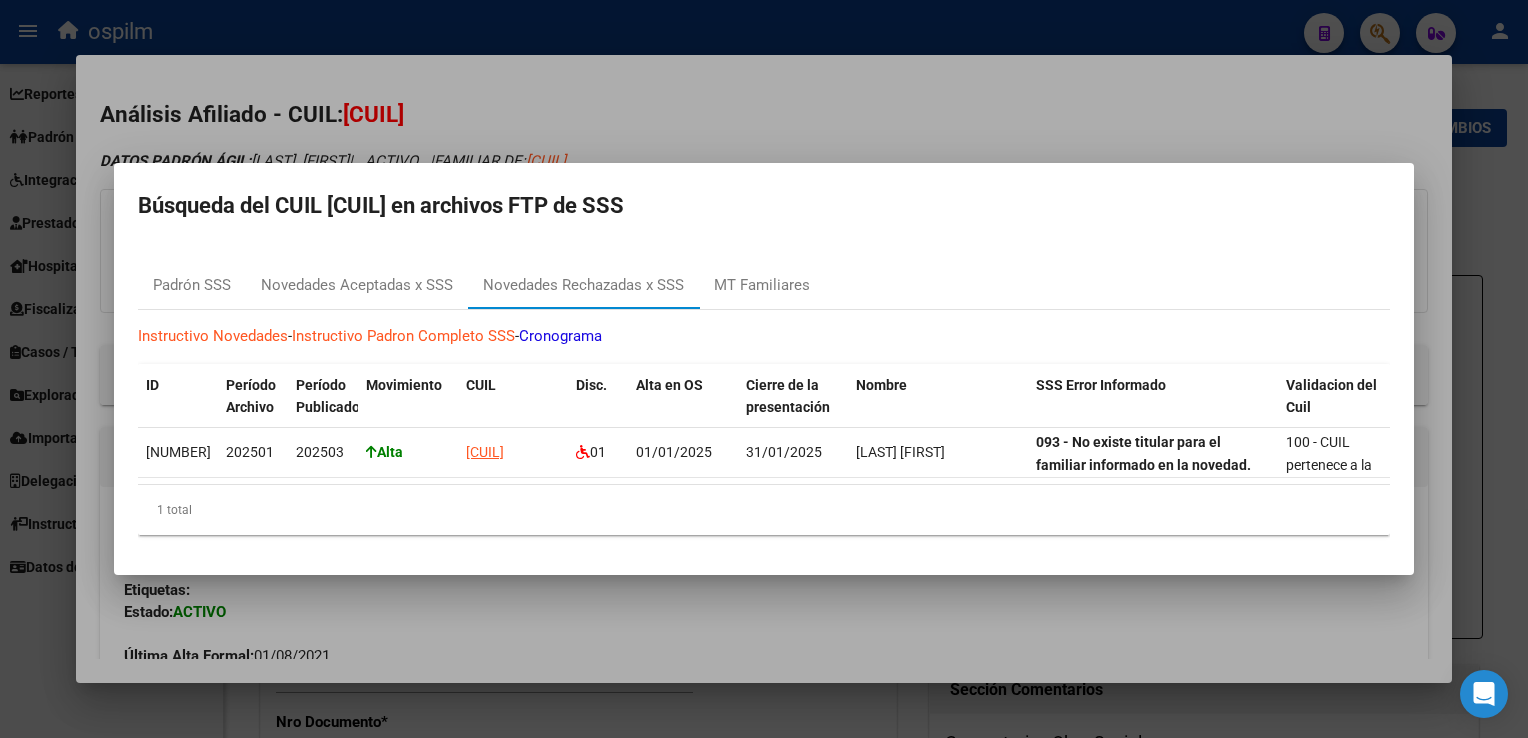 click at bounding box center [764, 369] 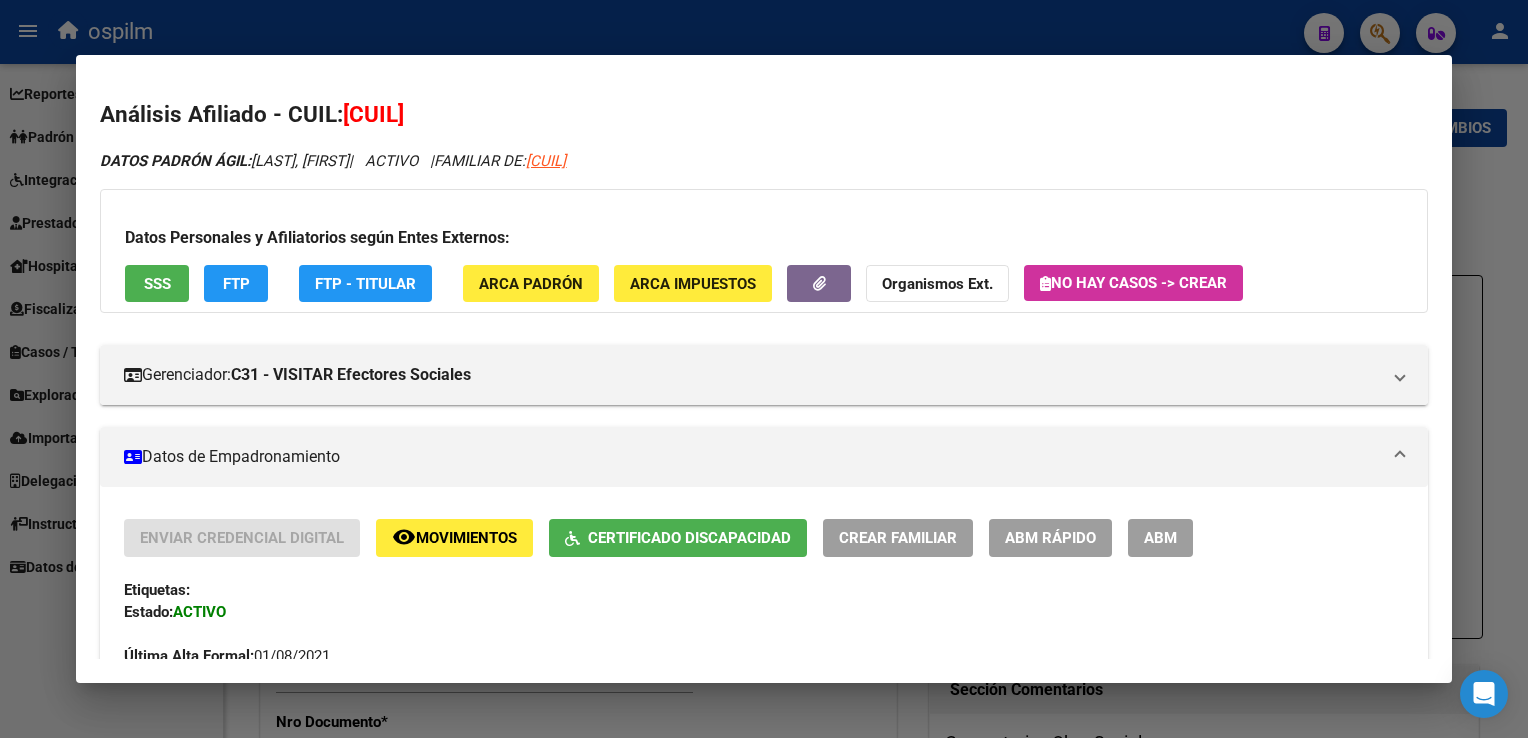 click on "FTP" 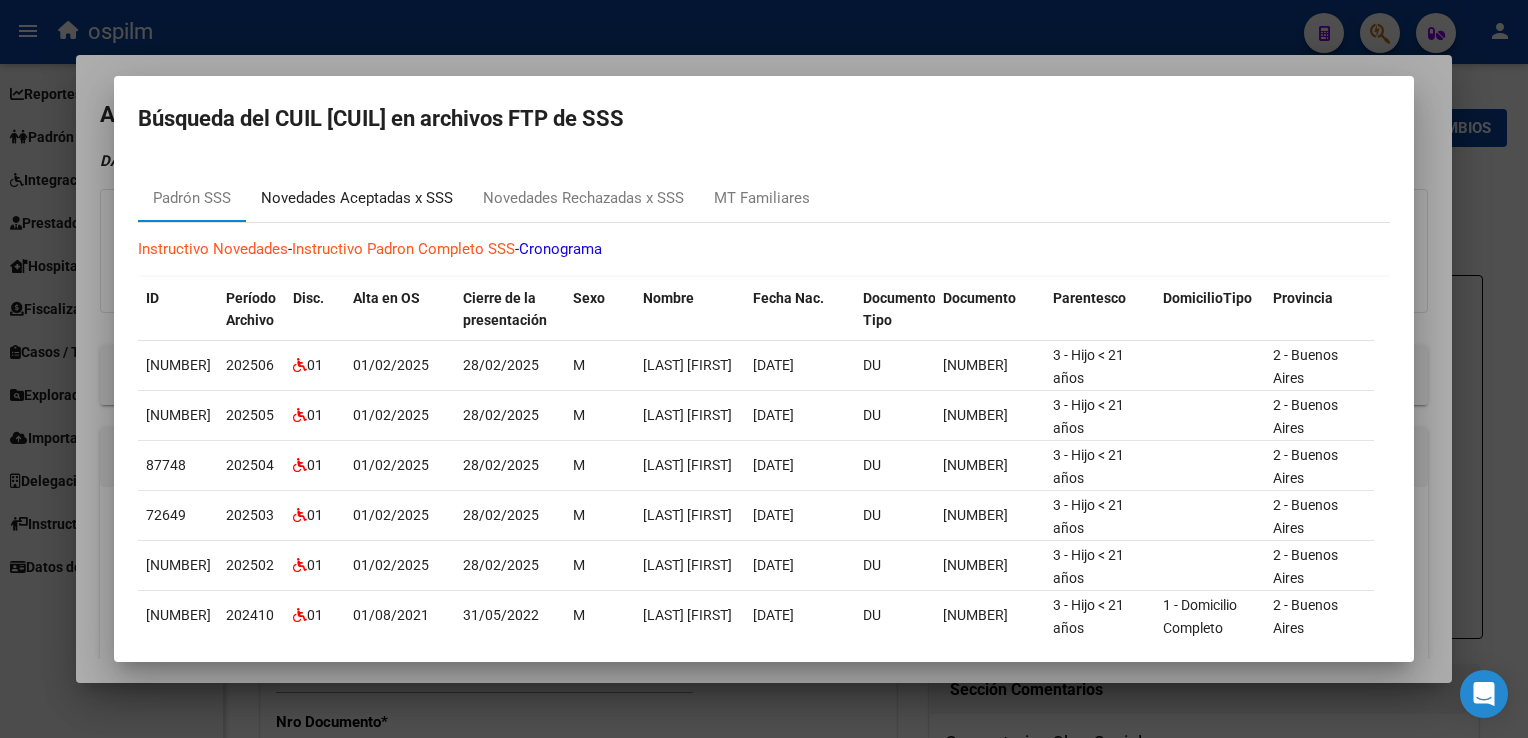 click on "Novedades Aceptadas x SSS" at bounding box center [357, 198] 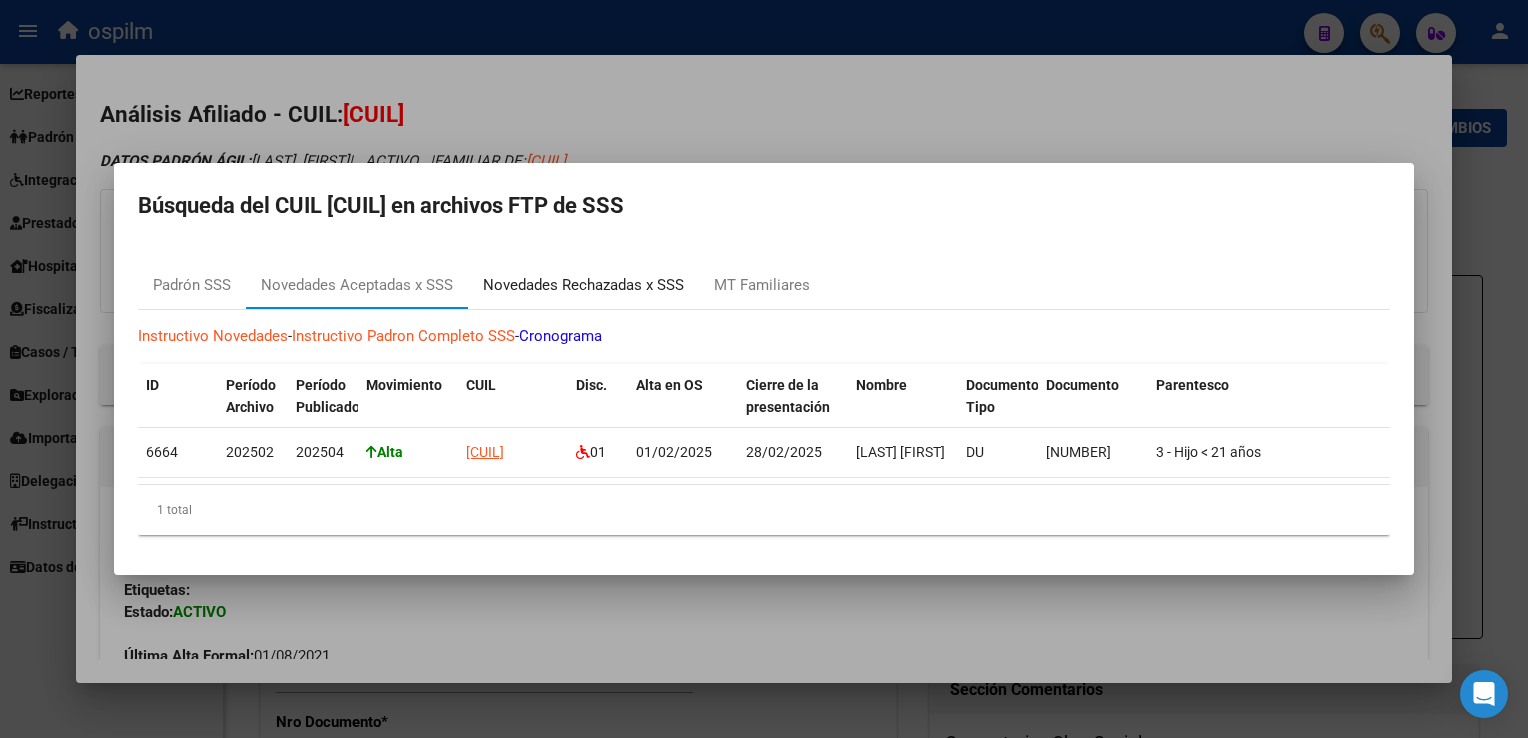 click on "Novedades Rechazadas x SSS" at bounding box center (583, 285) 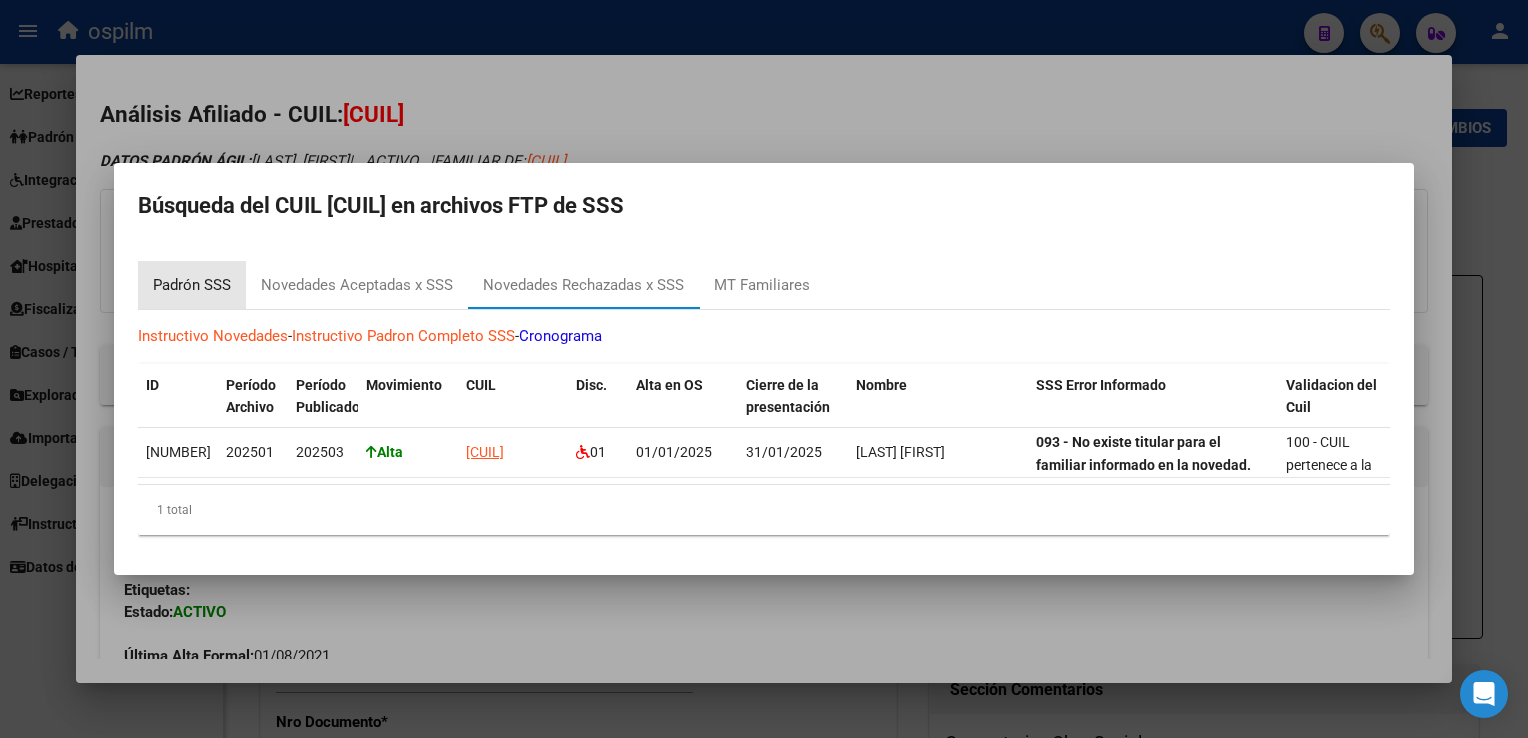 click on "Padrón SSS" at bounding box center [192, 285] 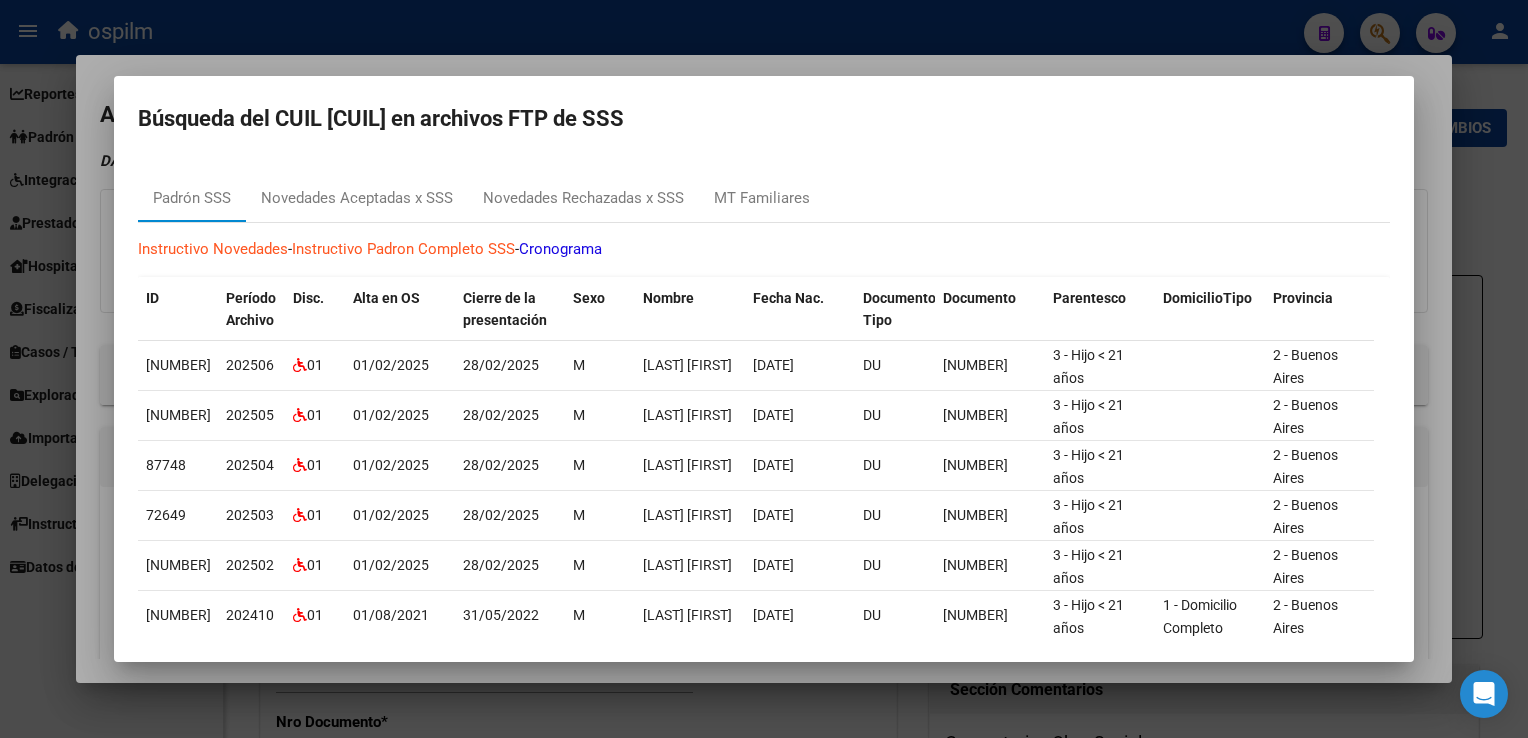 click on "Búsqueda del CUIL 20563339471 en archivos FTP de SSS Padrón SSS Novedades Aceptadas x SSS Novedades Rechazadas x SSS MT Familiares Instructivo Novedades  -  Instructivo Padron Completo SSS  -  Cronograma ID Período Archivo Disc. Alta en OS Cierre de la presentación Sexo Nombre Fecha Nac. Documento Tipo Documento Parentesco DomicilioTipo Provincia Departamento Localidad CP Calle Nro Puerta Piso Teléfono Estado Civil Nacionalidad CUIT Empleador CUIL Titular Situacion Revista Tit. Tipo Beneficiario Tit. 95782 202506  01  01/02/2025 28/02/2025 M CLARO MATEO                    24/05/2017  DU   56333947   3 - Hijo < 21 años  2 - Buenos Aires         ESTEBAN ECHEVERRIA     1776   BUENOS AIRES            1842                                 1 - Soltero  12 - ARGENTINA 27954875003 27954875003  0 - Recibe haberes regularmente  04 - MONOTRIBUTISTAS 88625 202505  01  01/02/2025 28/02/2025 M CLARO MATEO                    24/05/2017  DU   56333947   3 - Hijo < 21 años  2 - Buenos Aires         ESTEBAN ECHEVERRIA" at bounding box center (764, 369) 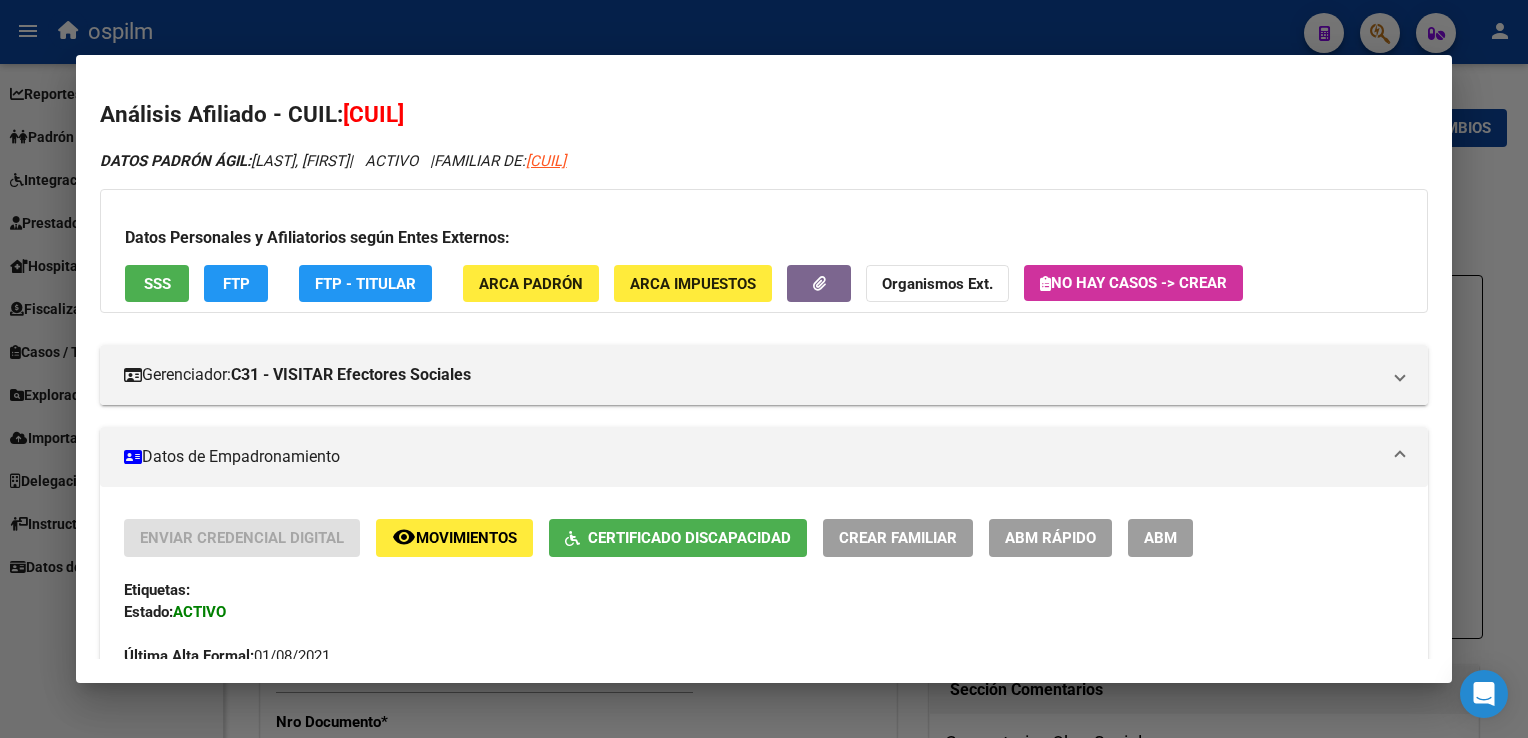 click at bounding box center [764, 369] 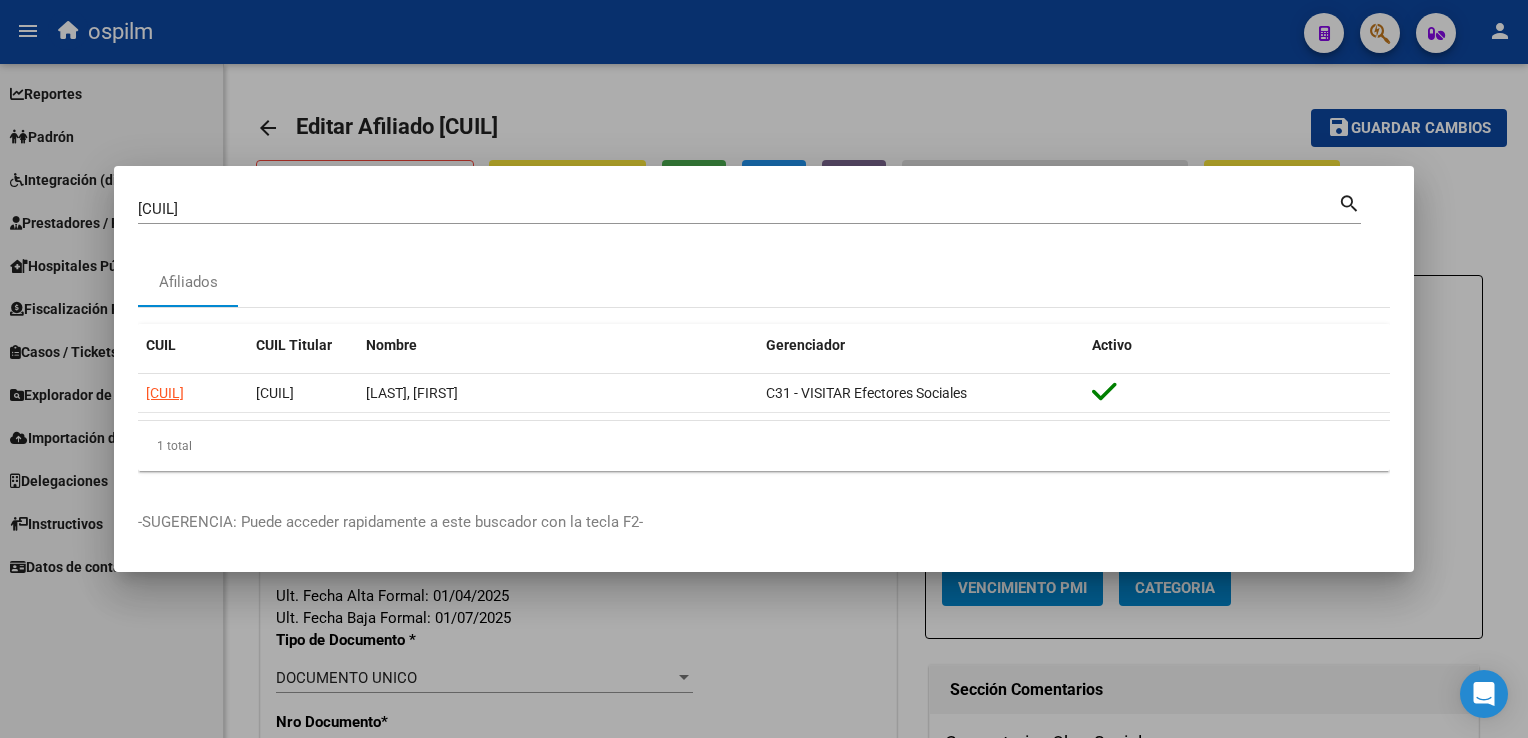 click at bounding box center (764, 369) 